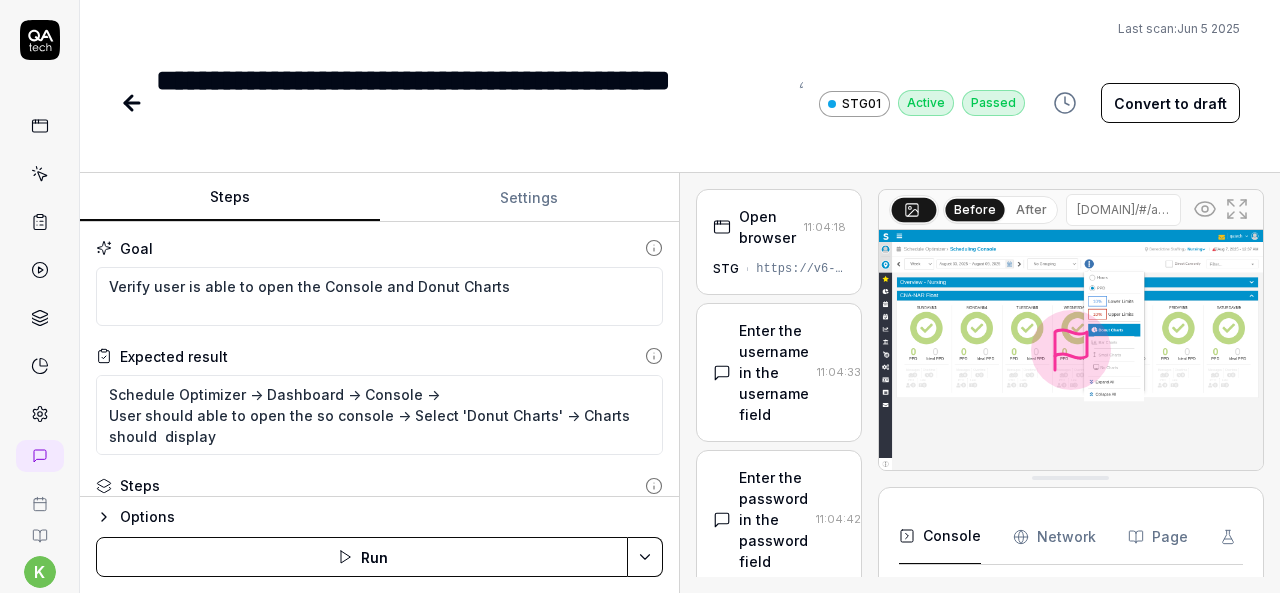 scroll, scrollTop: 0, scrollLeft: 0, axis: both 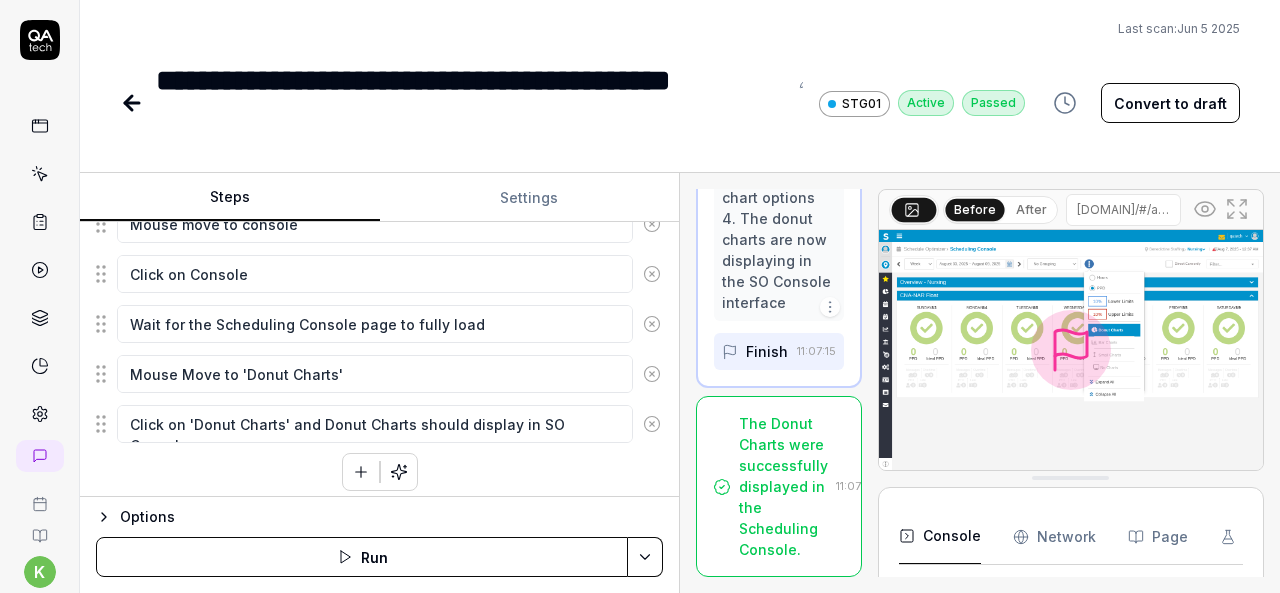 type on "*" 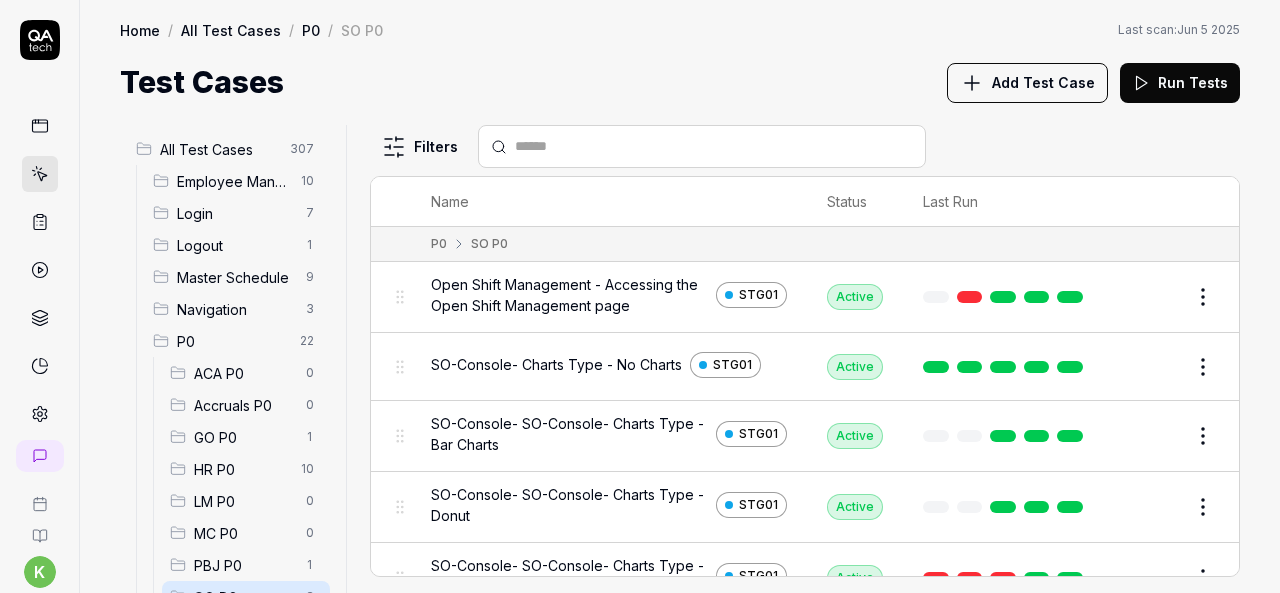 scroll, scrollTop: 0, scrollLeft: 0, axis: both 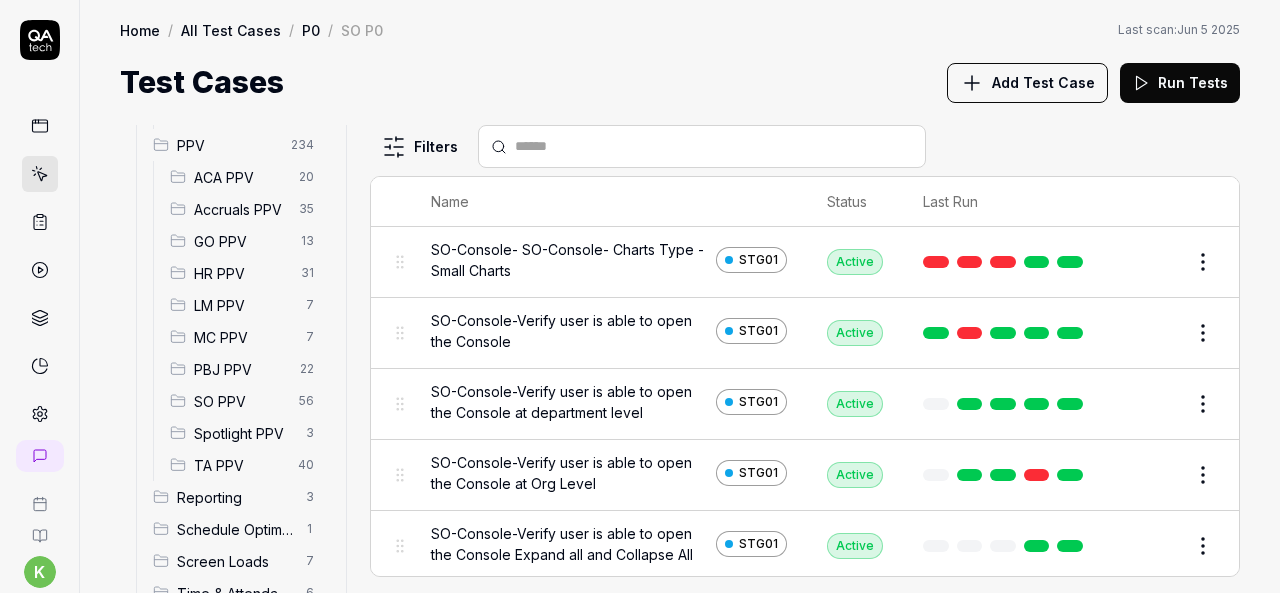click on "Spotlight PPV" at bounding box center [244, 433] 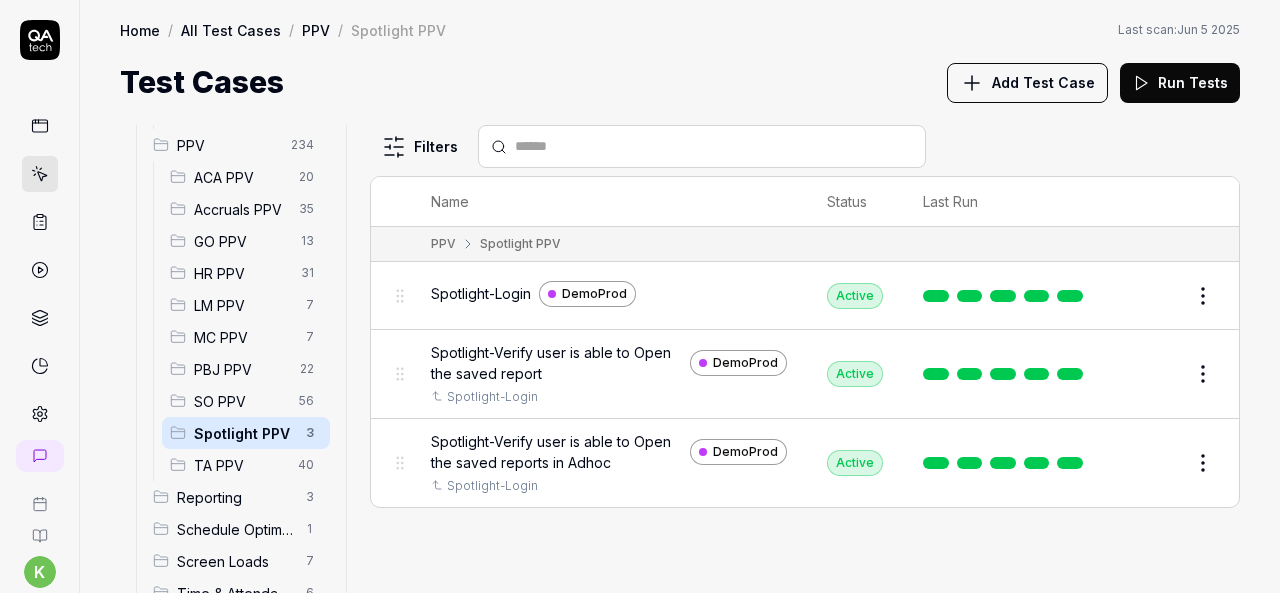 click on "Edit" at bounding box center [1155, 296] 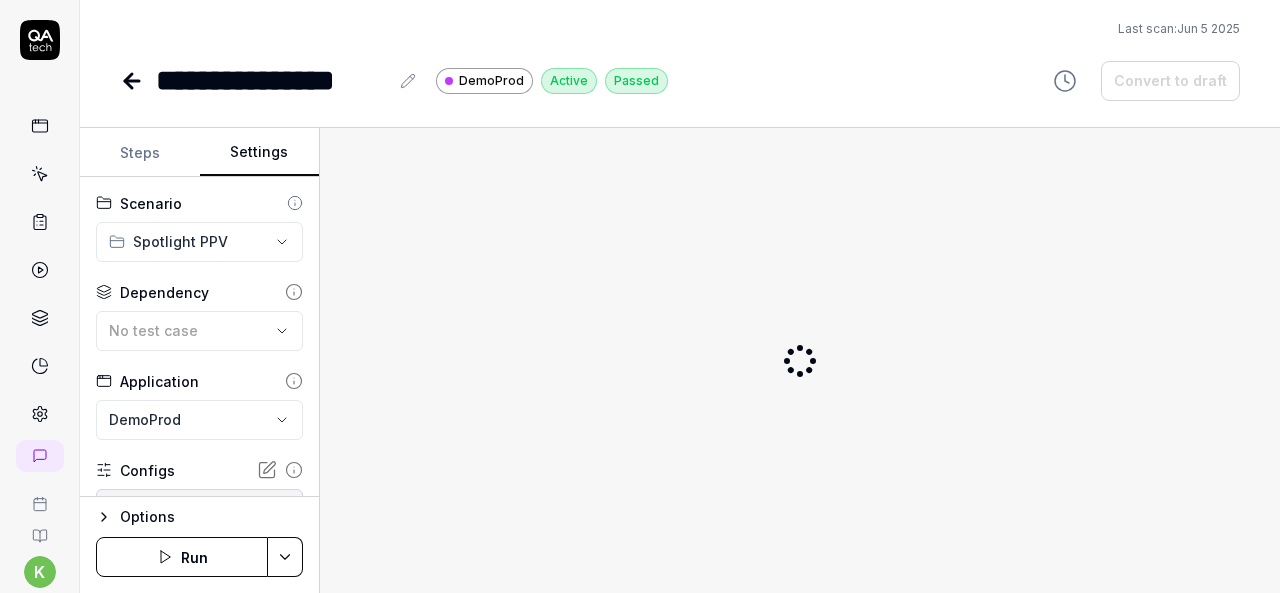 click on "Settings" at bounding box center [260, 153] 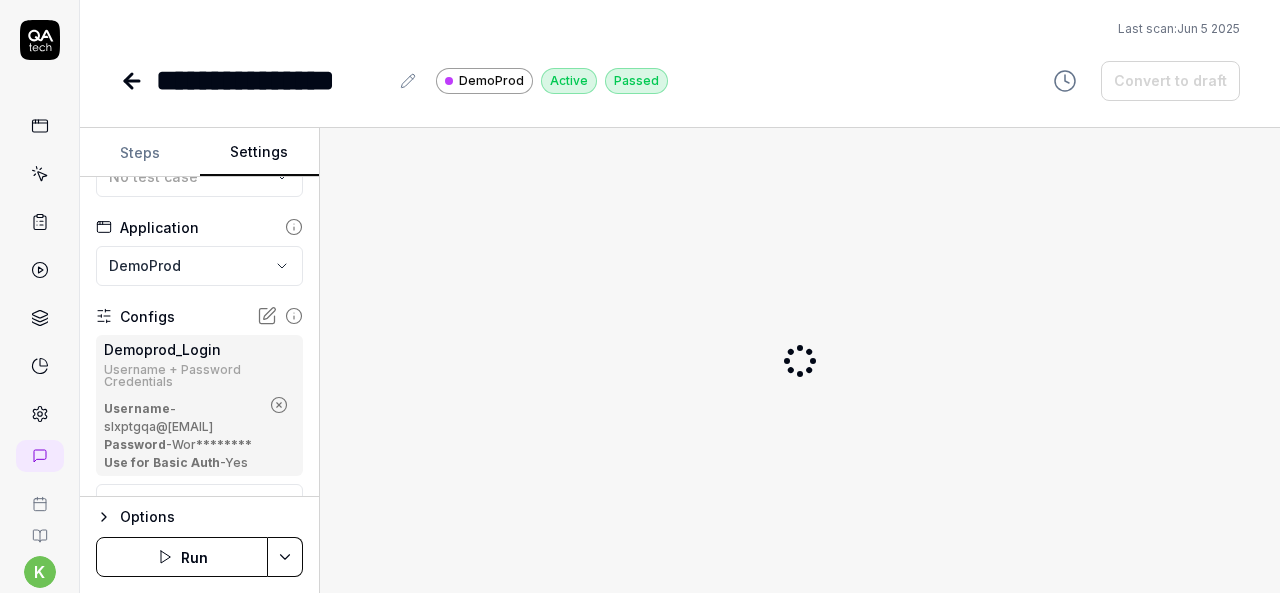 scroll, scrollTop: 160, scrollLeft: 0, axis: vertical 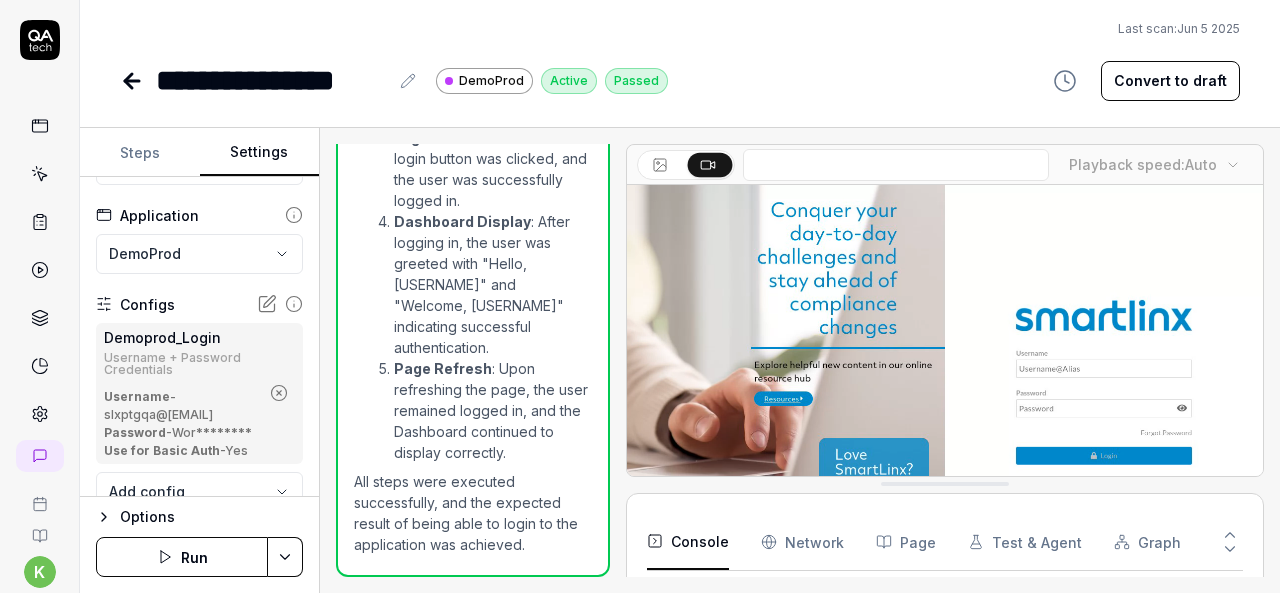 click 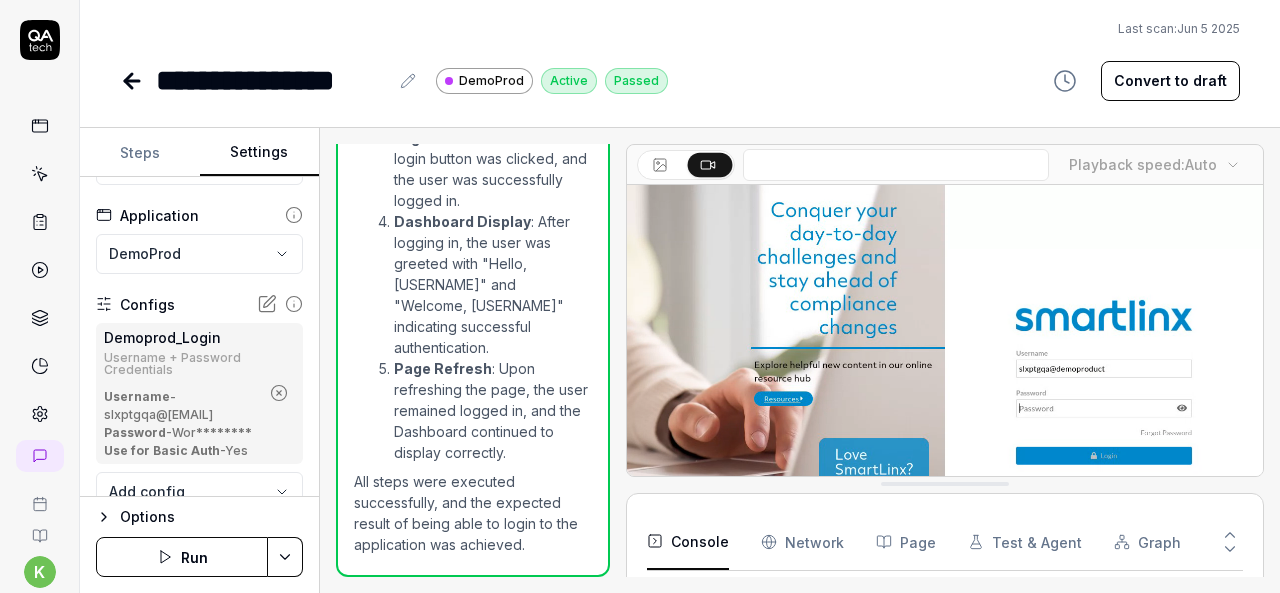 click 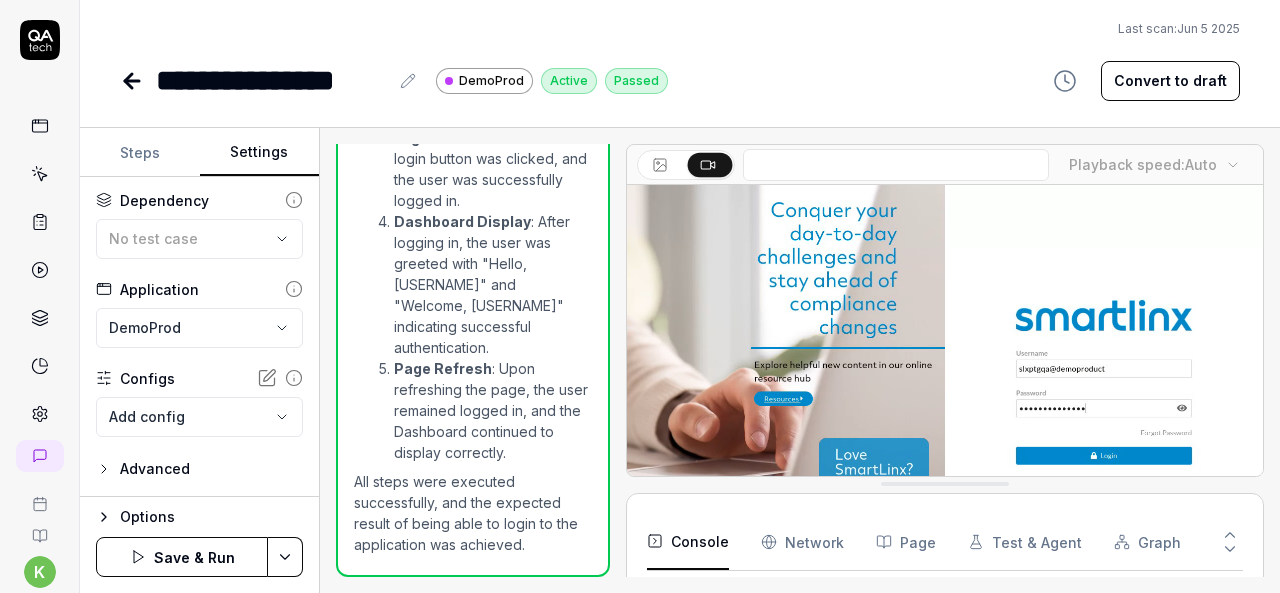 scroll, scrollTop: 91, scrollLeft: 0, axis: vertical 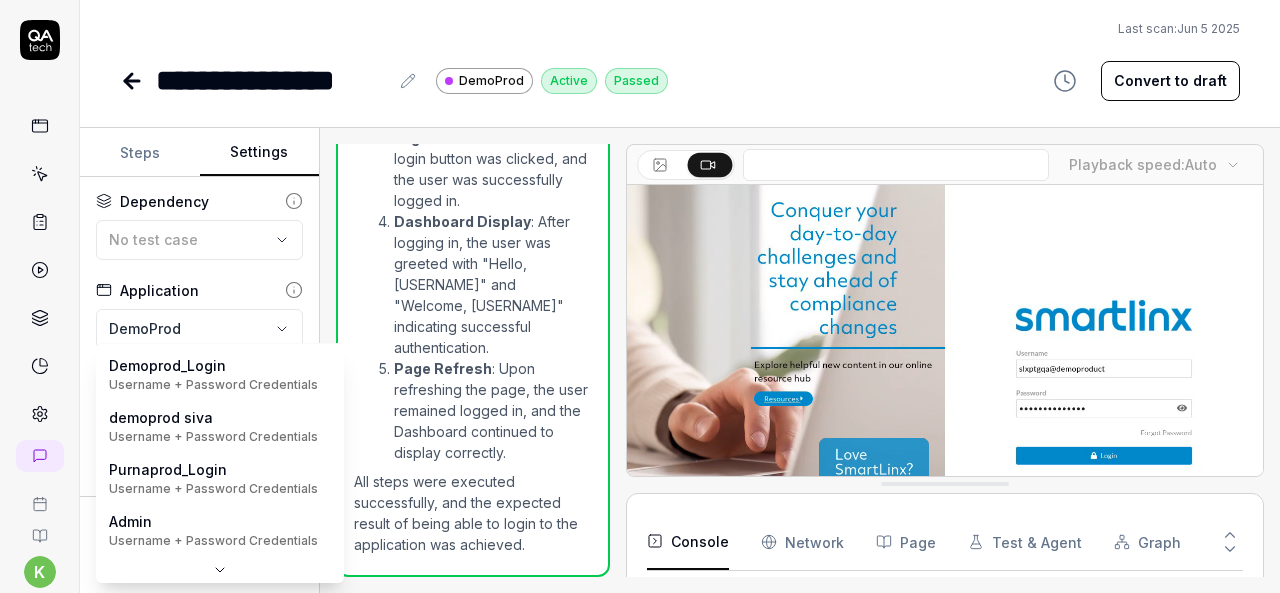 click on "**********" at bounding box center [640, 296] 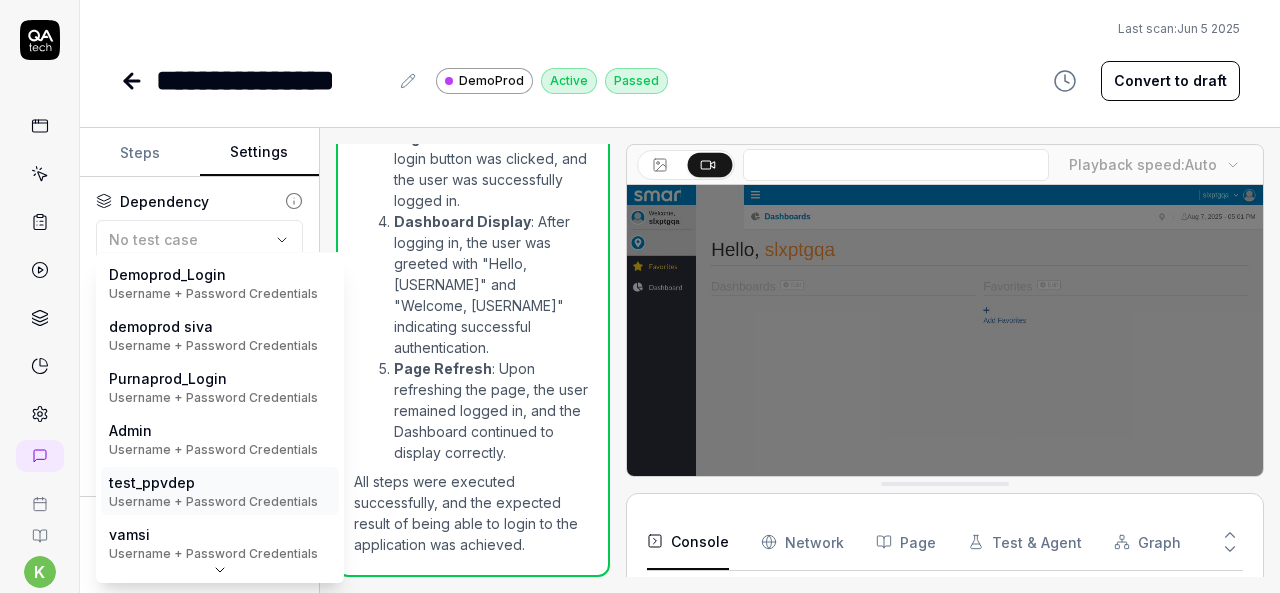 scroll, scrollTop: 0, scrollLeft: 0, axis: both 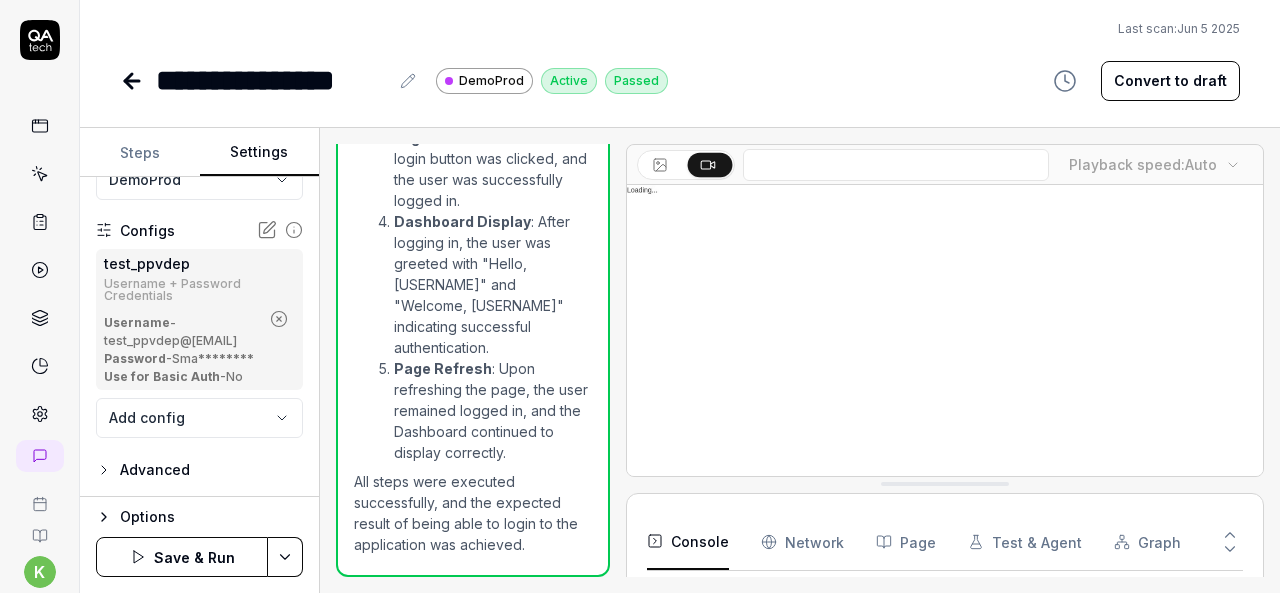 click on "**********" at bounding box center (640, 296) 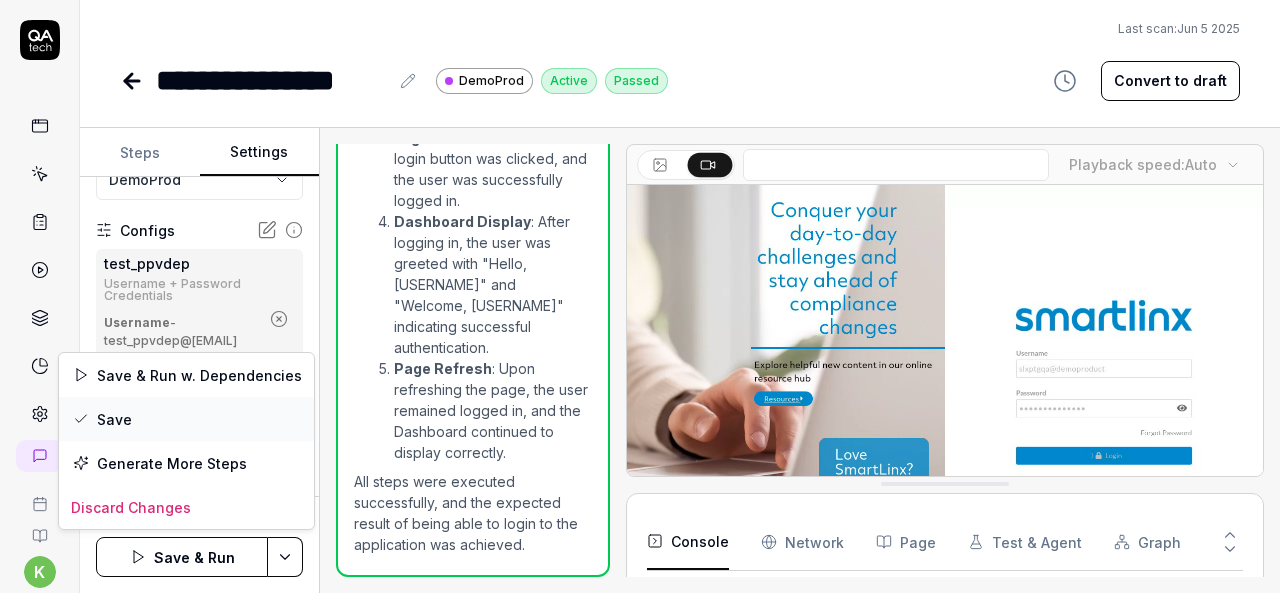 click on "Save" at bounding box center (186, 419) 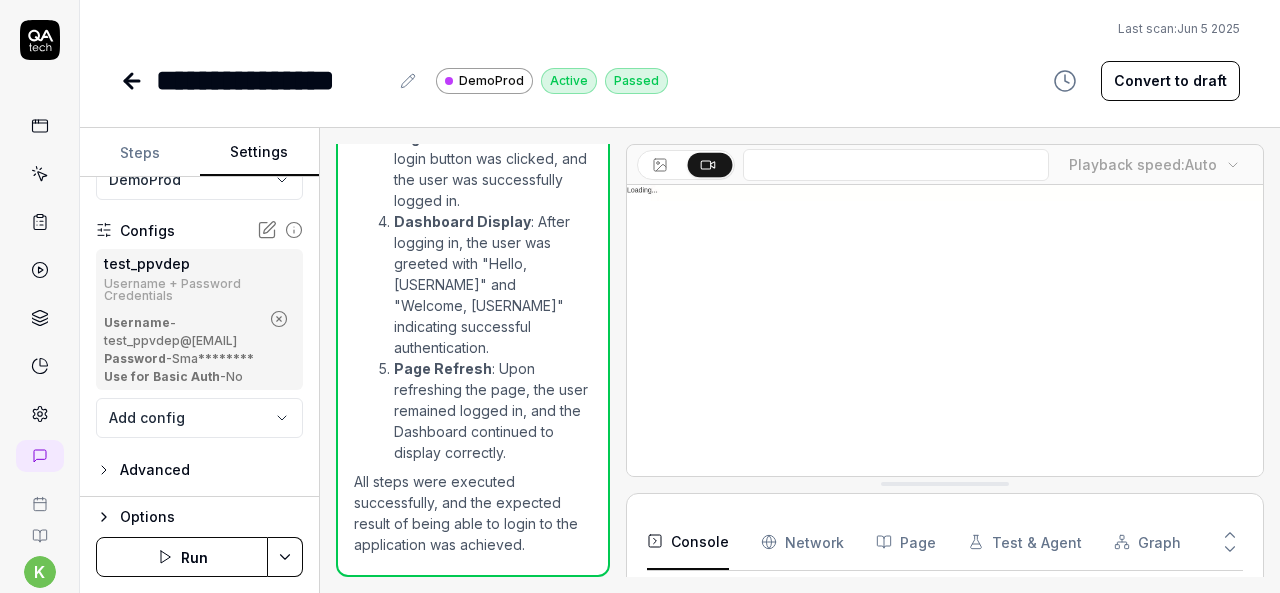 click on "Run" at bounding box center [182, 557] 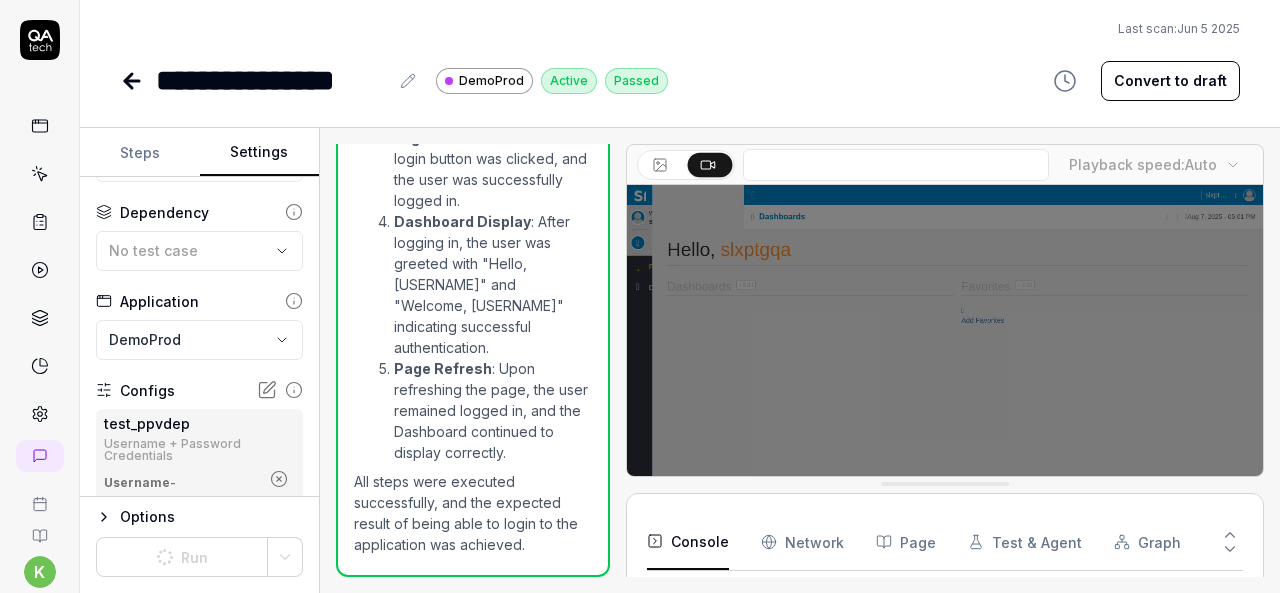 scroll, scrollTop: 76, scrollLeft: 0, axis: vertical 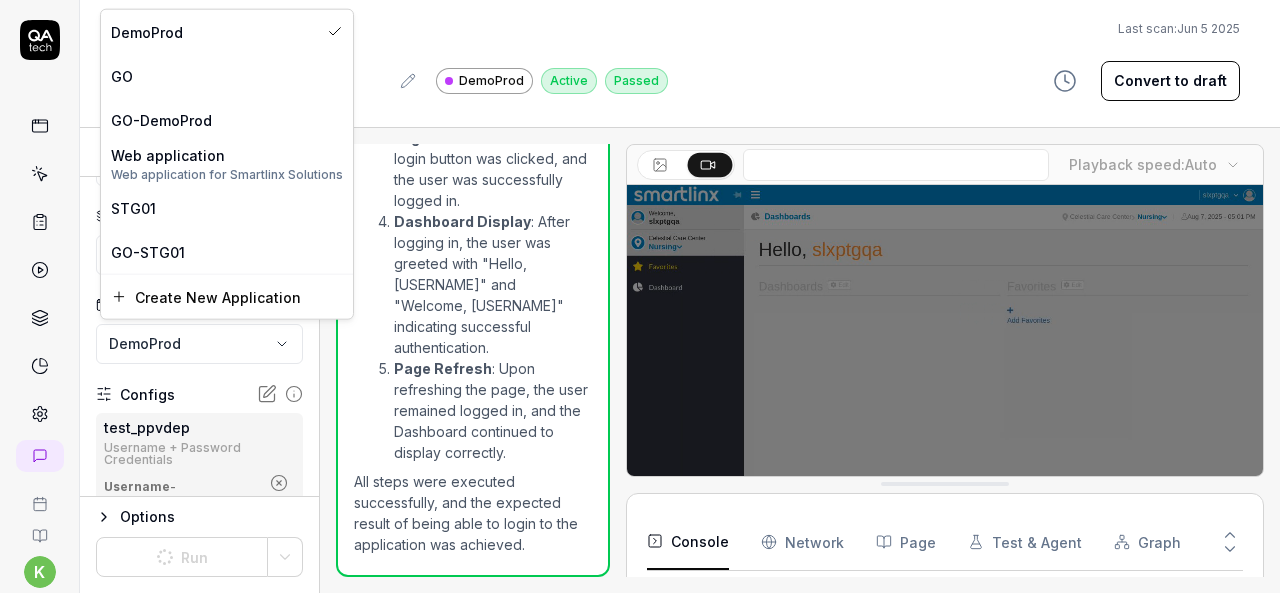 click on "**********" at bounding box center [640, 296] 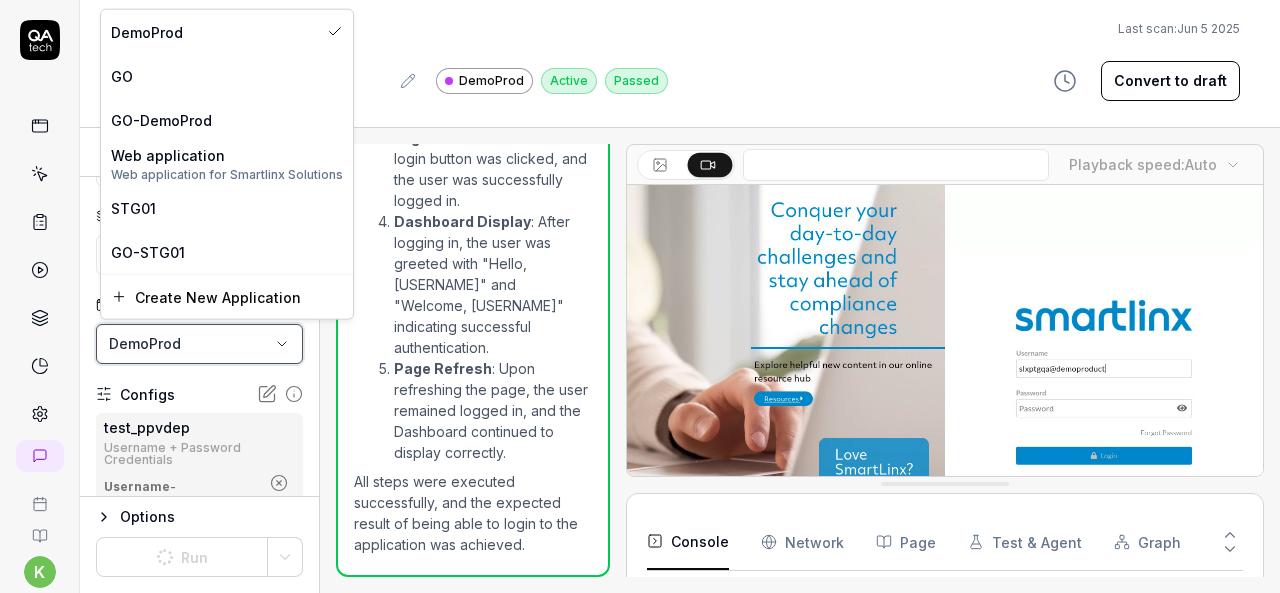click on "**********" at bounding box center (640, 296) 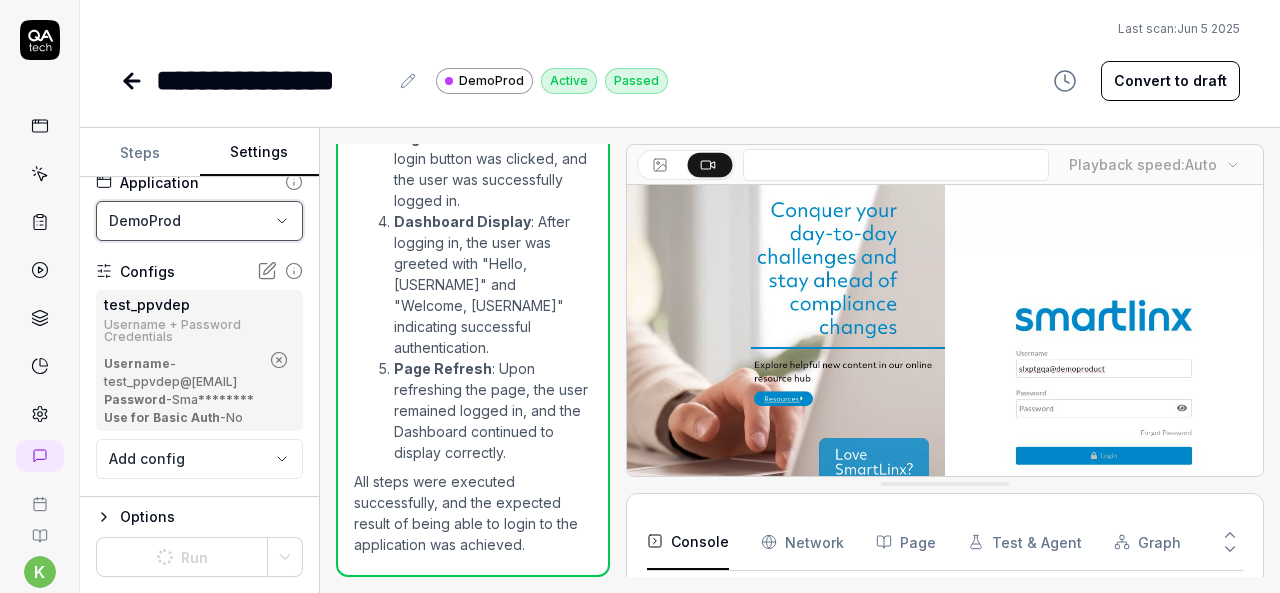 scroll, scrollTop: 240, scrollLeft: 0, axis: vertical 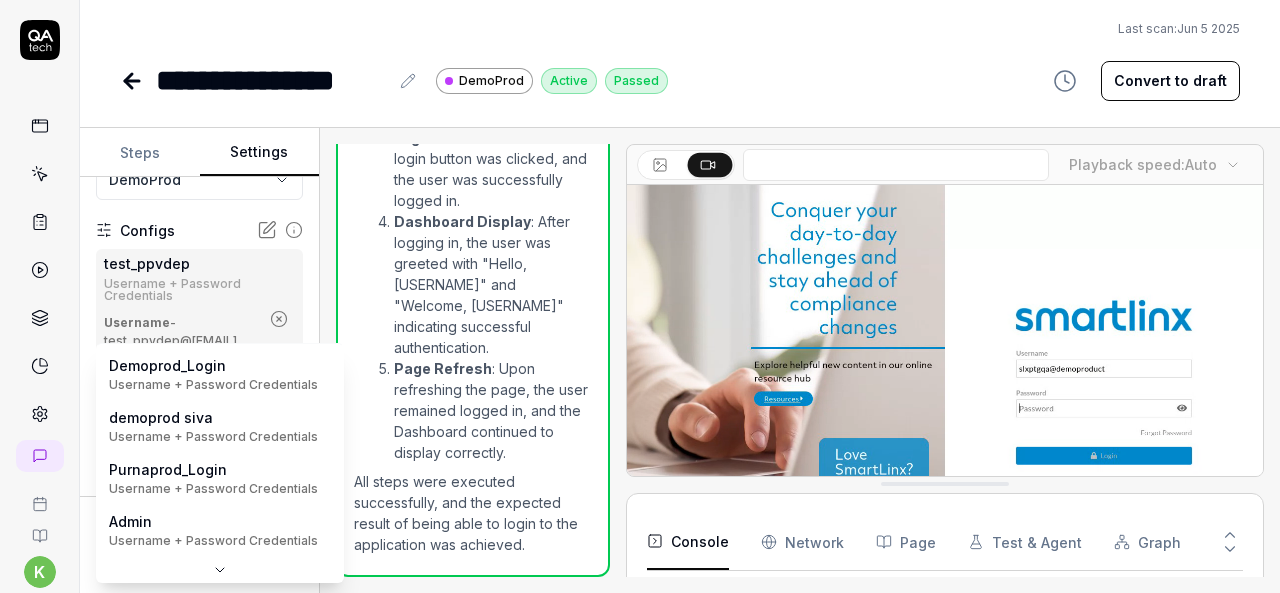 click on "**********" at bounding box center (640, 296) 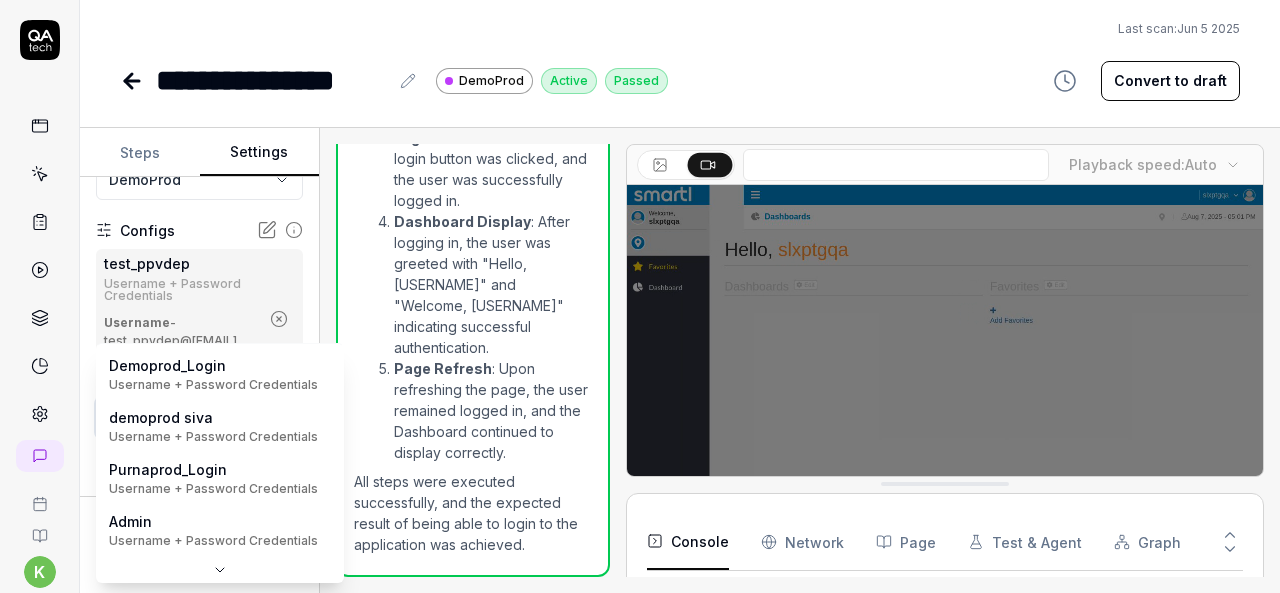 scroll, scrollTop: 0, scrollLeft: 0, axis: both 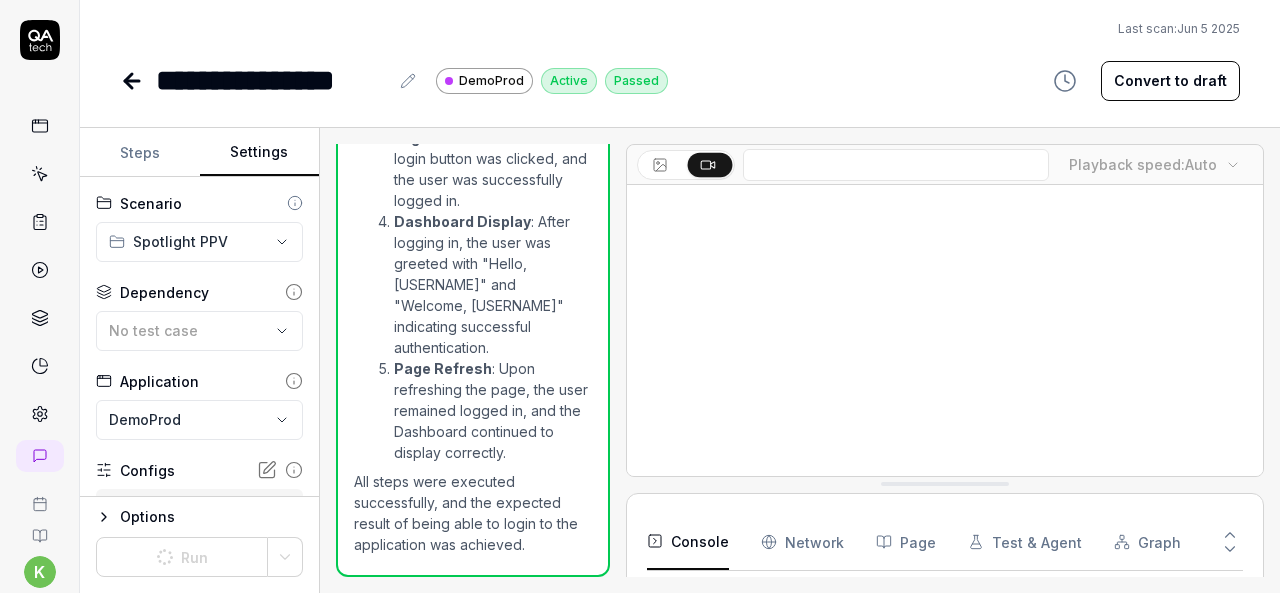 click on "**********" at bounding box center [640, 296] 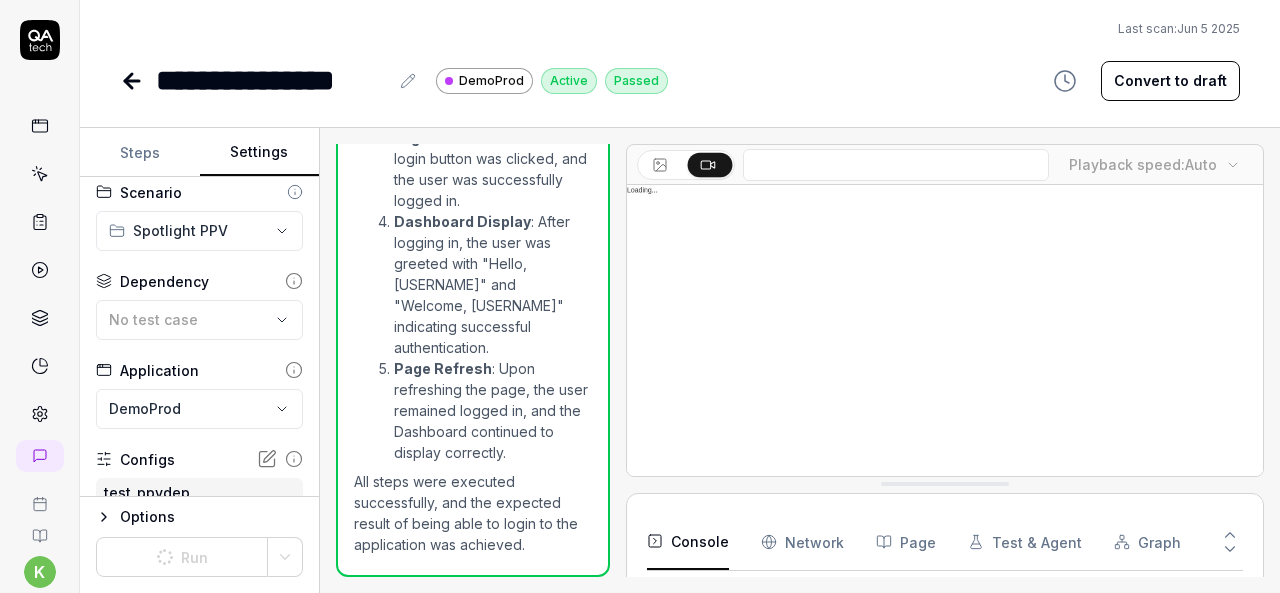 scroll, scrollTop: 24, scrollLeft: 0, axis: vertical 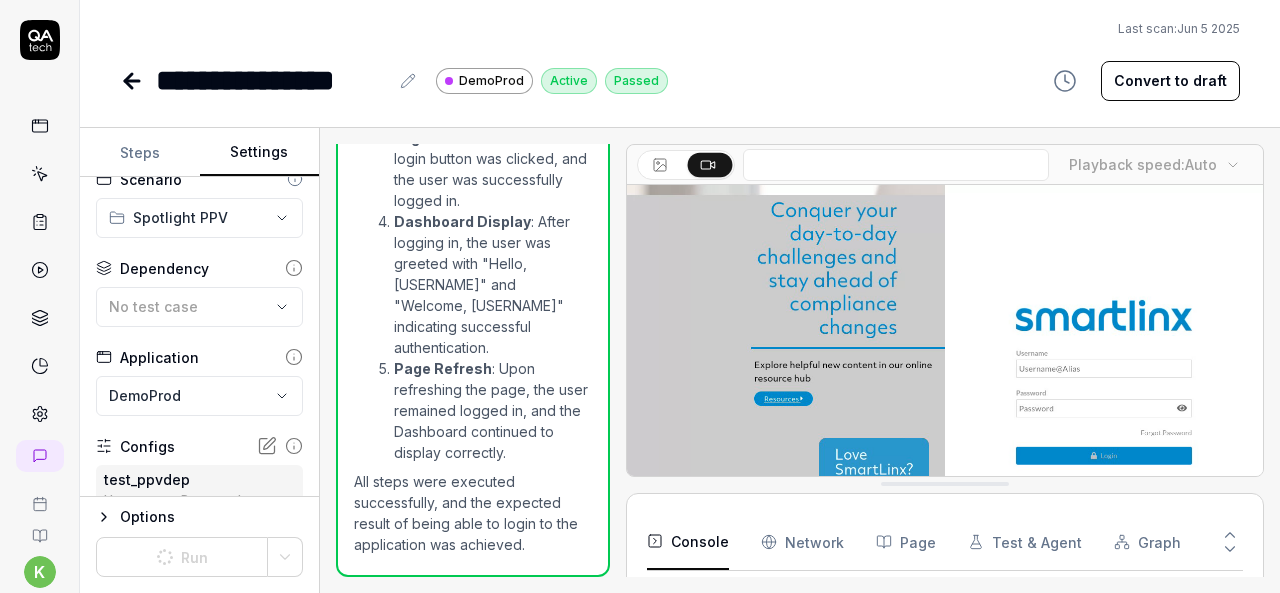 click on "**********" at bounding box center [640, 296] 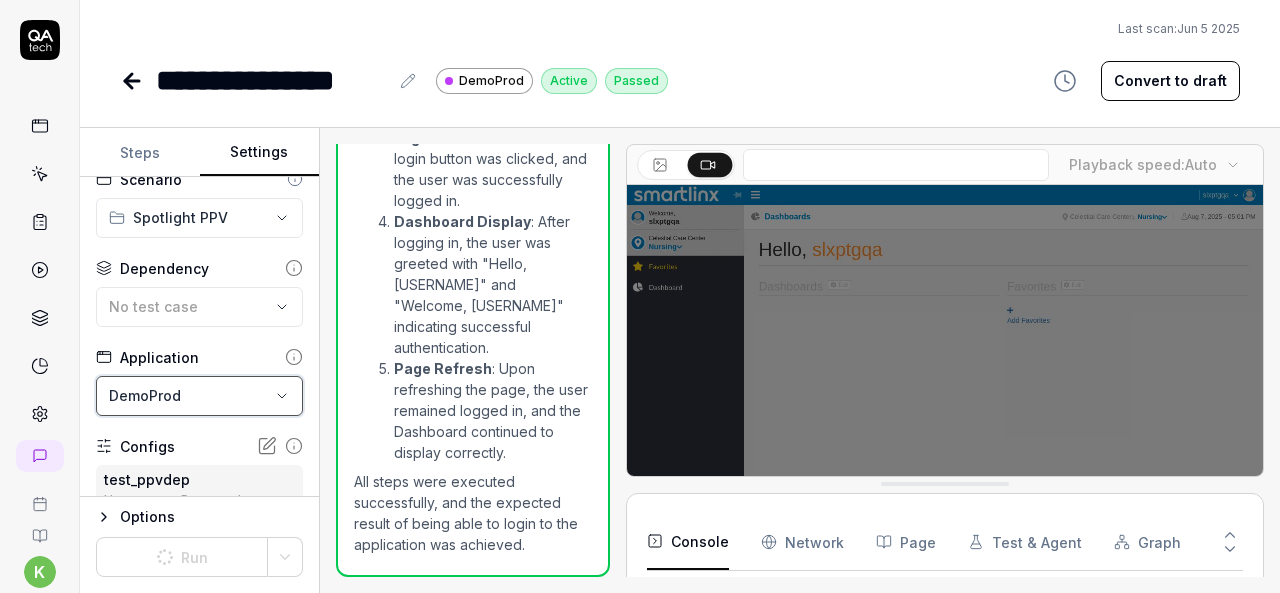 click on "**********" at bounding box center [640, 296] 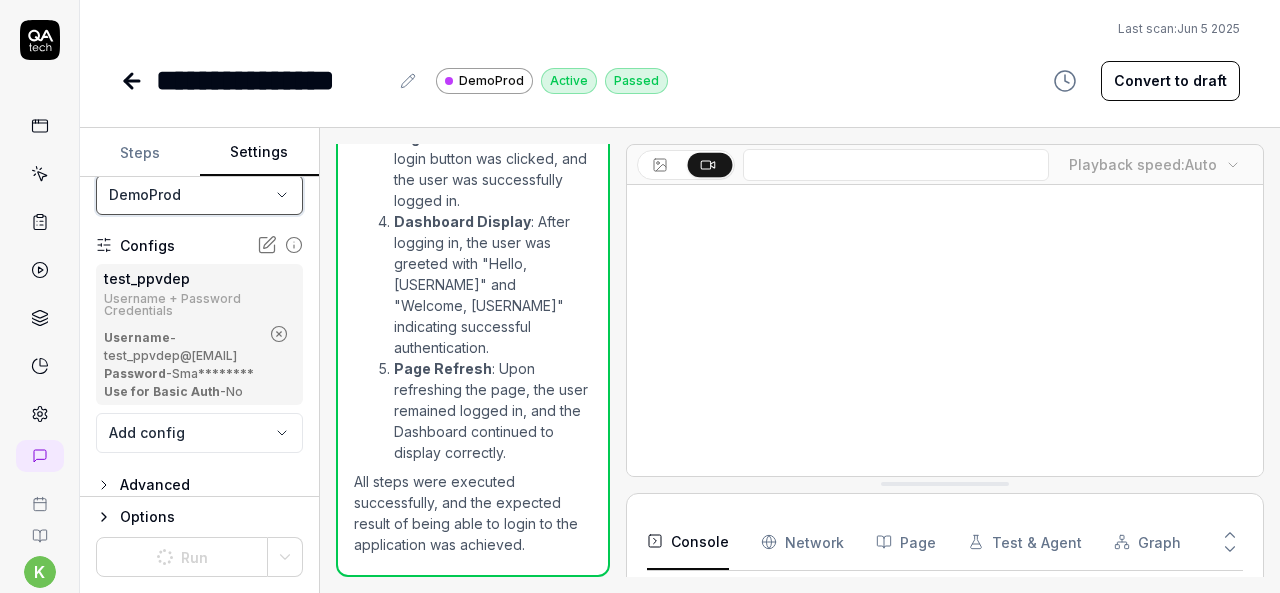 scroll, scrollTop: 240, scrollLeft: 0, axis: vertical 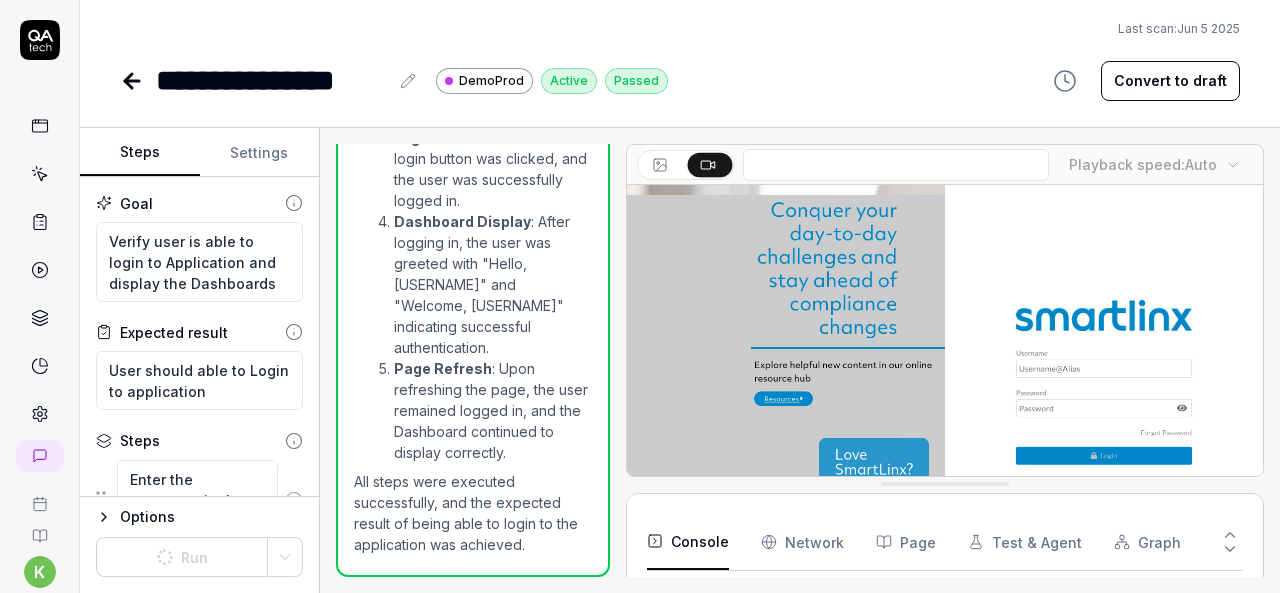 click on "Steps" at bounding box center (140, 153) 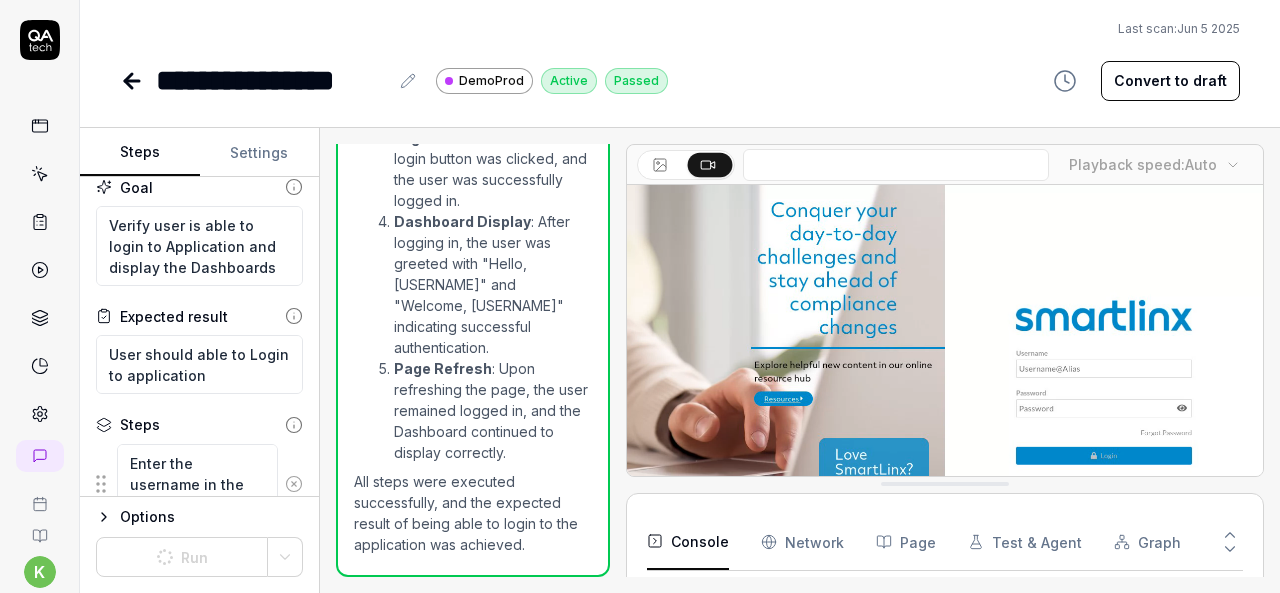 scroll, scrollTop: 4, scrollLeft: 0, axis: vertical 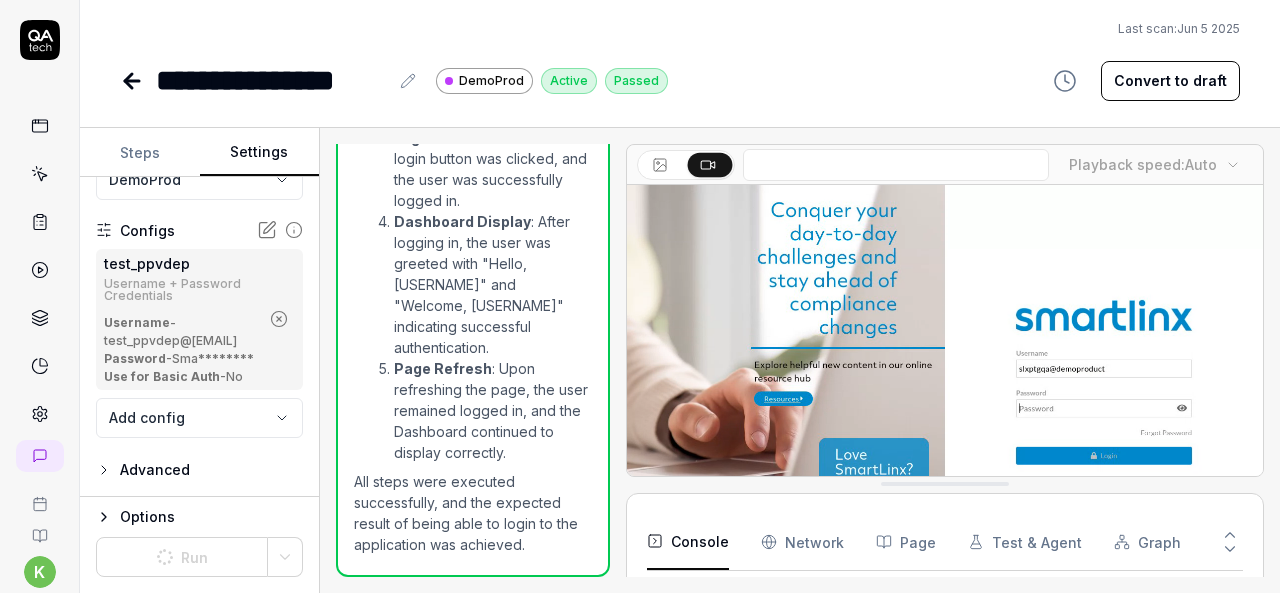 click on "Settings" at bounding box center (260, 153) 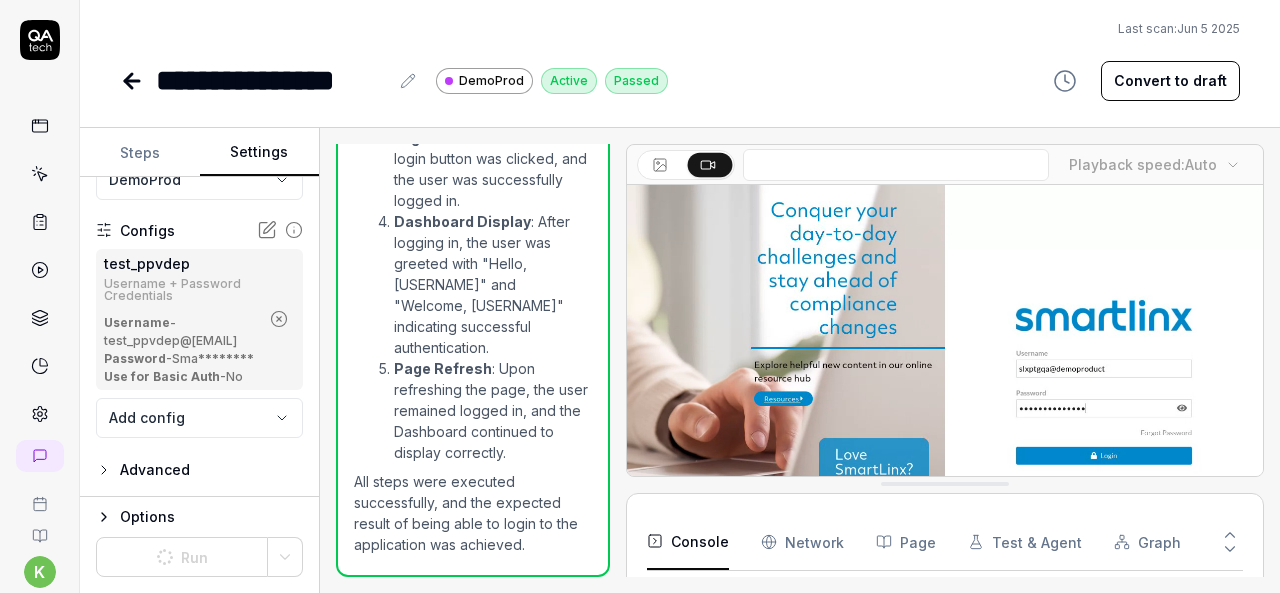 scroll, scrollTop: 1424, scrollLeft: 0, axis: vertical 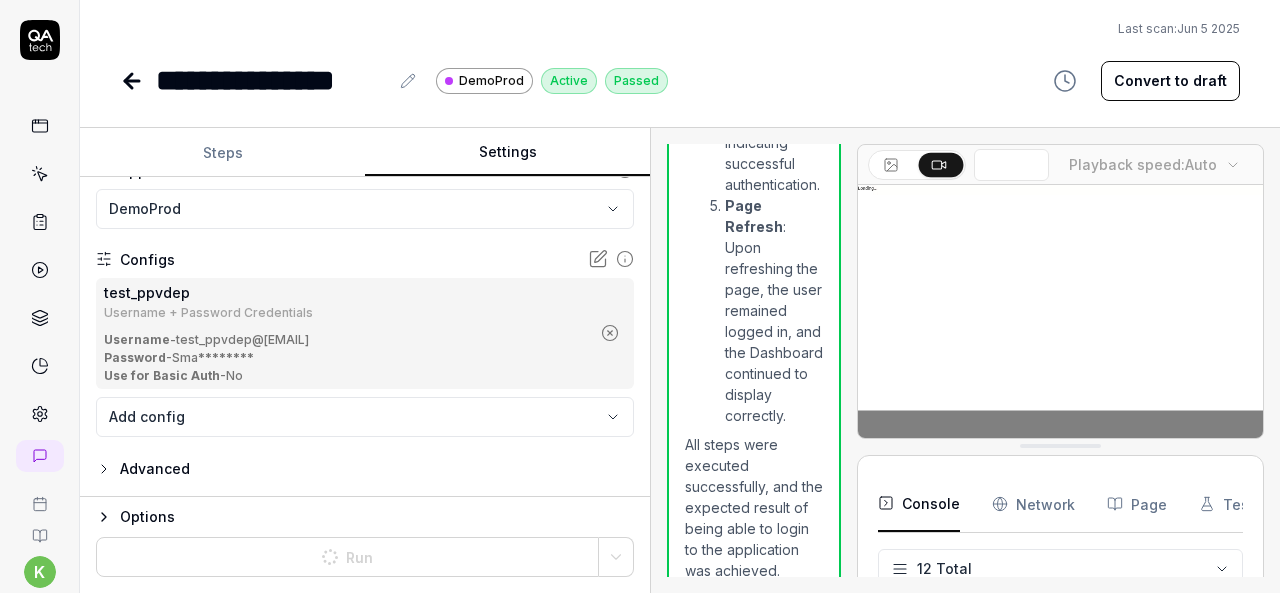 click on "**********" at bounding box center (680, 360) 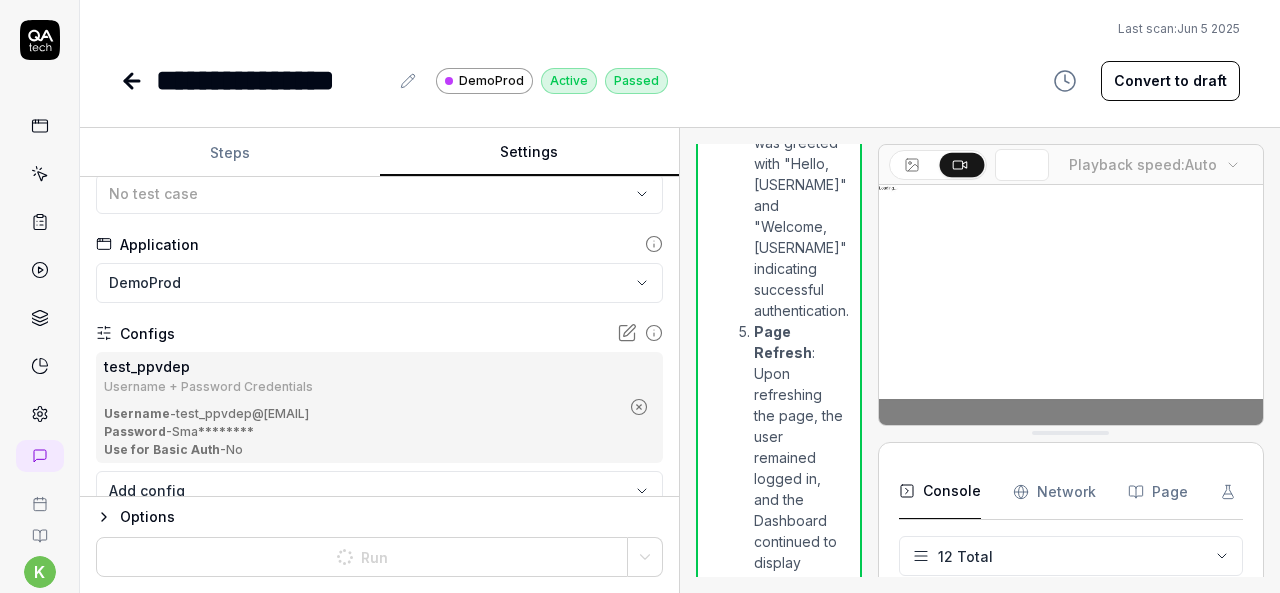 scroll, scrollTop: 203, scrollLeft: 0, axis: vertical 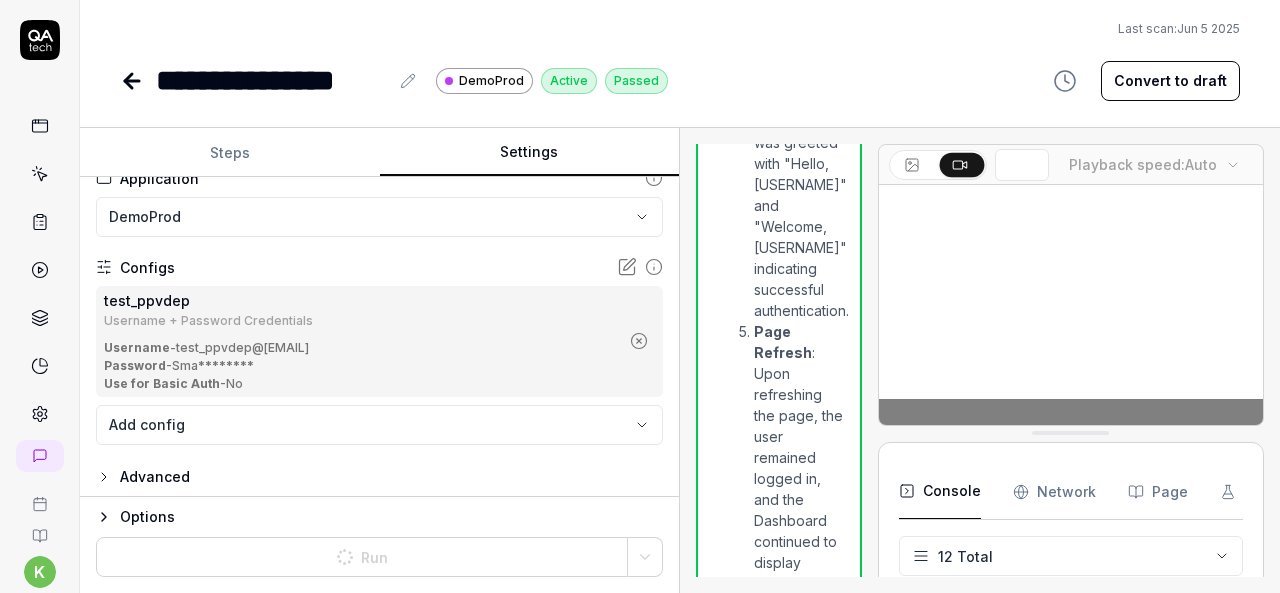 click 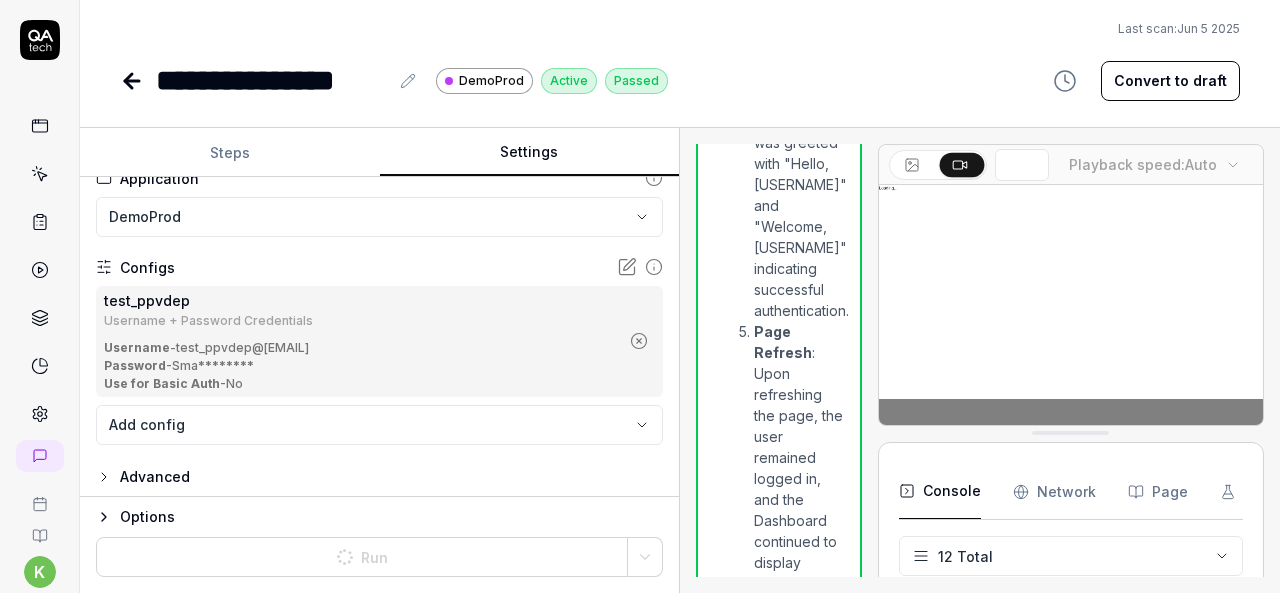 scroll, scrollTop: 91, scrollLeft: 0, axis: vertical 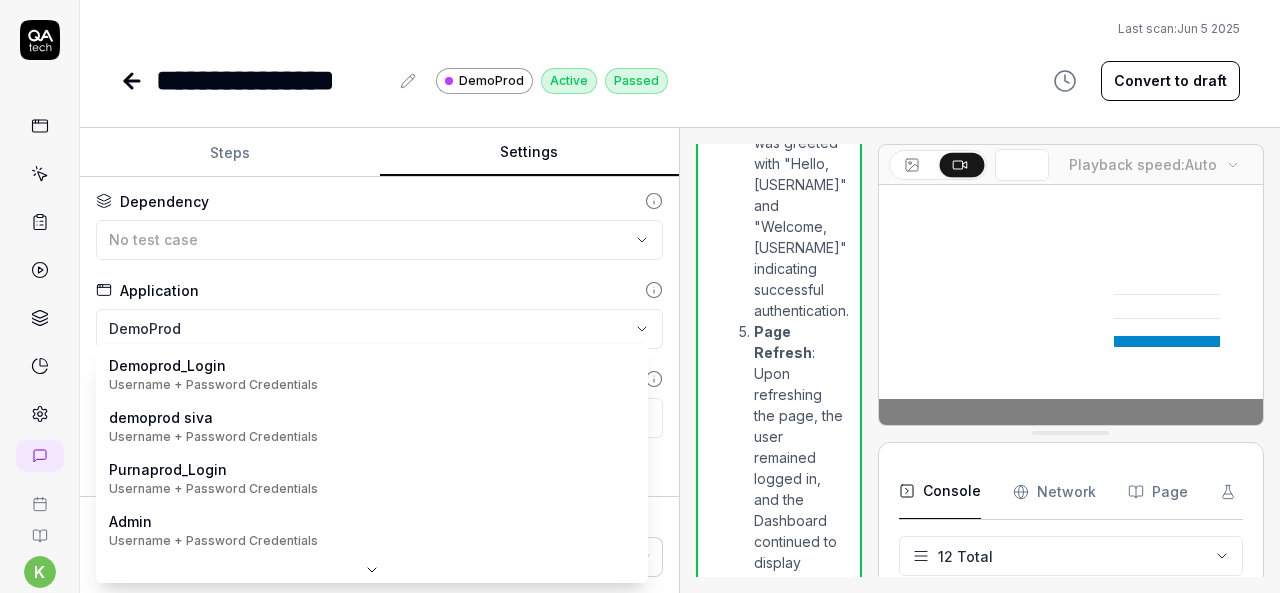 click on "**********" at bounding box center [640, 296] 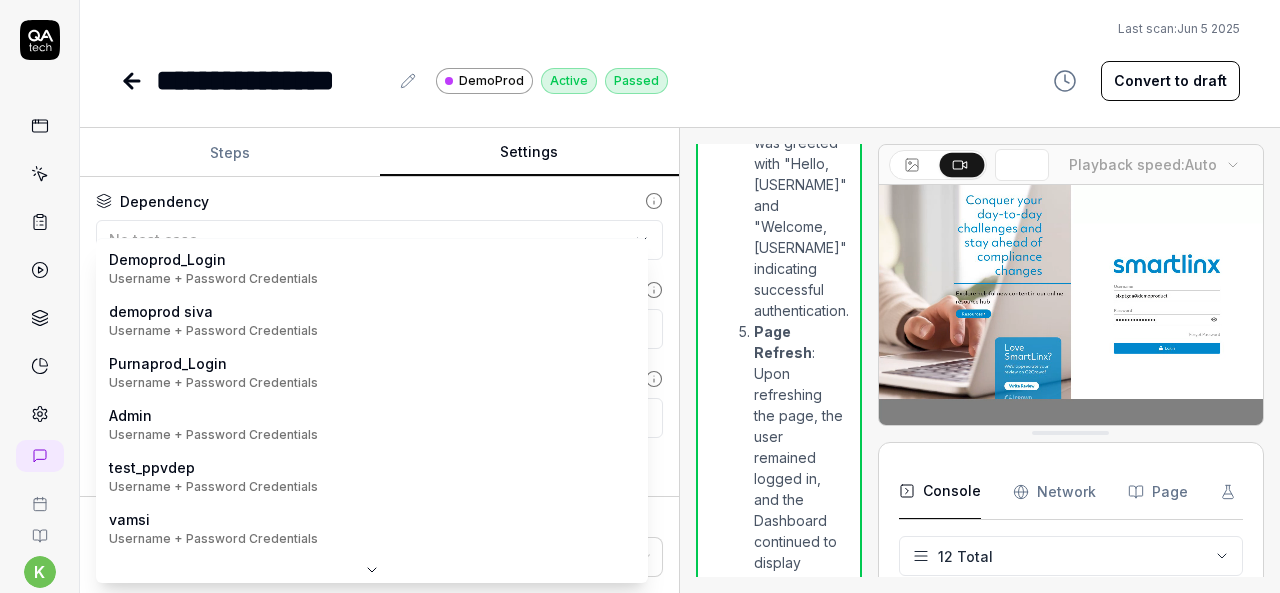 scroll, scrollTop: 0, scrollLeft: 0, axis: both 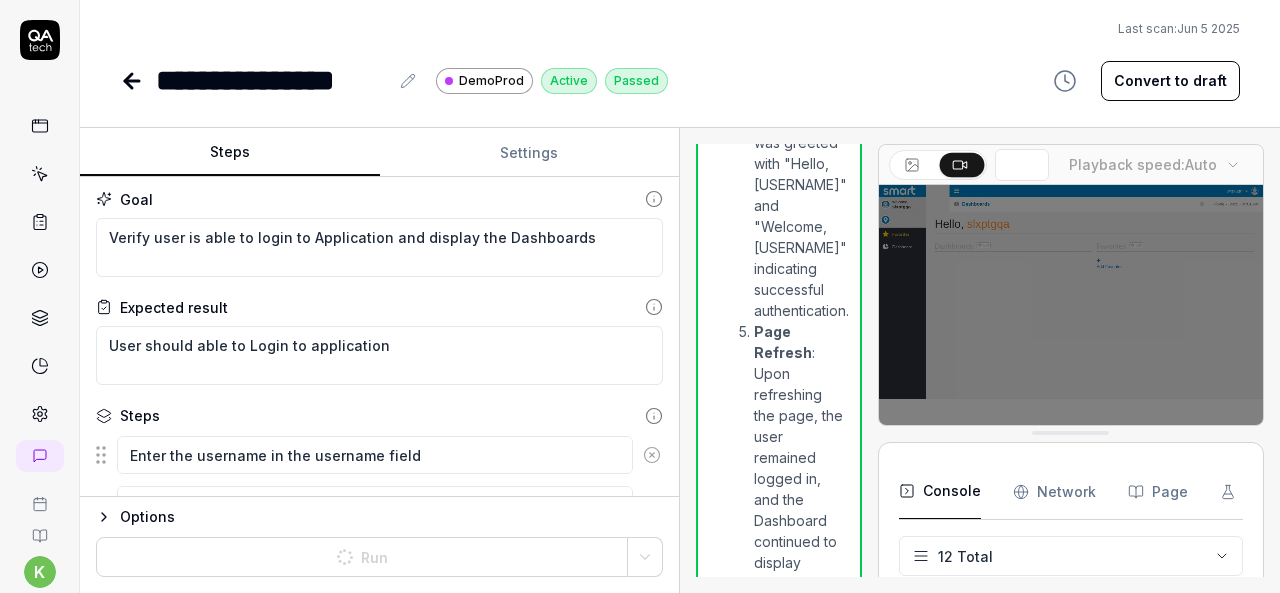 click on "Steps" at bounding box center [230, 153] 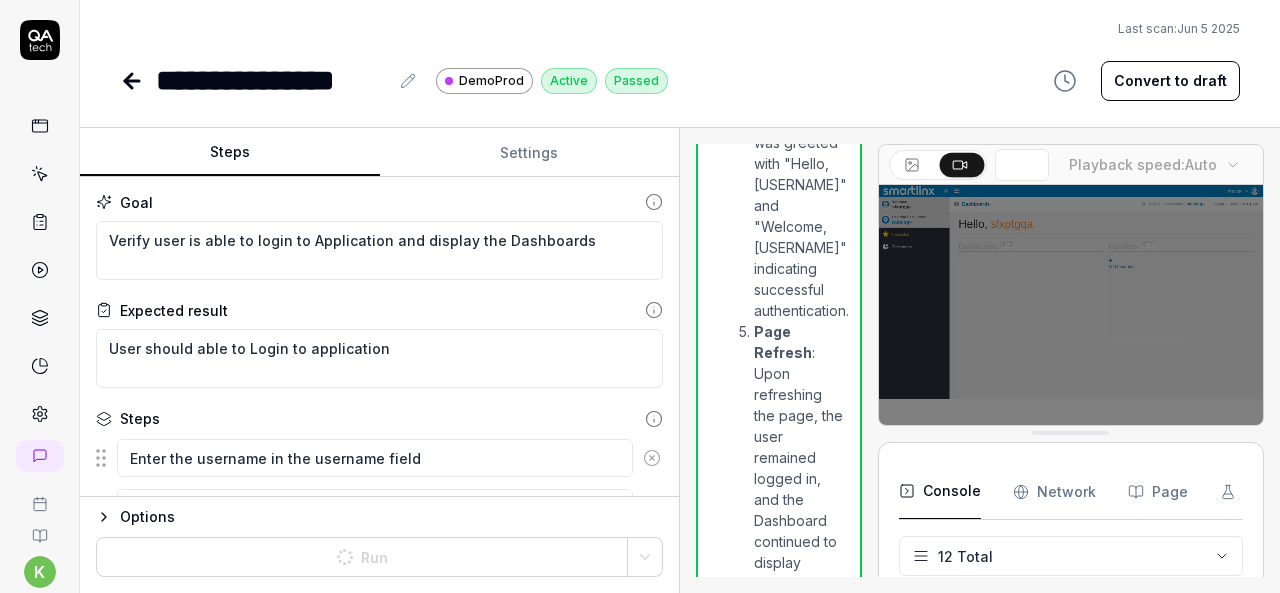 scroll, scrollTop: 0, scrollLeft: 0, axis: both 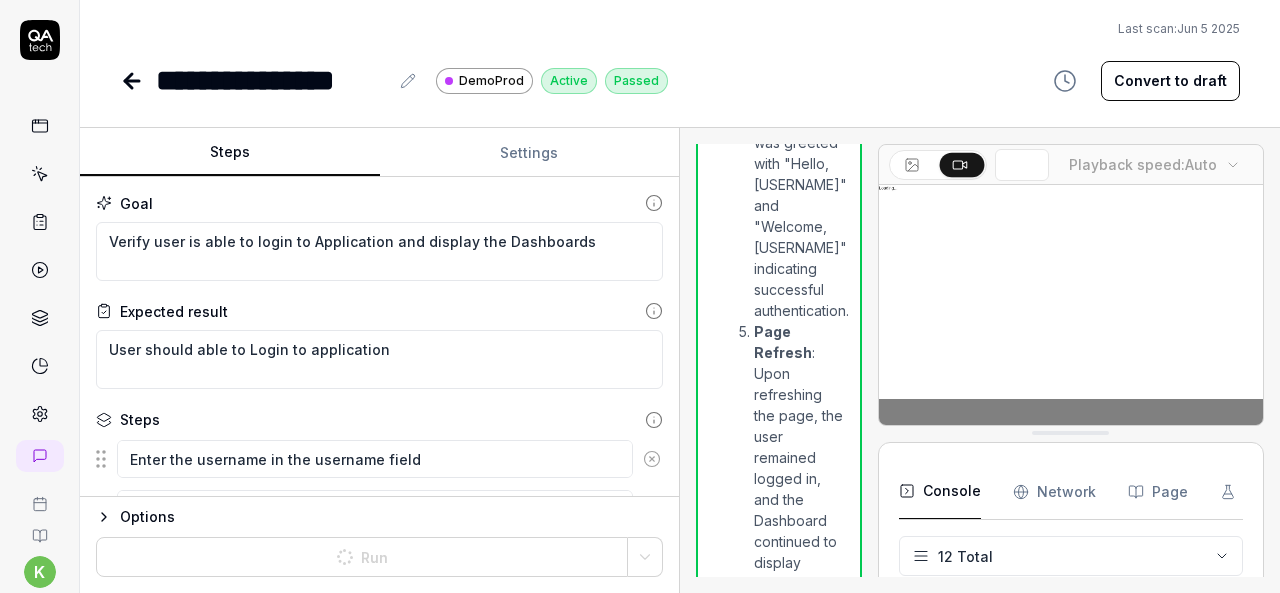 type on "*" 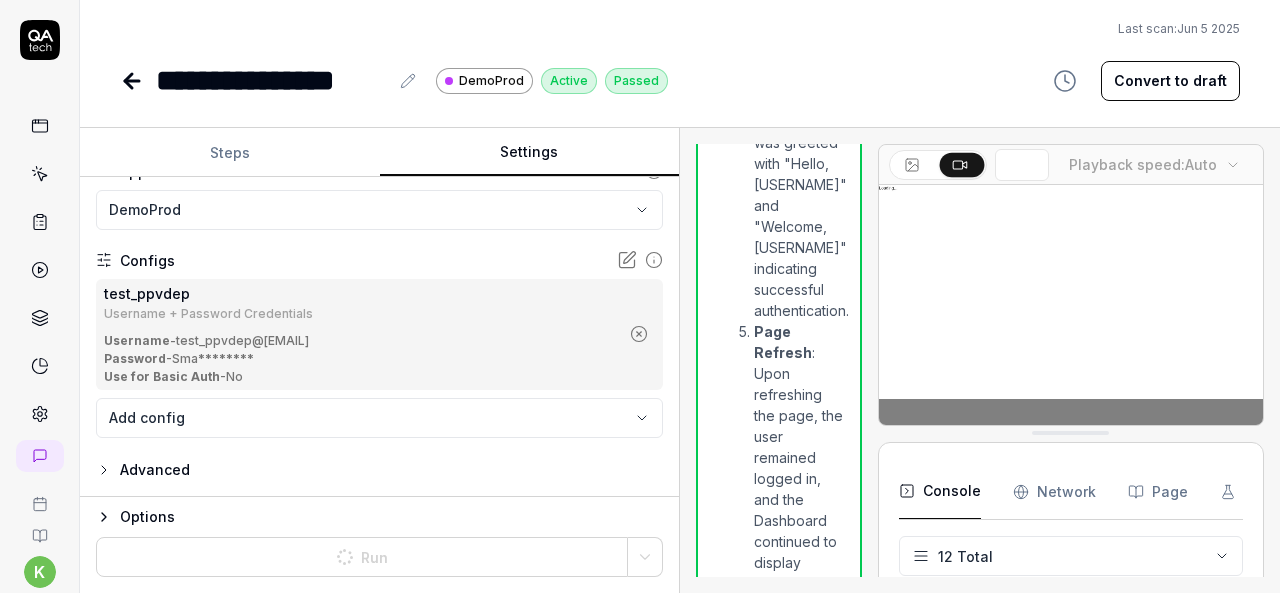 click on "Settings" at bounding box center [530, 153] 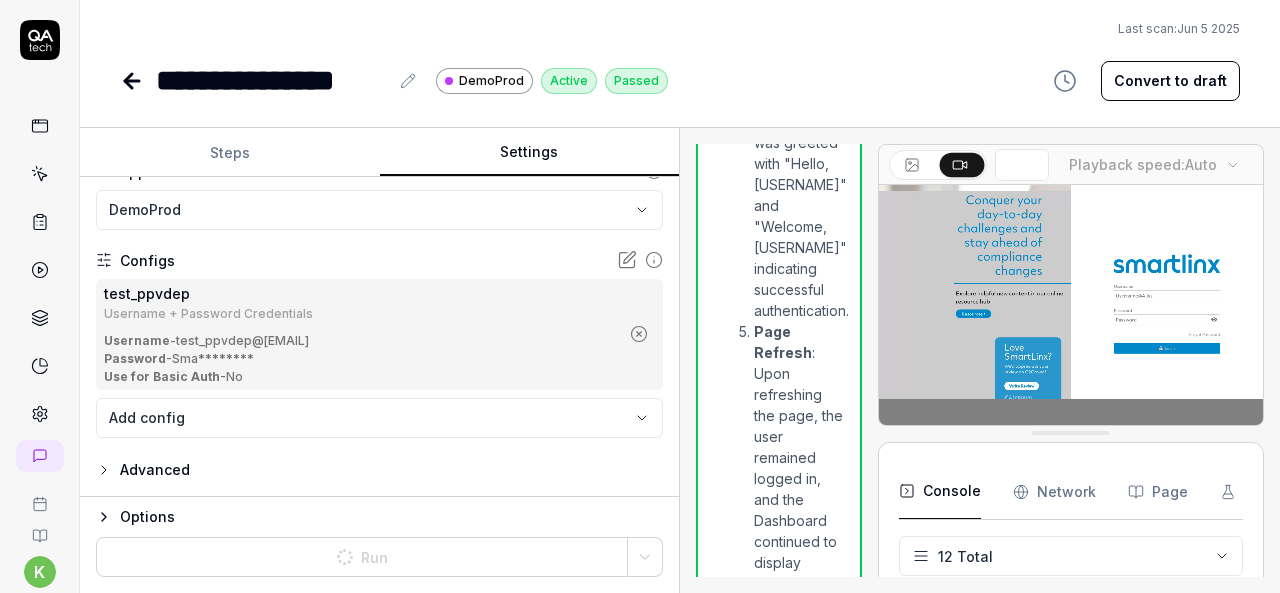 scroll, scrollTop: 210, scrollLeft: 0, axis: vertical 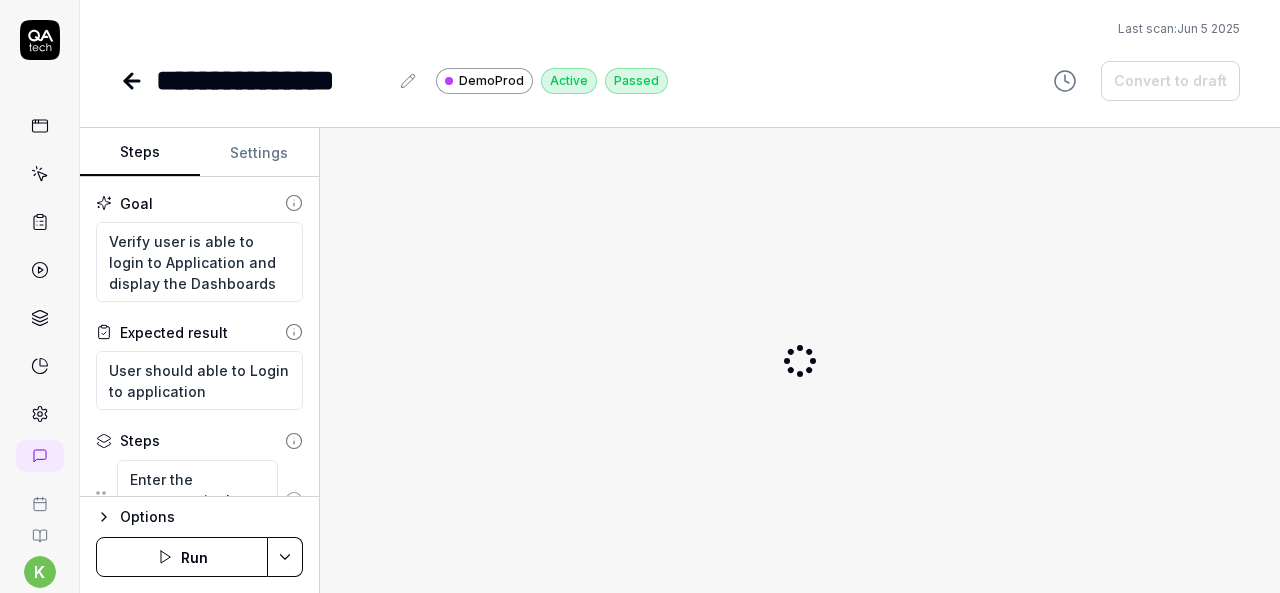 type on "*" 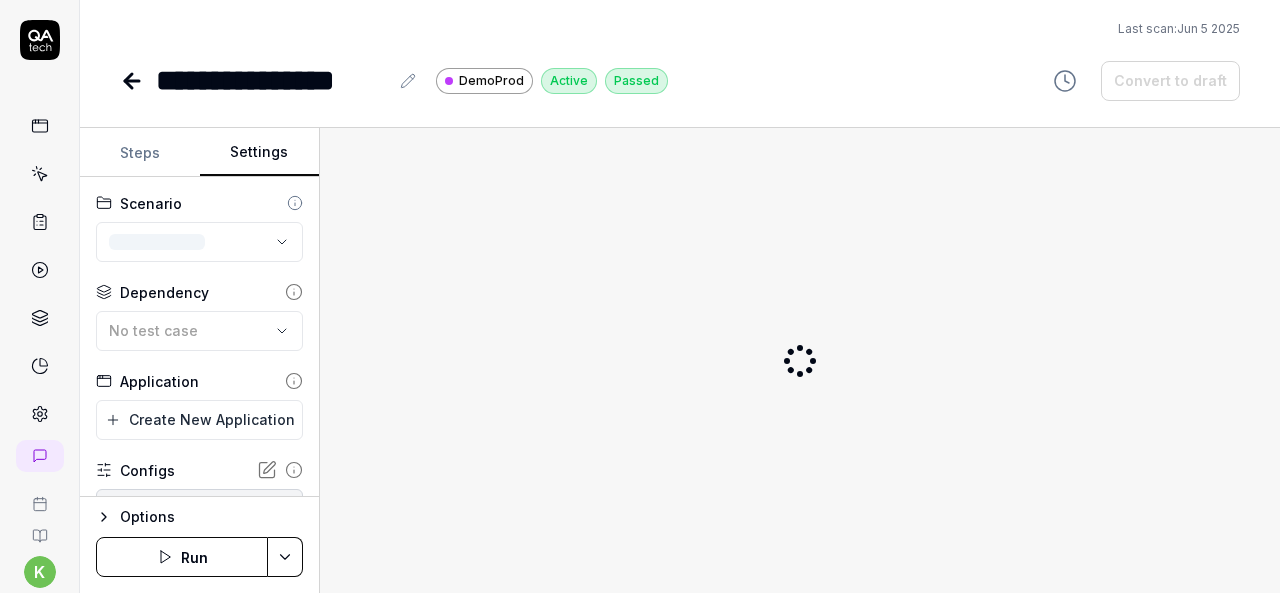 click on "Settings" at bounding box center [260, 153] 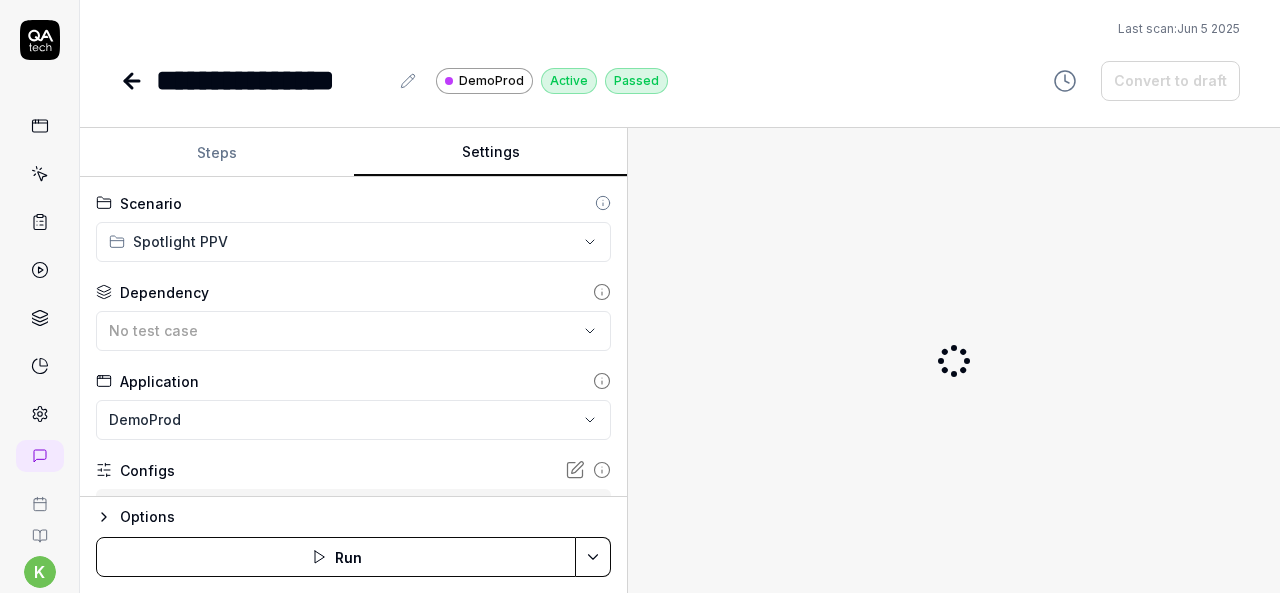 click on "**********" at bounding box center (680, 360) 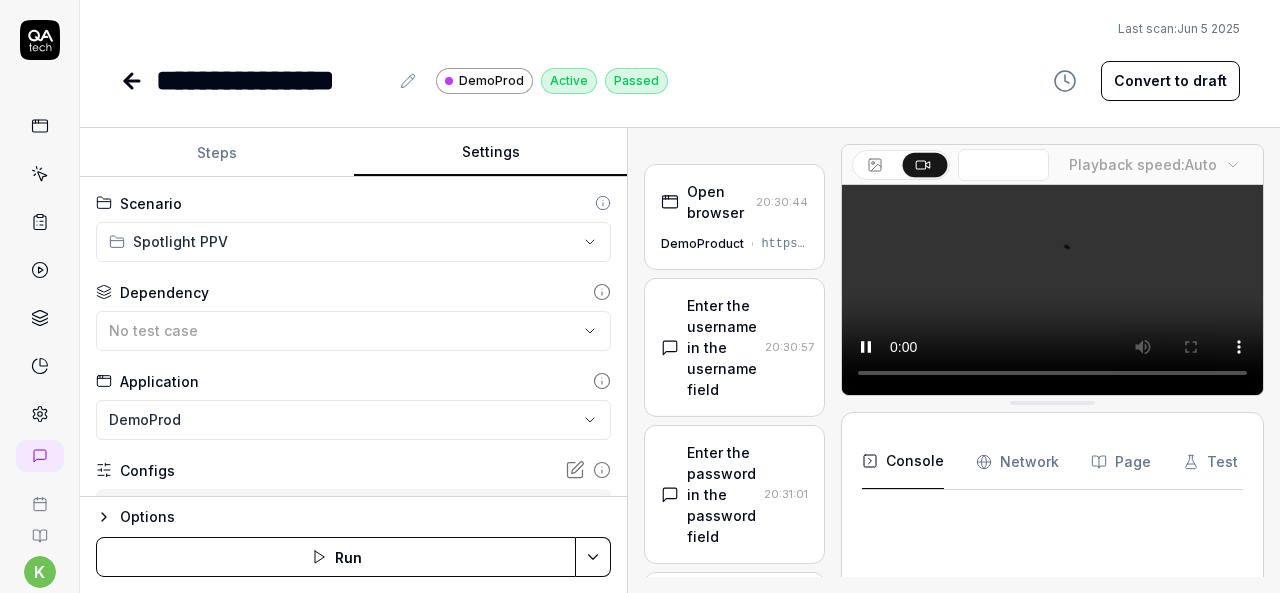 scroll, scrollTop: 151, scrollLeft: 0, axis: vertical 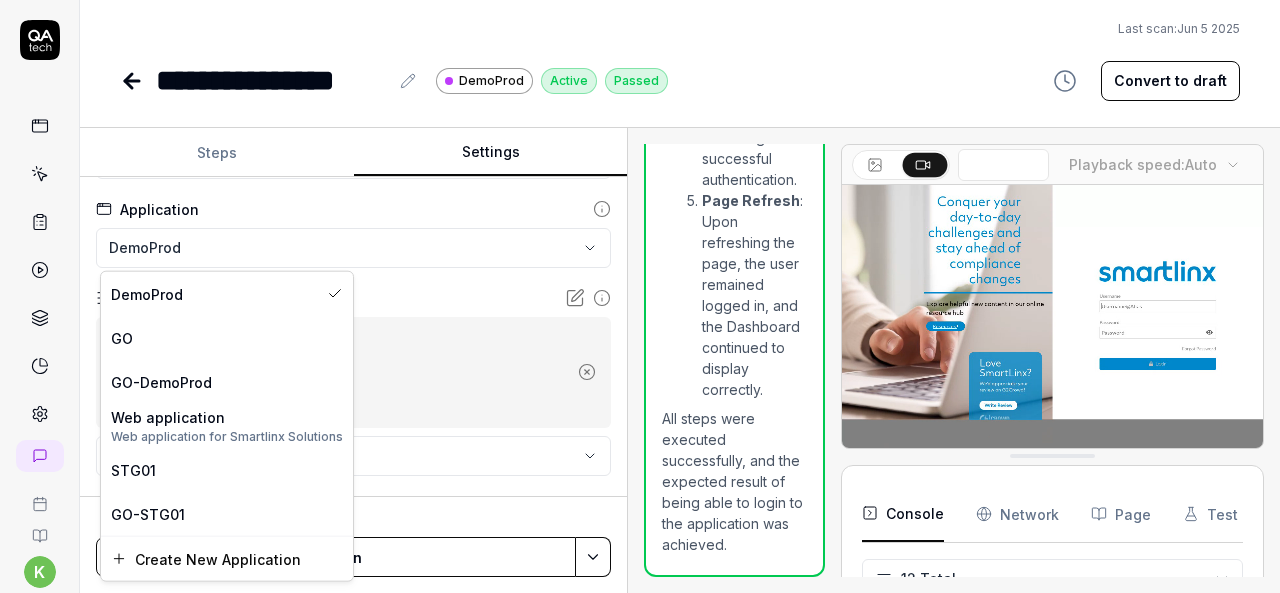 click on "**********" at bounding box center (640, 296) 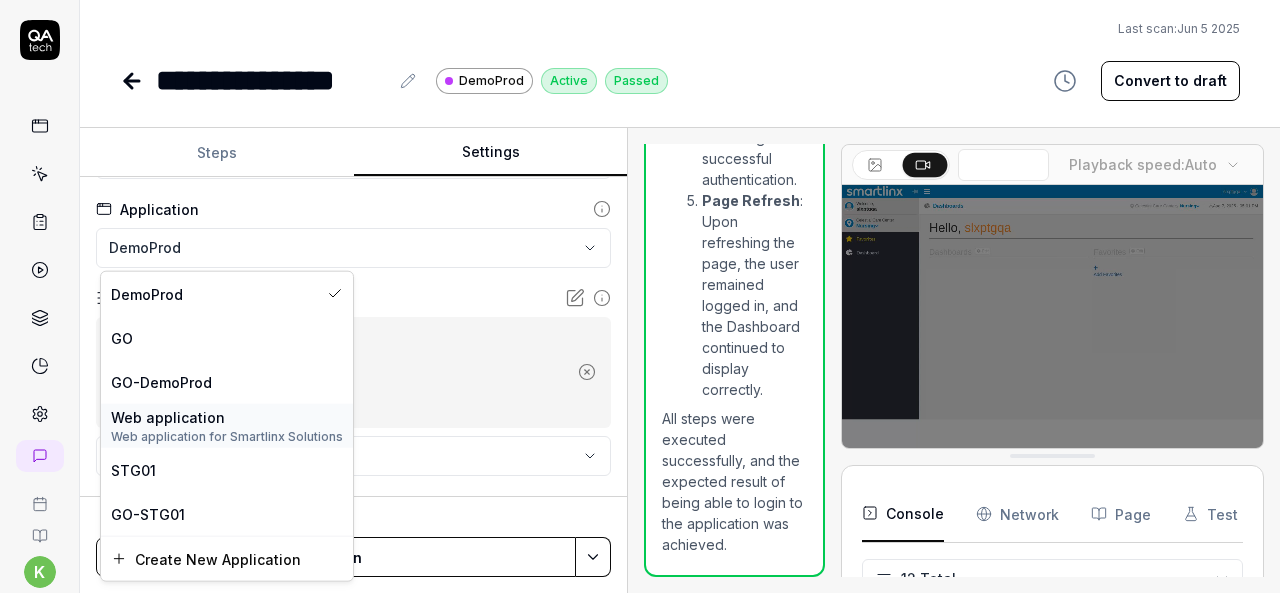 click on "Web application" at bounding box center (227, 416) 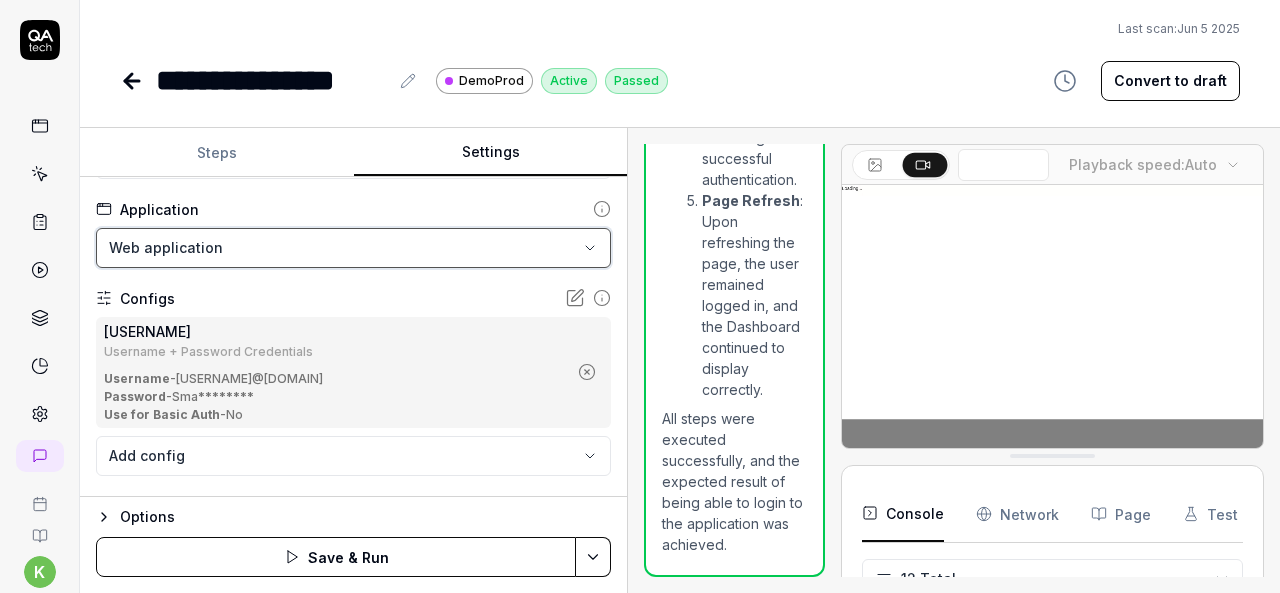 scroll, scrollTop: 210, scrollLeft: 0, axis: vertical 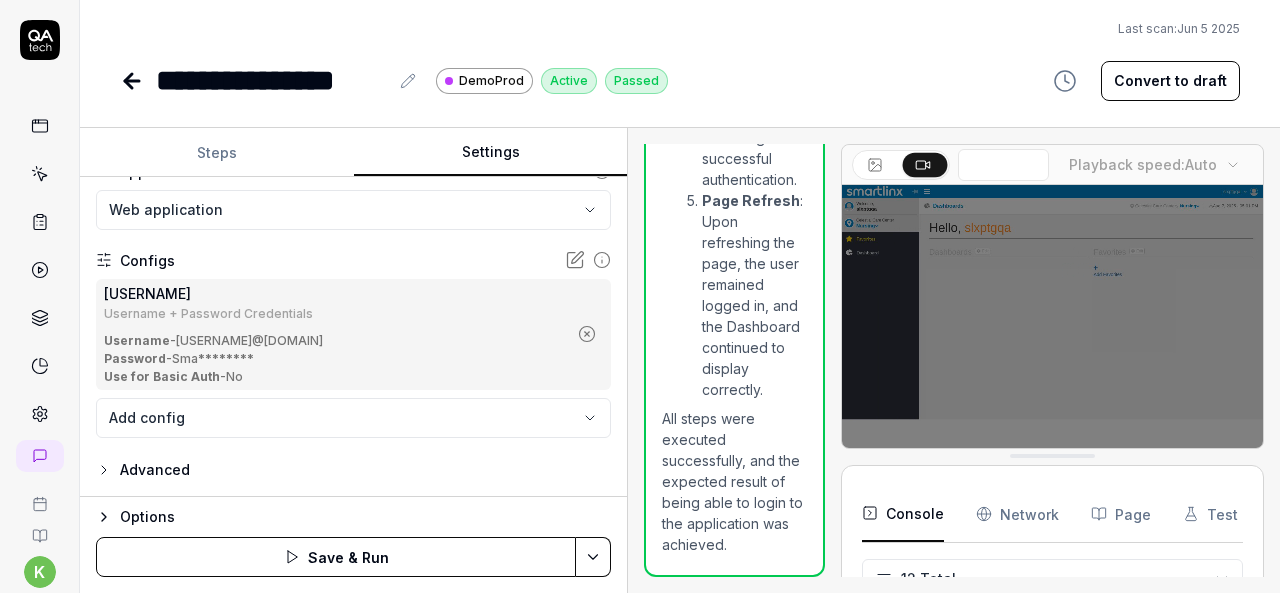 click on "Save & Run" at bounding box center (336, 557) 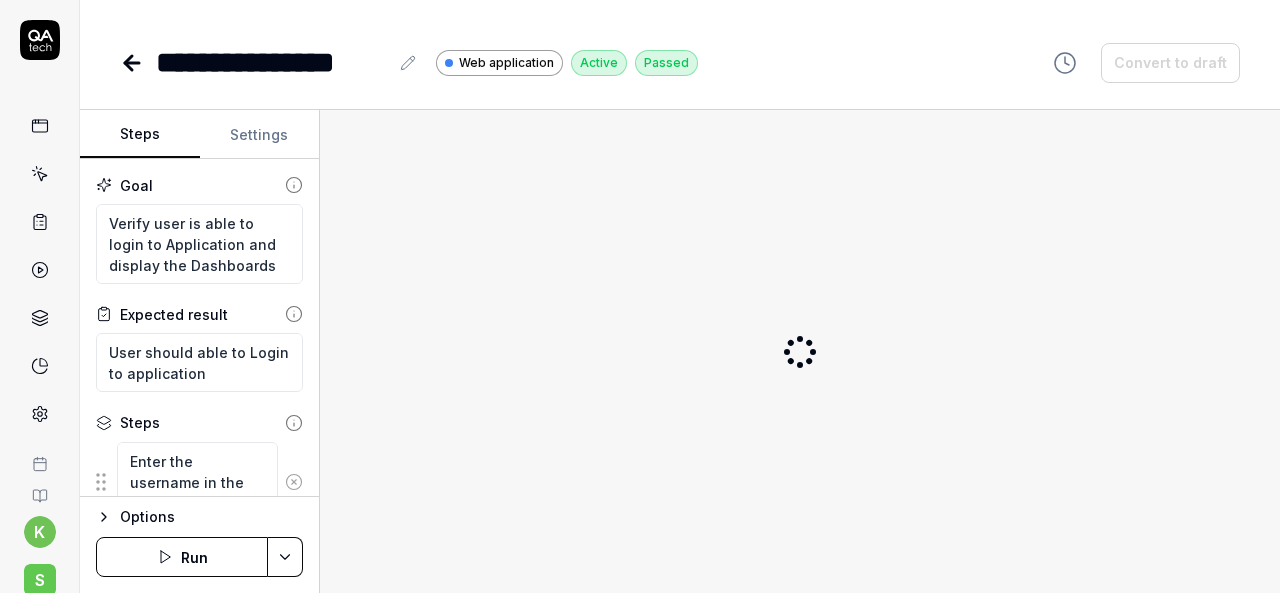 scroll, scrollTop: 0, scrollLeft: 0, axis: both 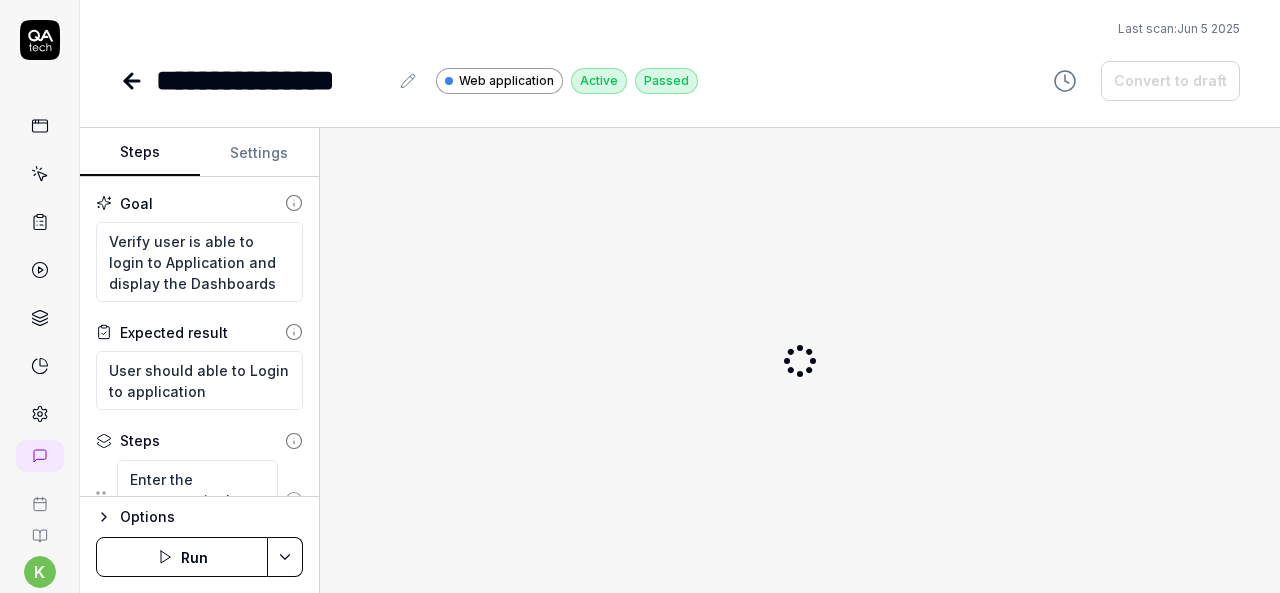 type on "*" 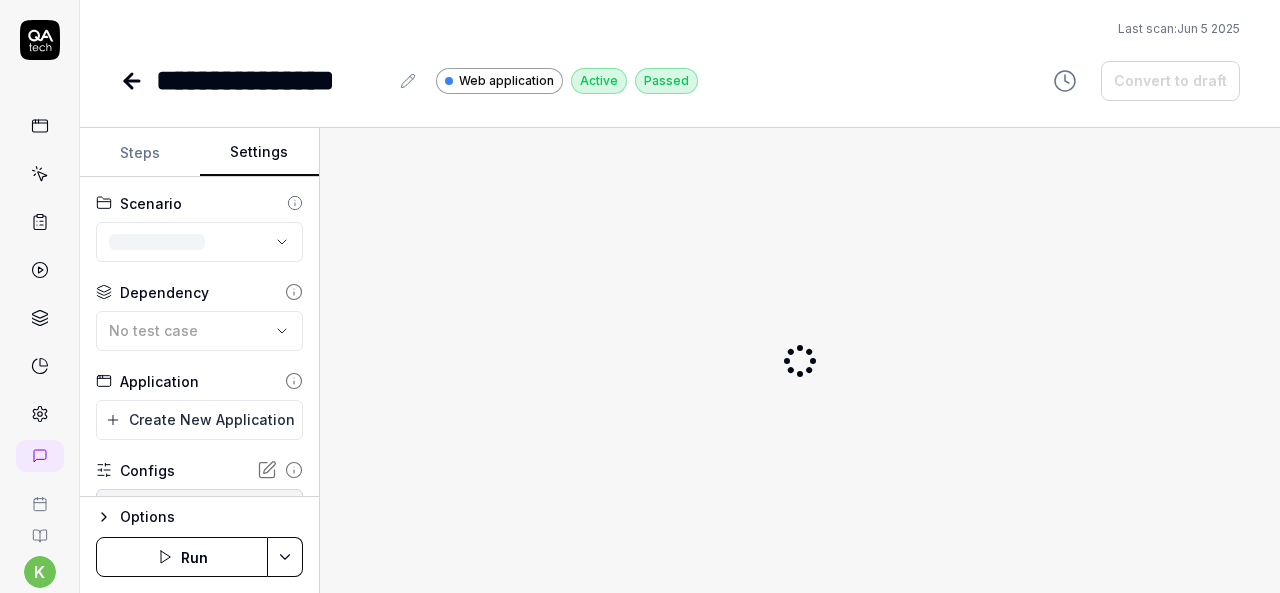 click on "Settings" at bounding box center [260, 153] 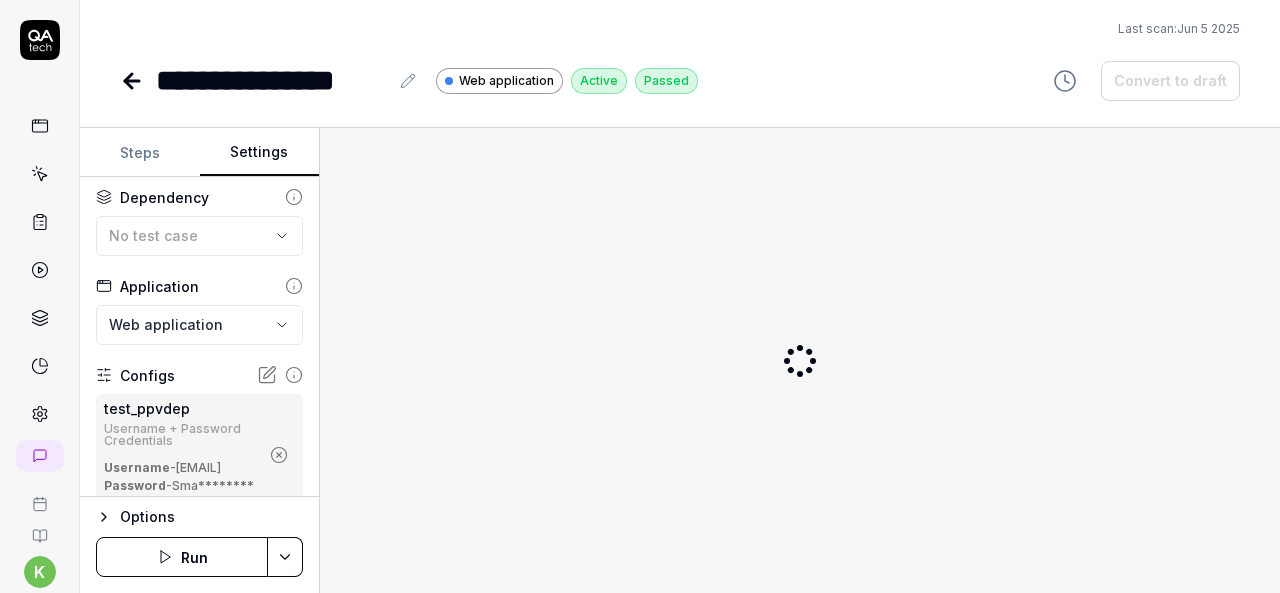 scroll, scrollTop: 87, scrollLeft: 0, axis: vertical 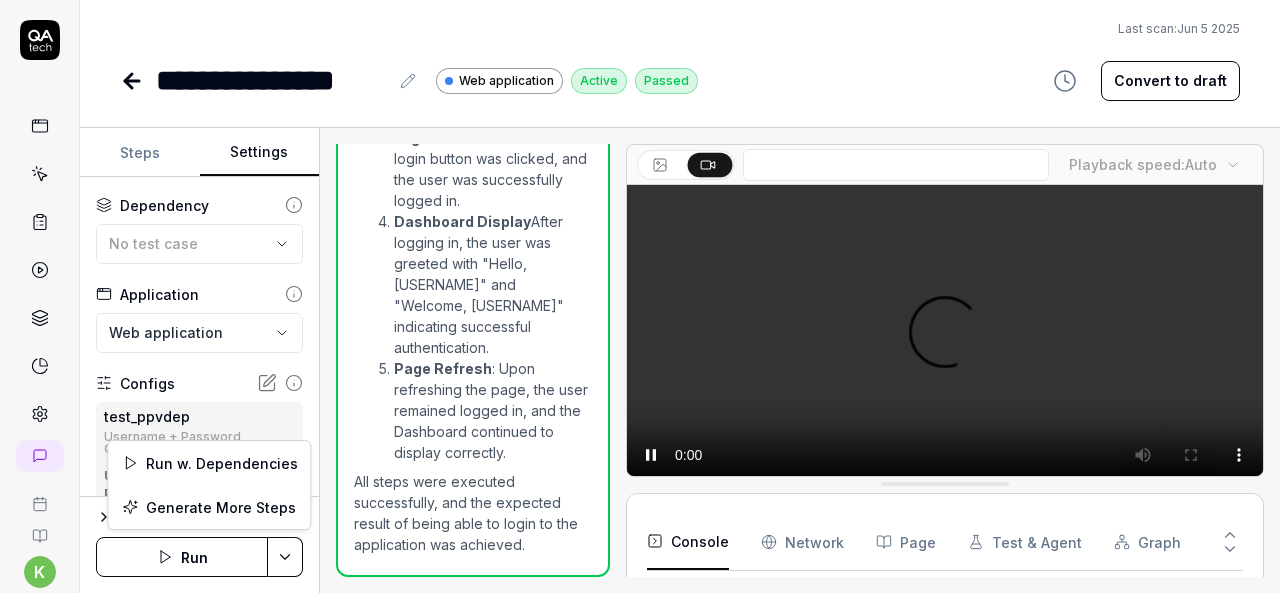 click on "**********" at bounding box center (640, 296) 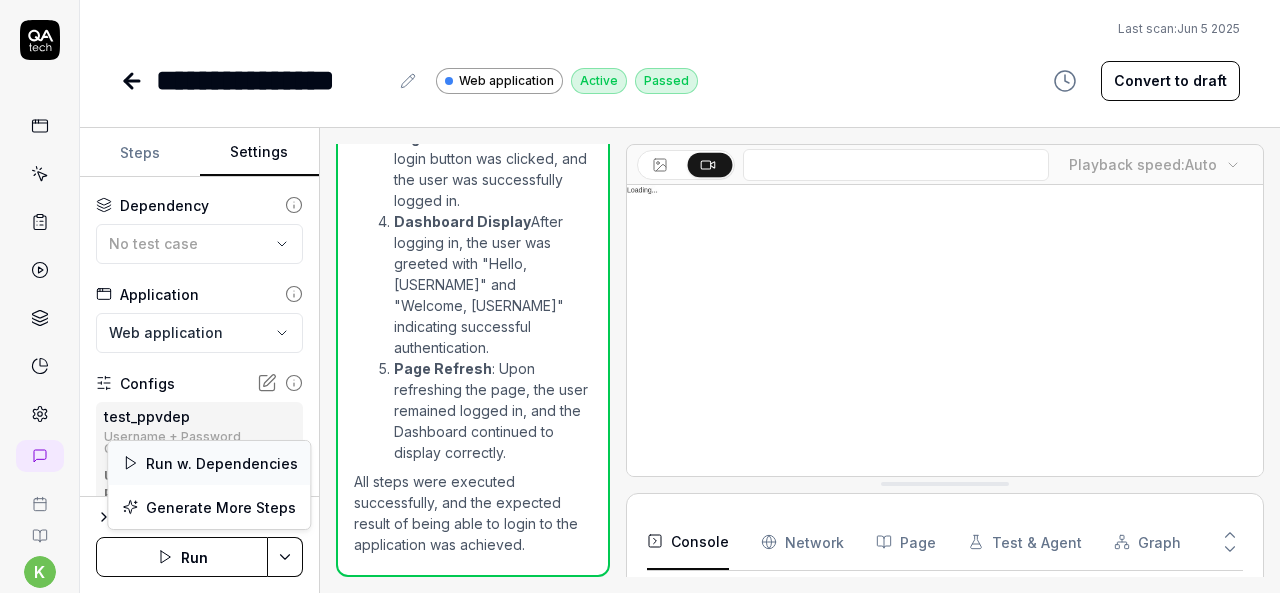 scroll, scrollTop: 422, scrollLeft: 0, axis: vertical 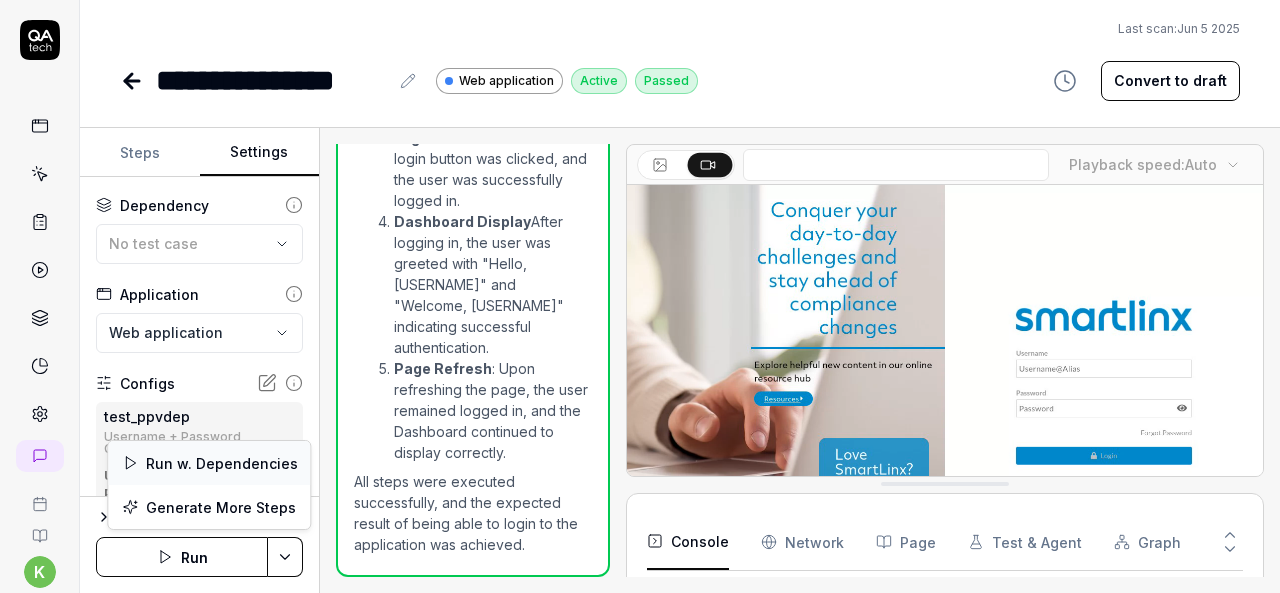 click on "Run w. Dependencies" at bounding box center [209, 463] 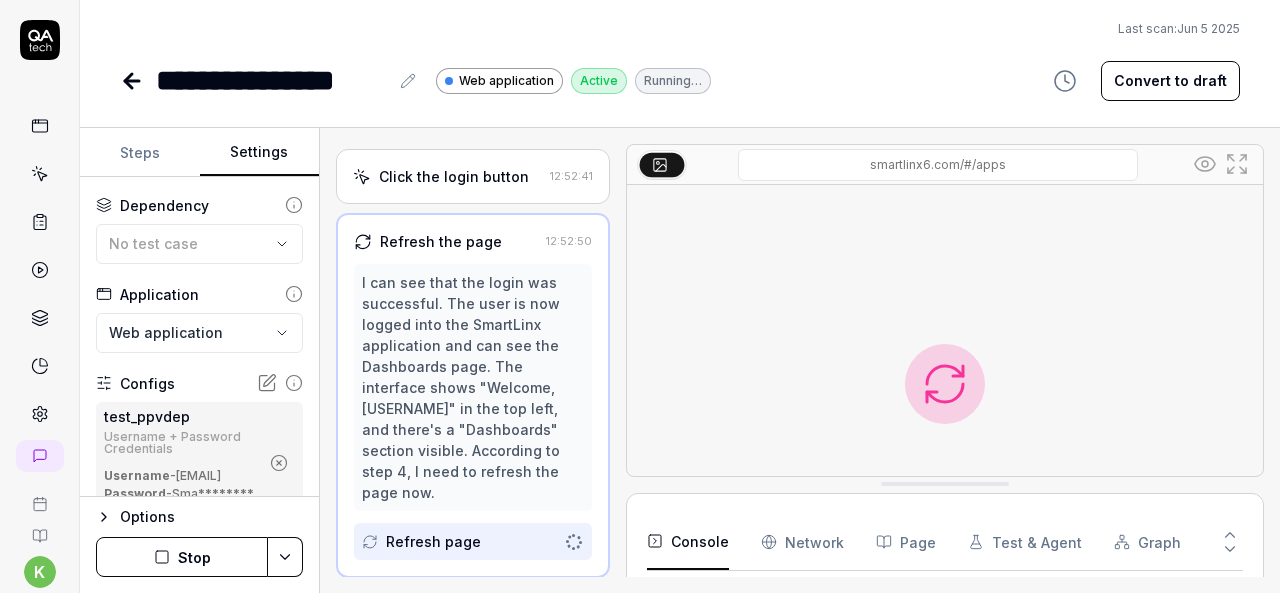 scroll, scrollTop: 270, scrollLeft: 0, axis: vertical 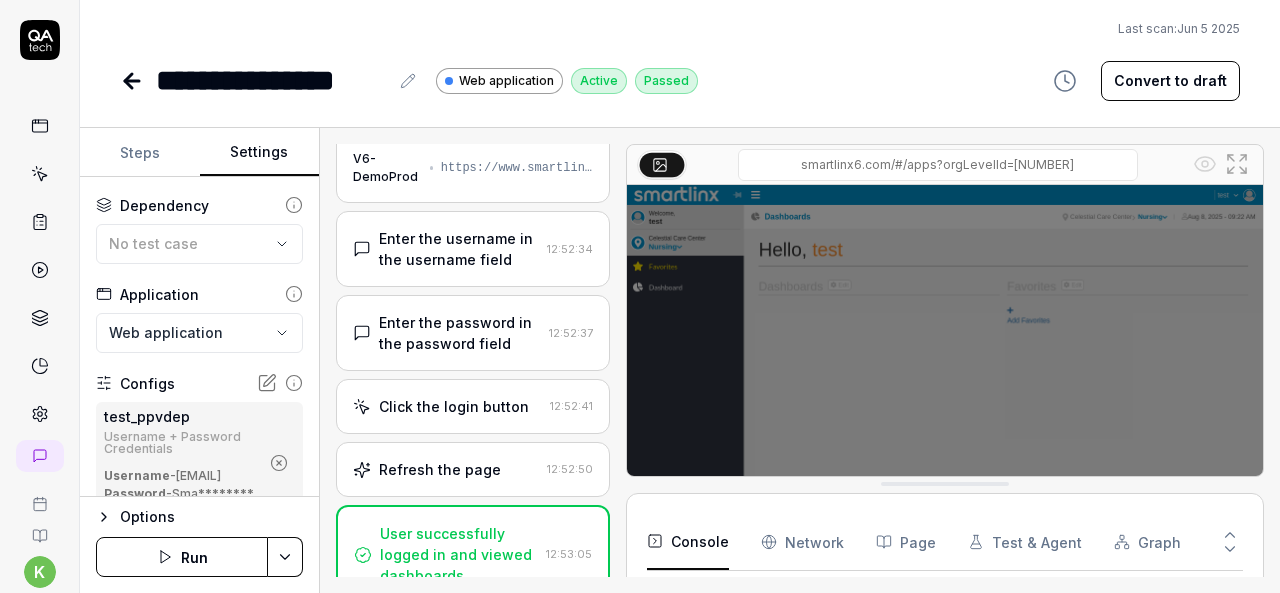 click 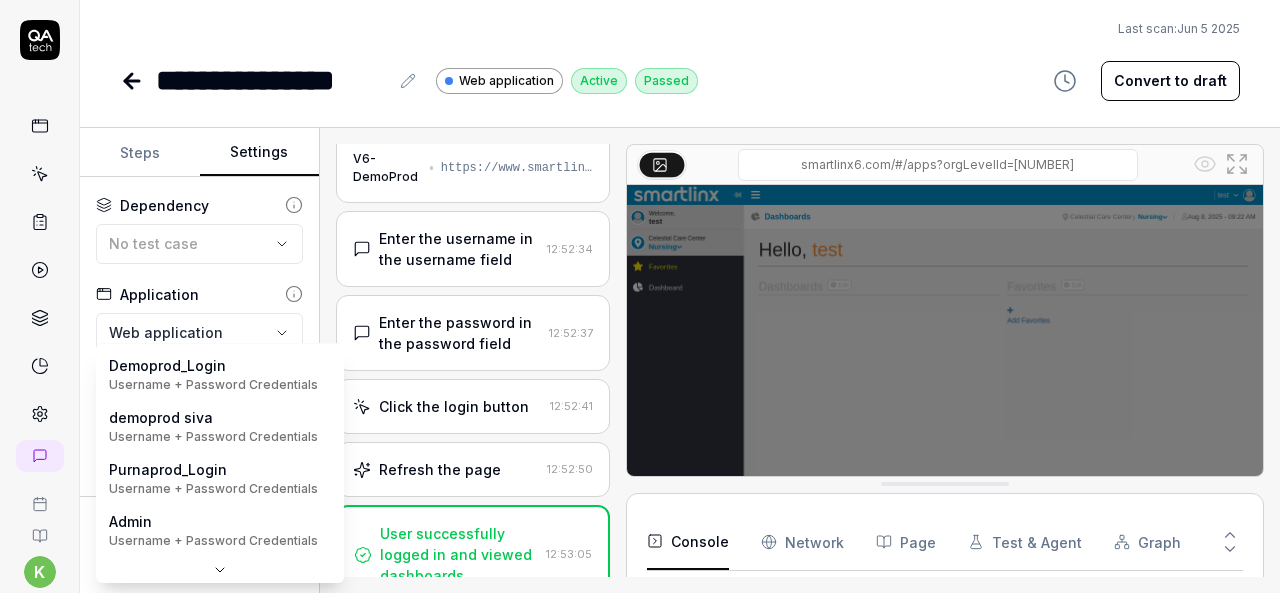 click on "**********" at bounding box center (640, 296) 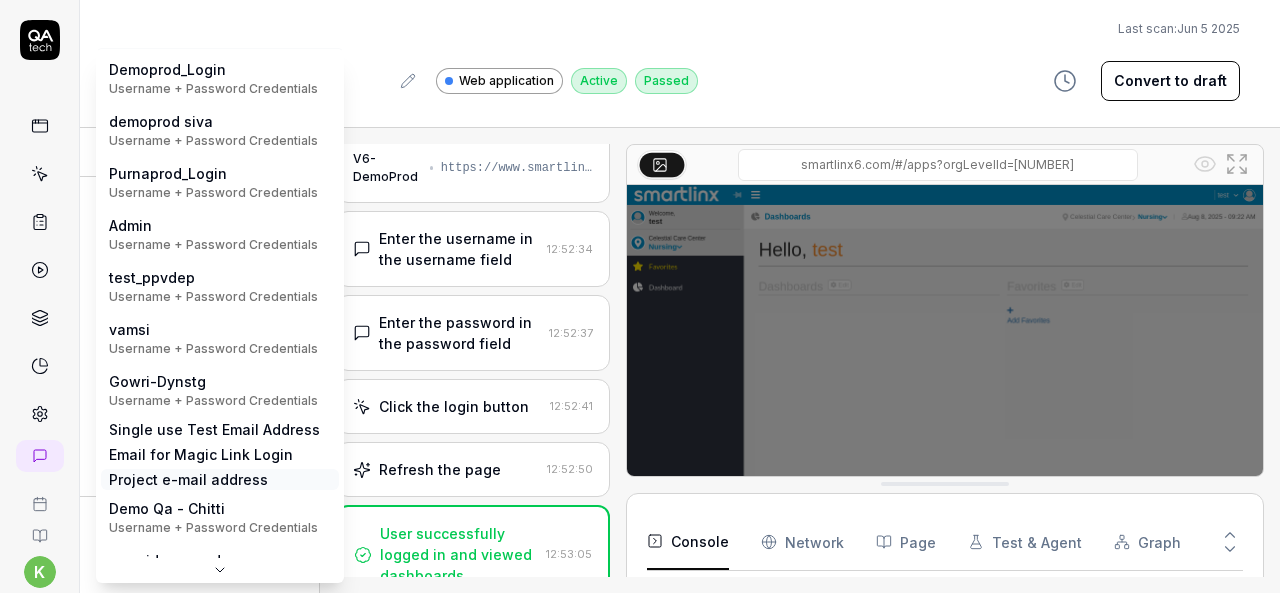 scroll, scrollTop: 0, scrollLeft: 0, axis: both 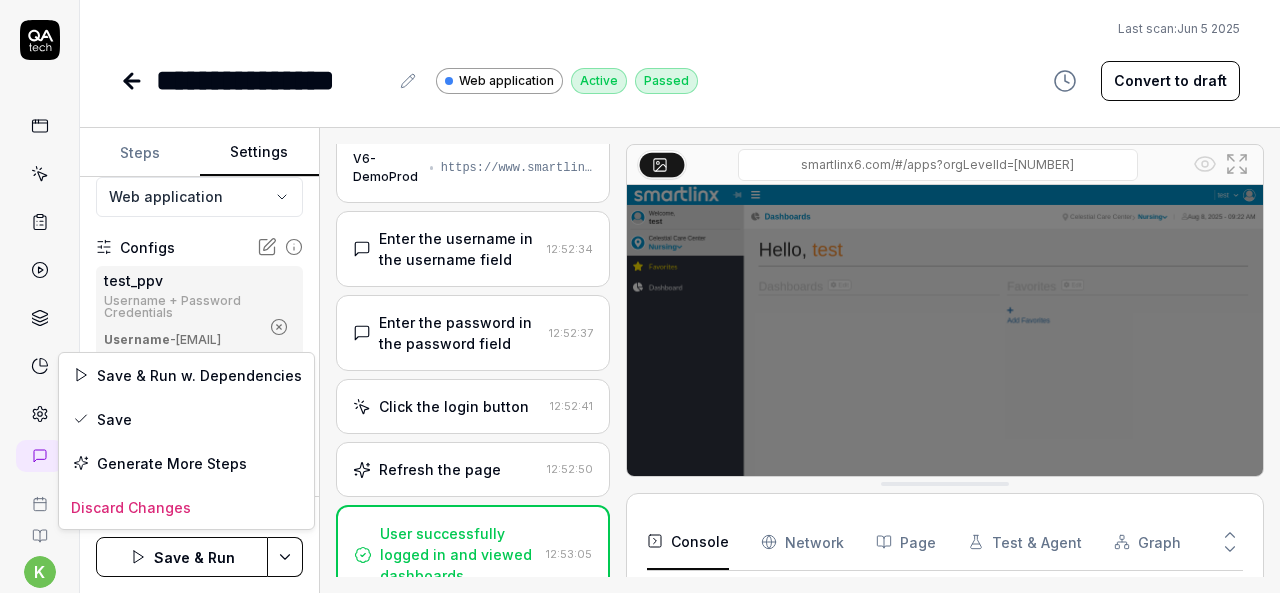 click on "**********" at bounding box center [640, 296] 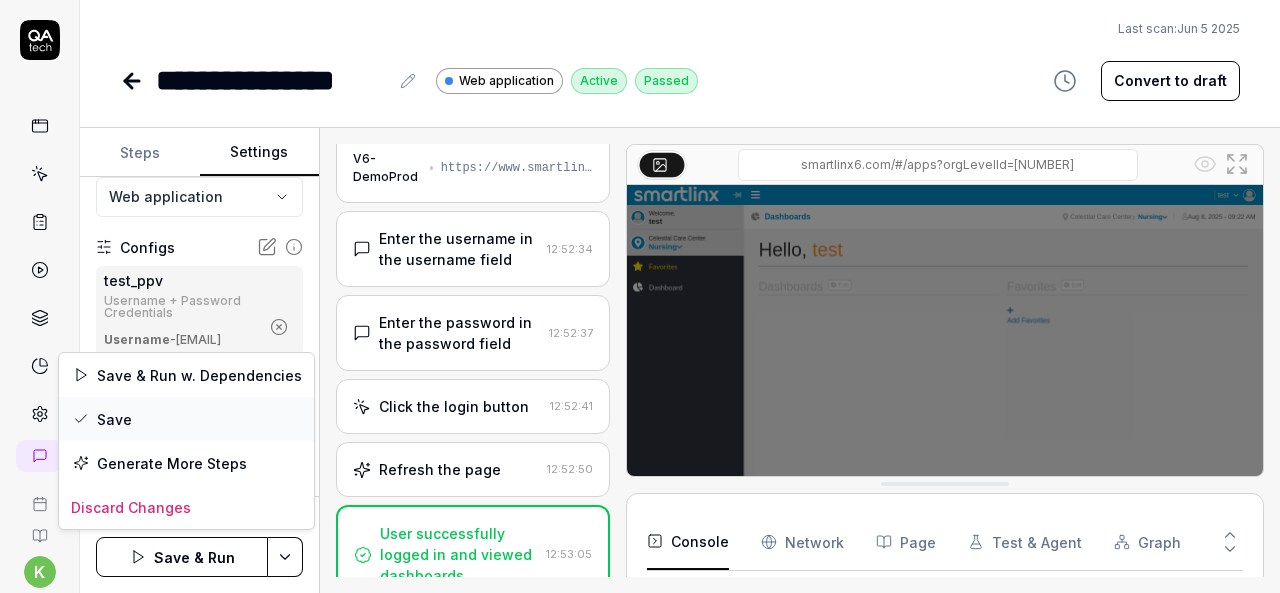 click on "Save" at bounding box center [186, 419] 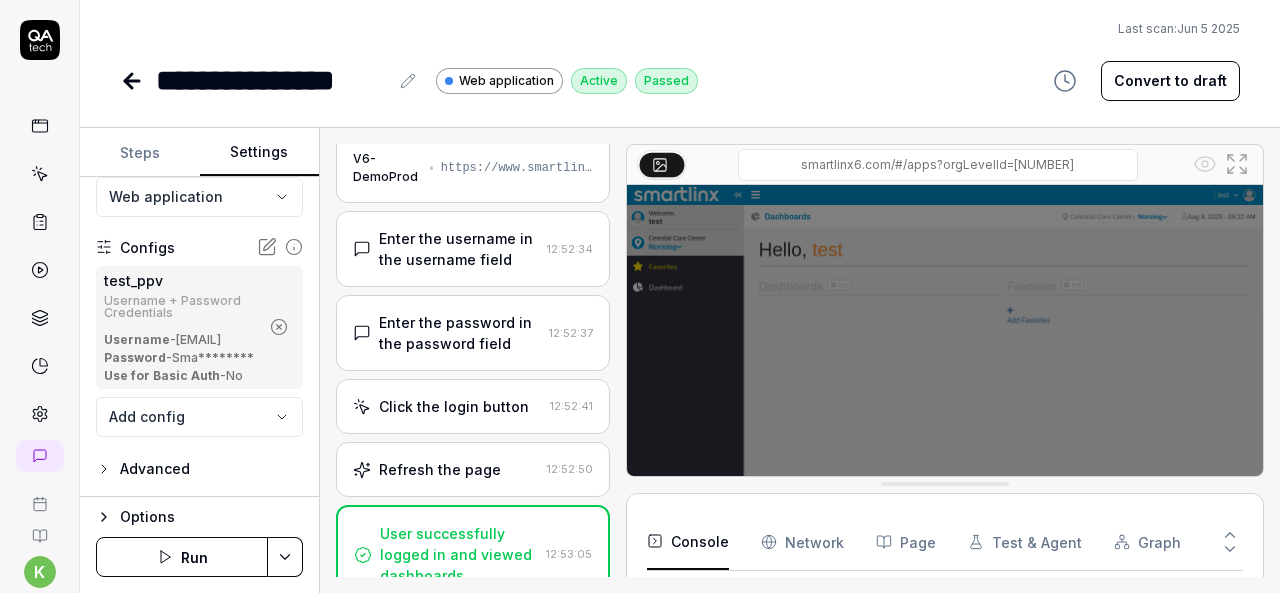 click on "Run" at bounding box center [182, 557] 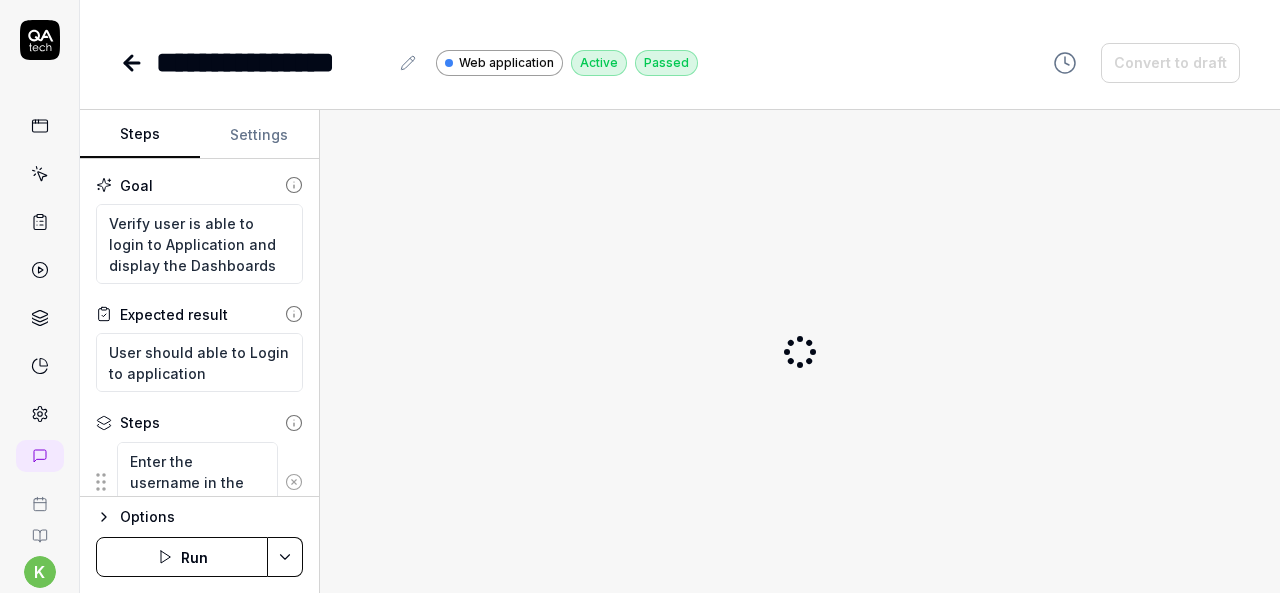 scroll, scrollTop: 0, scrollLeft: 0, axis: both 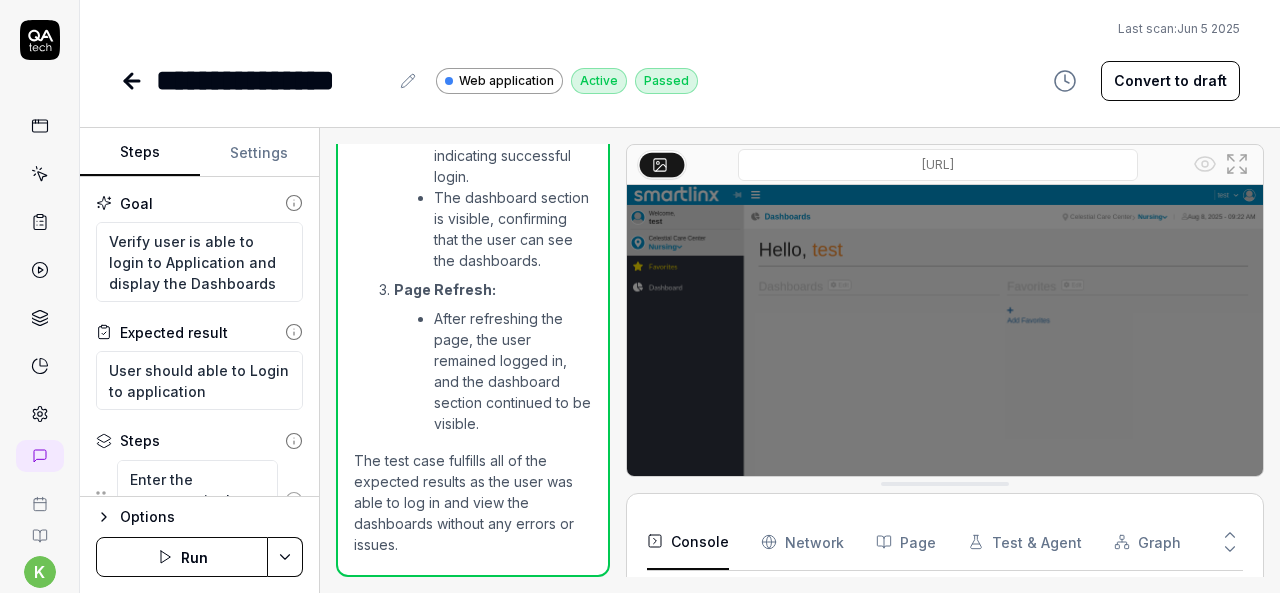 click on "**********" at bounding box center [640, 296] 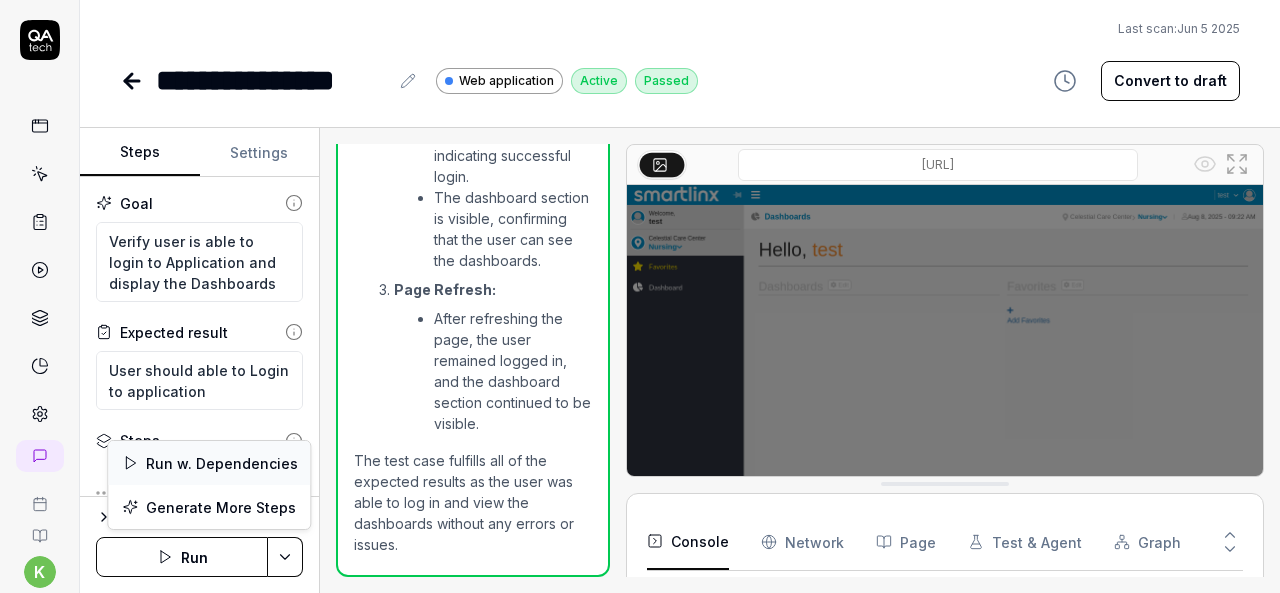 click on "Run w. Dependencies" at bounding box center [209, 463] 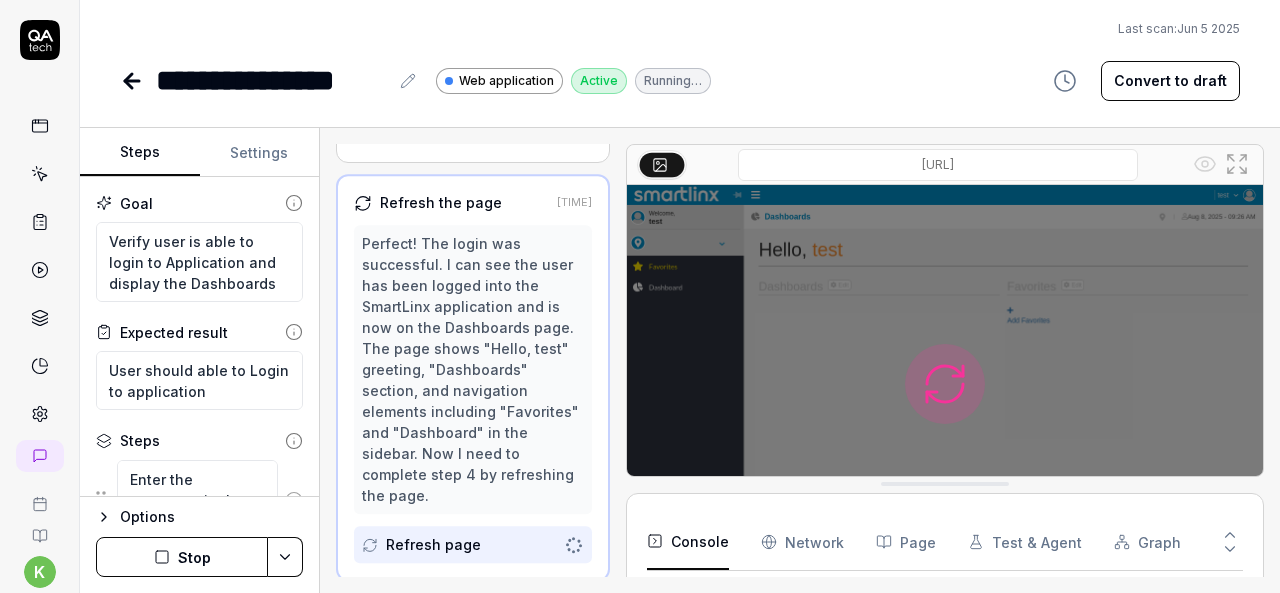 scroll, scrollTop: 312, scrollLeft: 0, axis: vertical 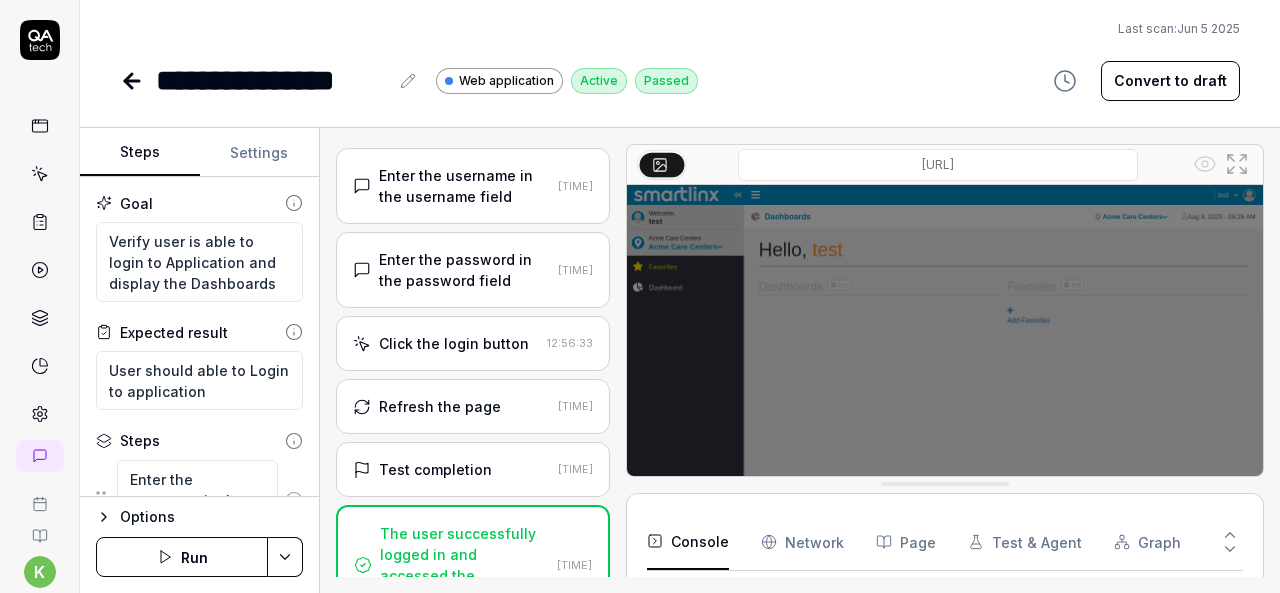 click 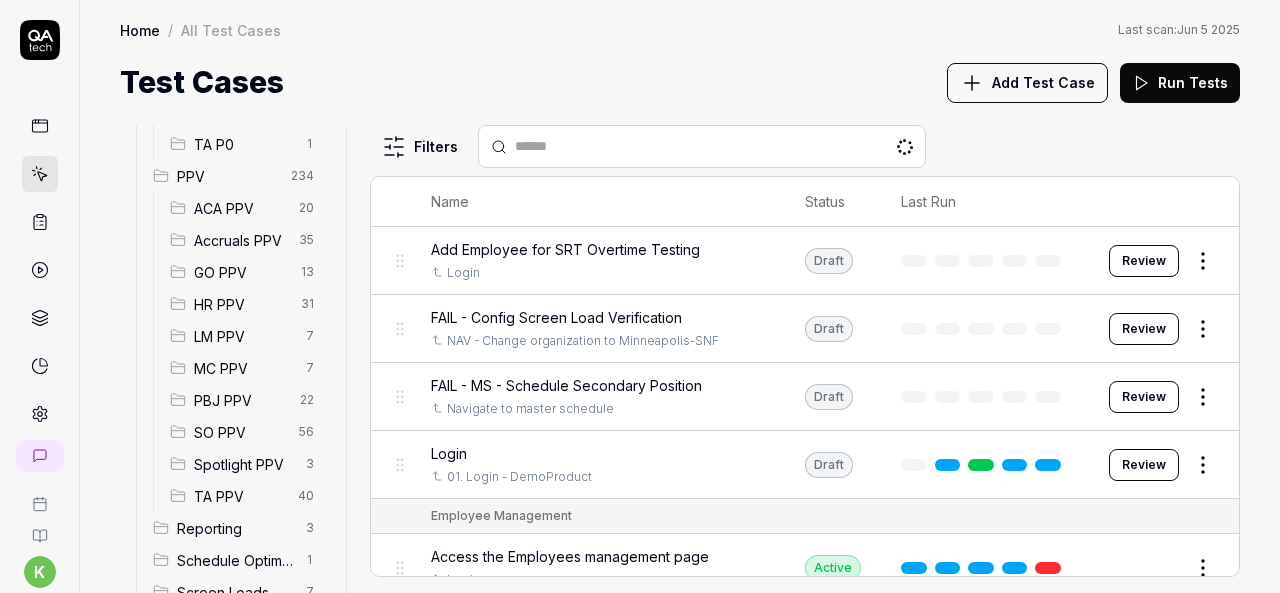 scroll, scrollTop: 520, scrollLeft: 0, axis: vertical 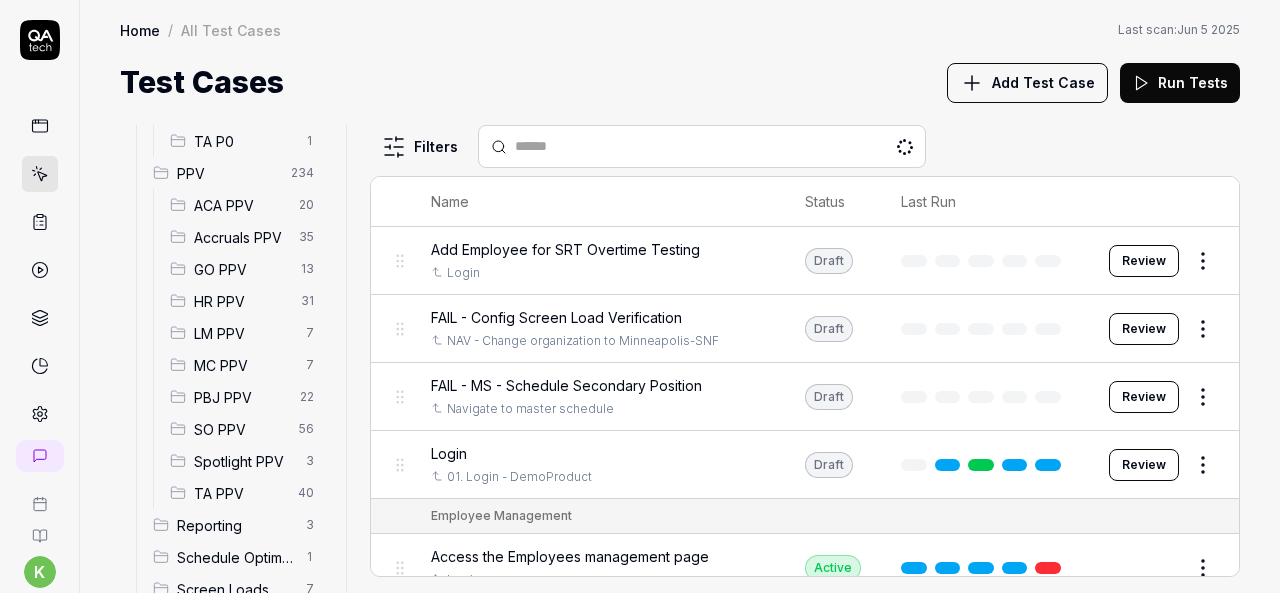 click on "Spotlight PPV" at bounding box center (244, 461) 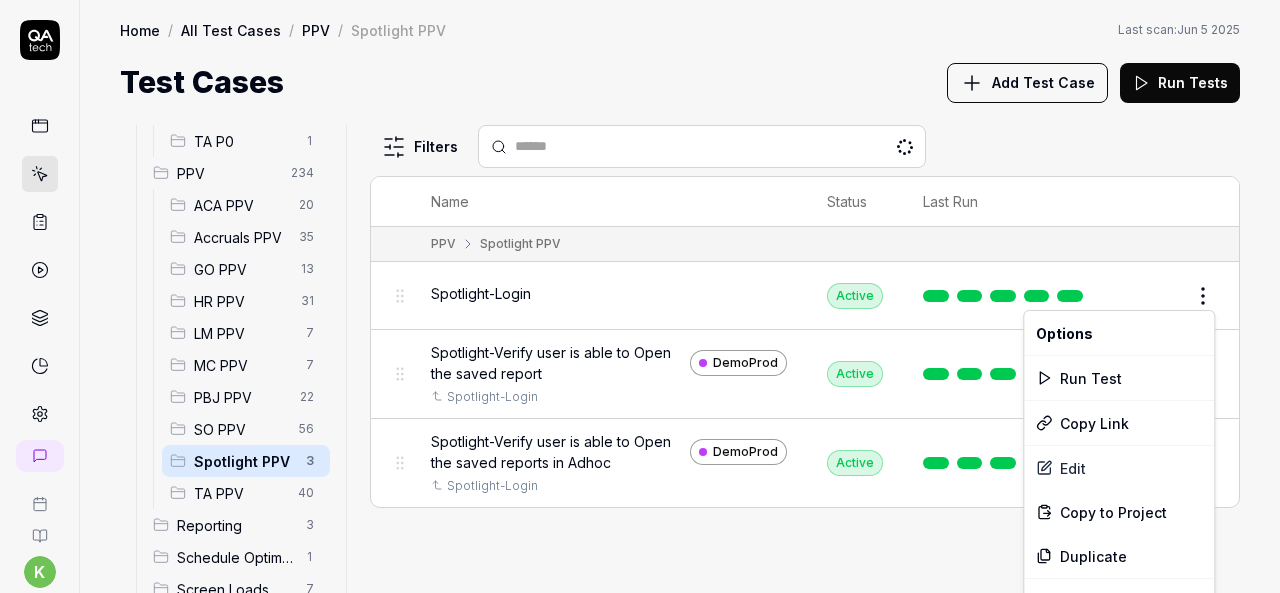 click on "k S Home / All Test Cases / PPV / Spotlight PPV Home / All Test Cases / PPV / Spotlight PPV Last scan:  Jun 5 2025 Test Cases Add Test Case Run Tests All Test Cases 307 Employee Management 10 Login 7 Logout 1 Master Schedule 9 Navigation 3 P0 22 ACA P0 0 Accruals P0 0 GO P0 1 HR P0 10 LM P0 0 MC P0 0 PBJ P0 1 SO P0 9 SPOT P0 0 TA P0 1 PPV 234 ACA PPV 20 Accruals PPV 35 GO PPV 13 HR PPV 31 LM PPV 7 MC PPV 7 PBJ PPV 22 SO PPV 56 Spotlight PPV 3 TA PPV 40 Reporting 3 Schedule Optimizer 1 Screen Loads 7 Time & Attendance 6 Filters Name Status Last Run PPV Spotlight PPV Spotlight-Login Active Edit Spotlight-Verify user is able to Open the saved report DemoProd Spotlight-Login Active Edit Spotlight-Verify user is able to Open the saved reports in Adhoc DemoProd Spotlight-Login Active Edit
To pick up a draggable item, press the space bar.
While dragging, use the arrow keys to move the item.
Press space again to drop the item in its new position, or press escape to cancel.
*
Options Run Test" at bounding box center (640, 296) 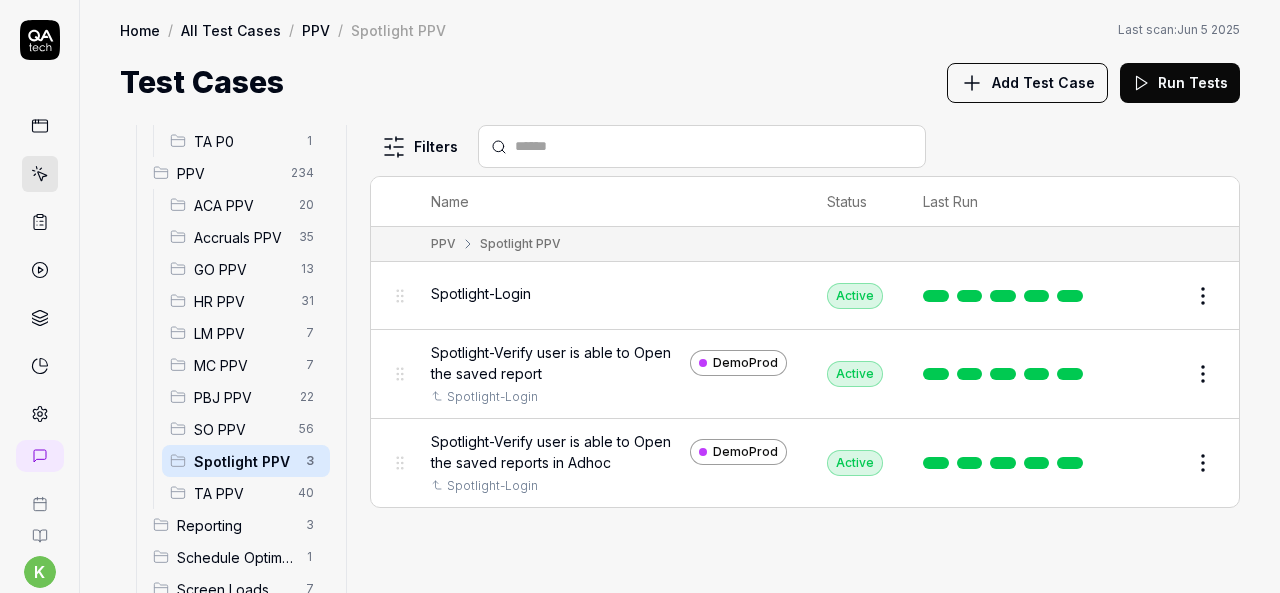 click on "k S Home / All Test Cases / PPV / Spotlight PPV Home / All Test Cases / PPV / Spotlight PPV Last scan:  Jun 5 2025 Test Cases Add Test Case Run Tests All Test Cases 307 Employee Management 10 Login 7 Logout 1 Master Schedule 9 Navigation 3 P0 22 ACA P0 0 Accruals P0 0 GO P0 1 HR P0 10 LM P0 0 MC P0 0 PBJ P0 1 SO P0 9 SPOT P0 0 TA P0 1 PPV 234 ACA PPV 20 Accruals PPV 35 GO PPV 13 HR PPV 31 LM PPV 7 MC PPV 7 PBJ PPV 22 SO PPV 56 Spotlight PPV 3 TA PPV 40 Reporting 3 Schedule Optimizer 1 Screen Loads 7 Time & Attendance 6 Filters Name Status Last Run PPV Spotlight PPV Spotlight-Login Active Edit Spotlight-Verify user is able to Open the saved report DemoProd Spotlight-Login Active Edit Spotlight-Verify user is able to Open the saved reports in Adhoc DemoProd Spotlight-Login Active Edit
To pick up a draggable item, press the space bar.
While dragging, use the arrow keys to move the item.
Press space again to drop the item in its new position, or press escape to cancel.
*" at bounding box center [640, 296] 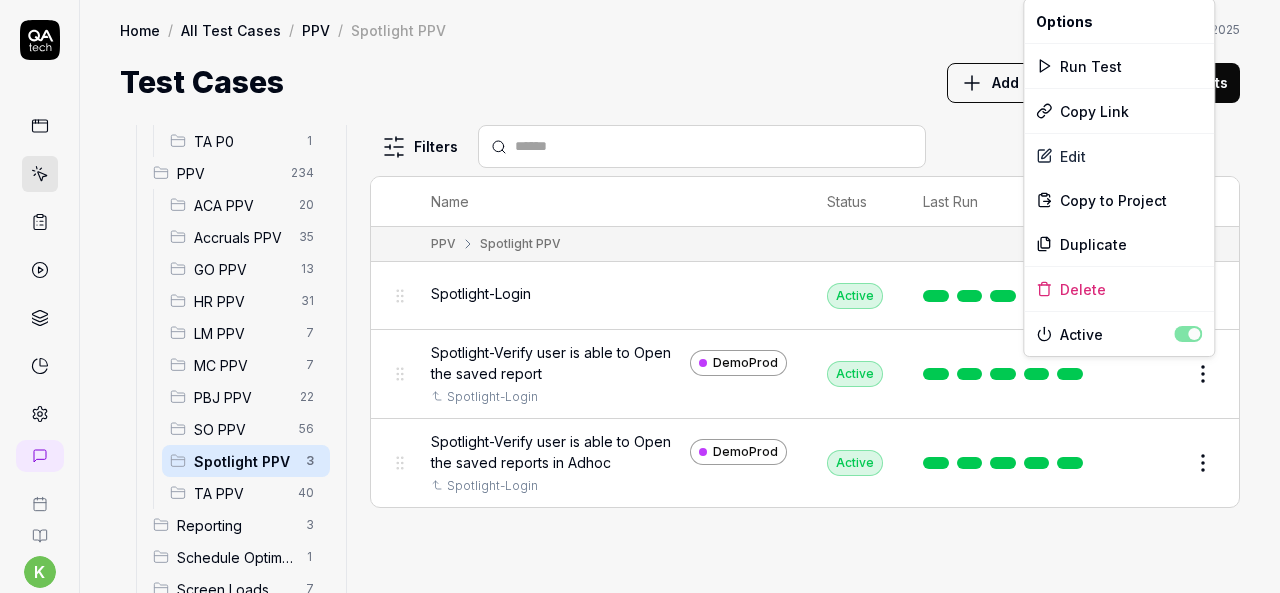 click on "k S Home / All Test Cases / PPV / Spotlight PPV Home / All Test Cases / PPV / Spotlight PPV Last scan:  Jun 5 2025 Test Cases Add Test Case Run Tests All Test Cases 307 Employee Management 10 Login 7 Logout 1 Master Schedule 9 Navigation 3 P0 22 ACA P0 0 Accruals P0 0 GO P0 1 HR P0 10 LM P0 0 MC P0 0 PBJ P0 1 SO P0 9 SPOT P0 0 TA P0 1 PPV 234 ACA PPV 20 Accruals PPV 35 GO PPV 13 HR PPV 31 LM PPV 7 MC PPV 7 PBJ PPV 22 SO PPV 56 Spotlight PPV 3 TA PPV 40 Reporting 3 Schedule Optimizer 1 Screen Loads 7 Time & Attendance 6 Filters Name Status Last Run PPV Spotlight PPV Spotlight-Login Active Edit Spotlight-Verify user is able to Open the saved report DemoProd Spotlight-Login Active Edit Spotlight-Verify user is able to Open the saved reports in Adhoc DemoProd Spotlight-Login Active Edit
To pick up a draggable item, press the space bar.
While dragging, use the arrow keys to move the item.
Press space again to drop the item in its new position, or press escape to cancel.
*
Options Run Test" at bounding box center (640, 296) 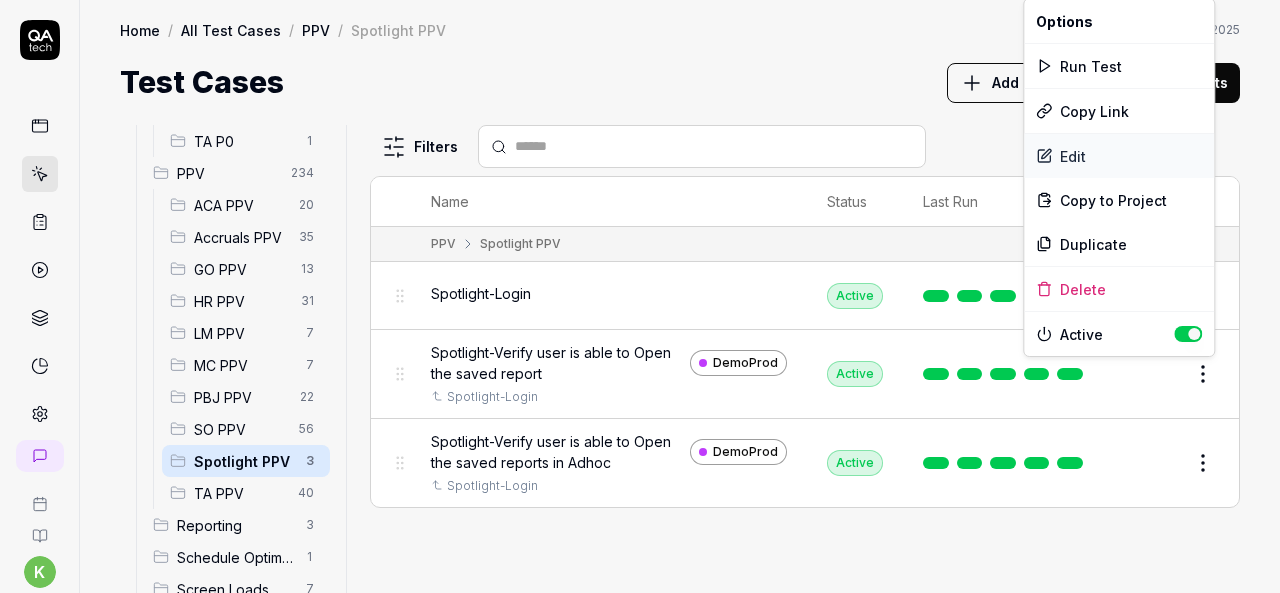 click on "Edit" at bounding box center [1119, 156] 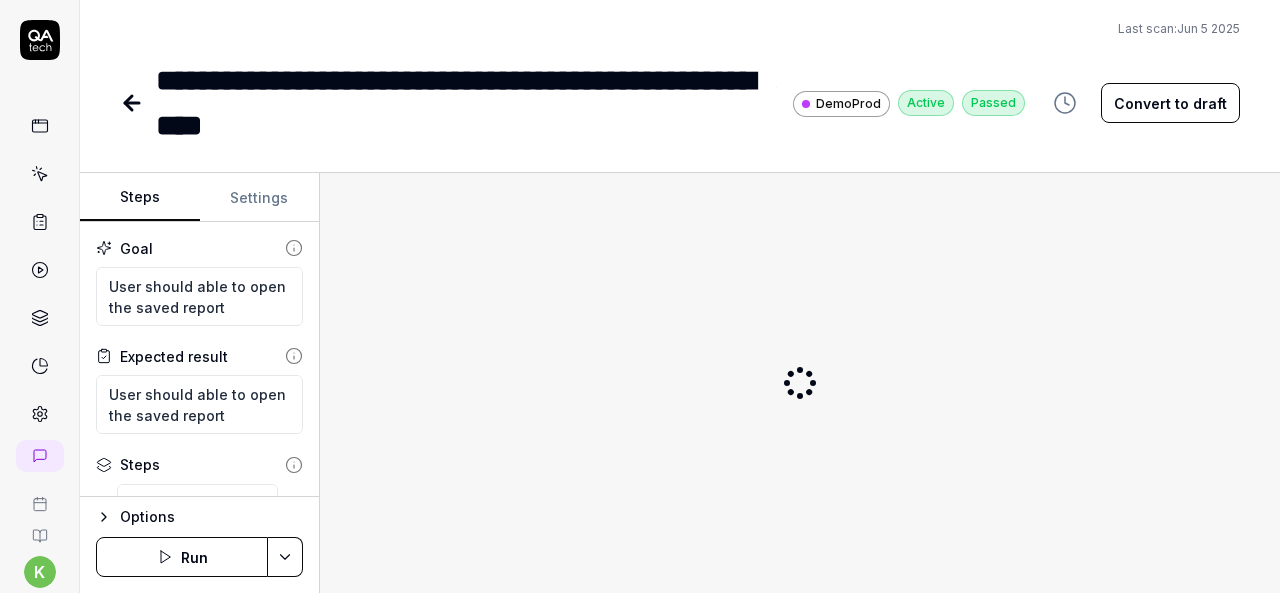type on "*" 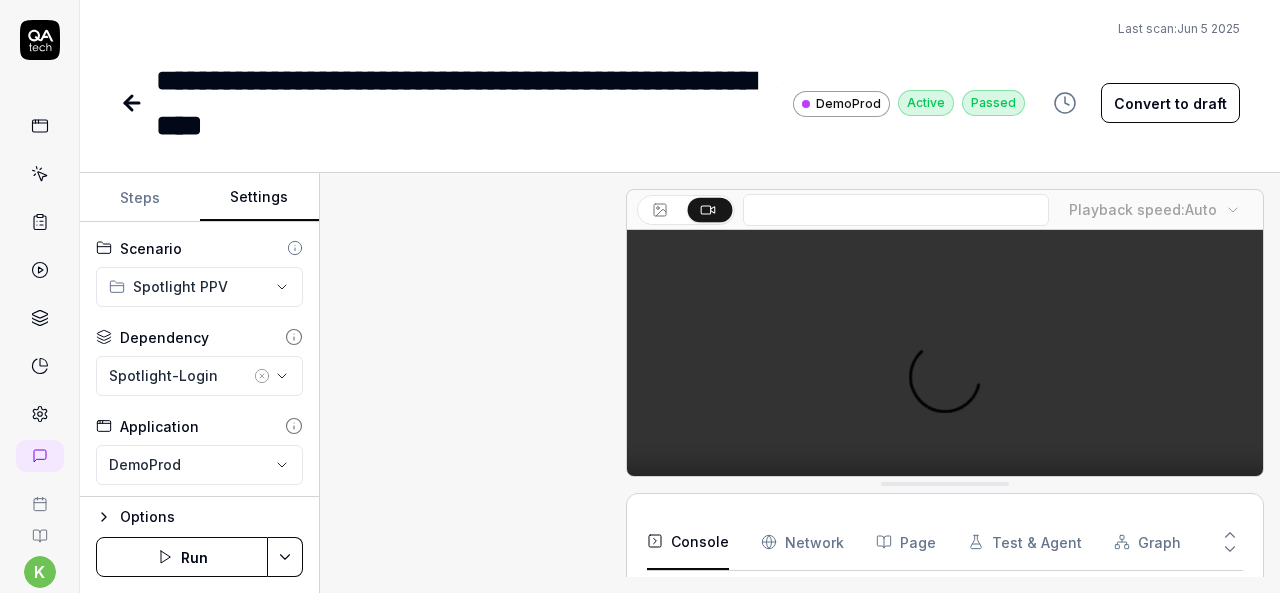 click on "Settings" at bounding box center (260, 198) 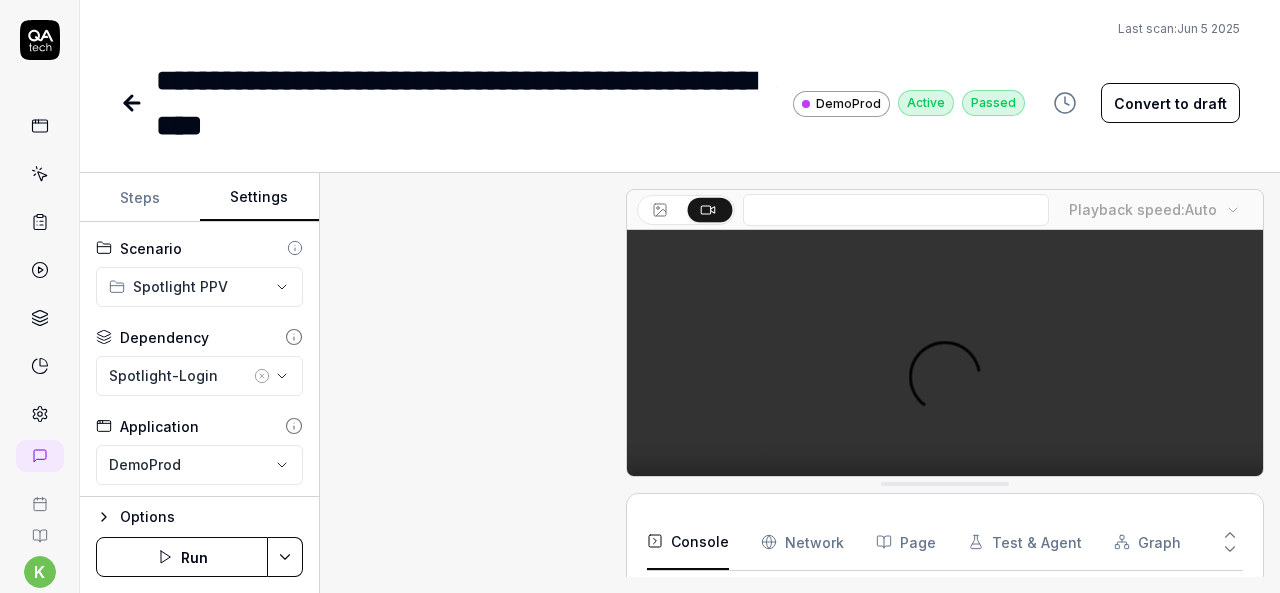 scroll, scrollTop: 1317, scrollLeft: 0, axis: vertical 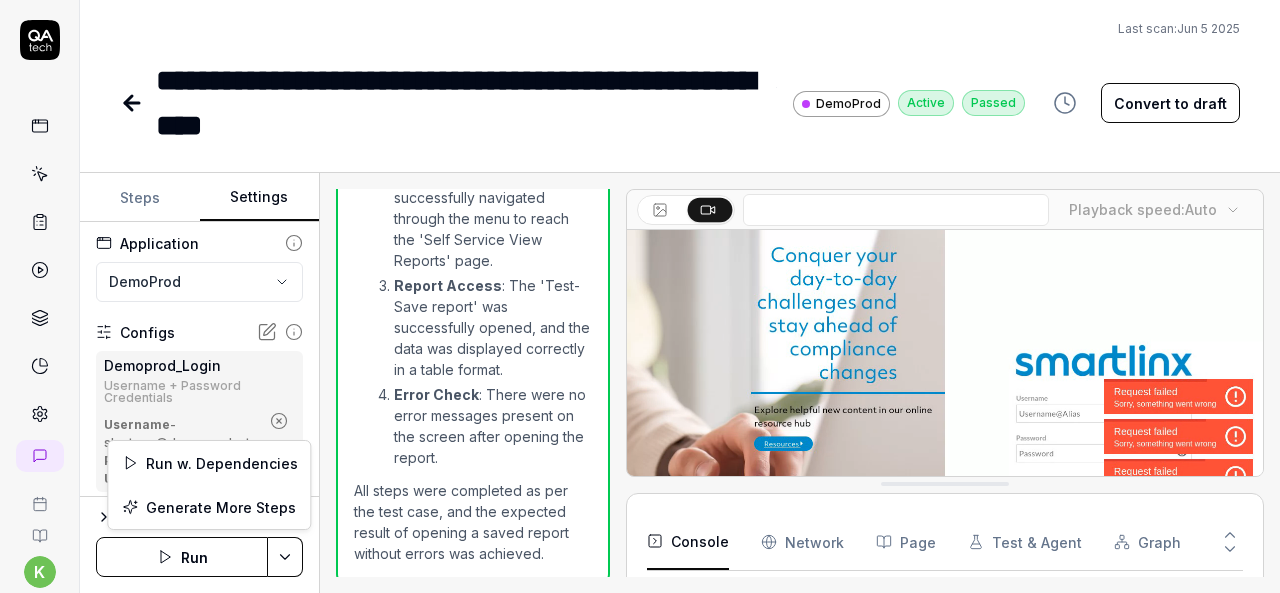 click on "**********" at bounding box center (640, 296) 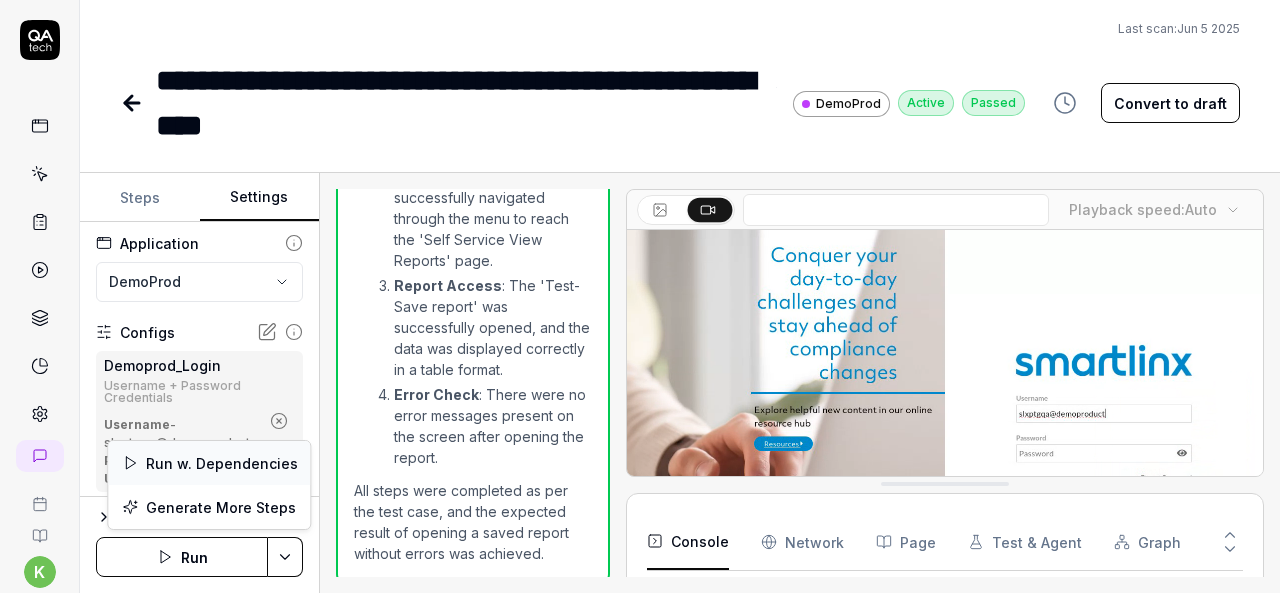 click on "Run w. Dependencies" at bounding box center [209, 463] 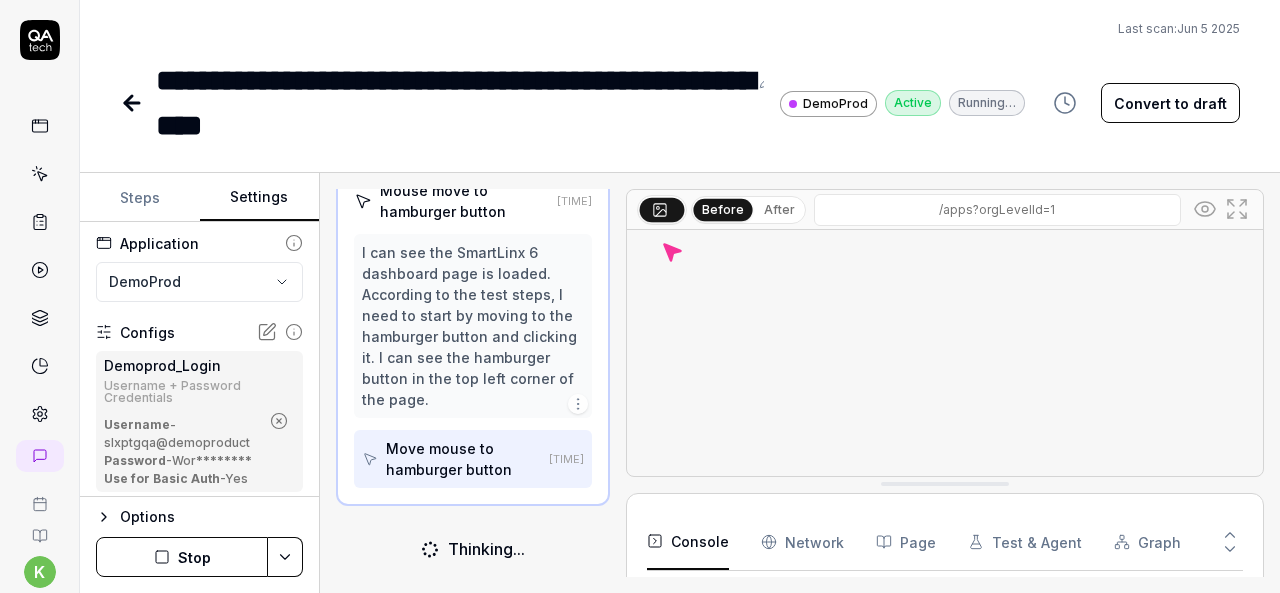 scroll, scrollTop: 112, scrollLeft: 0, axis: vertical 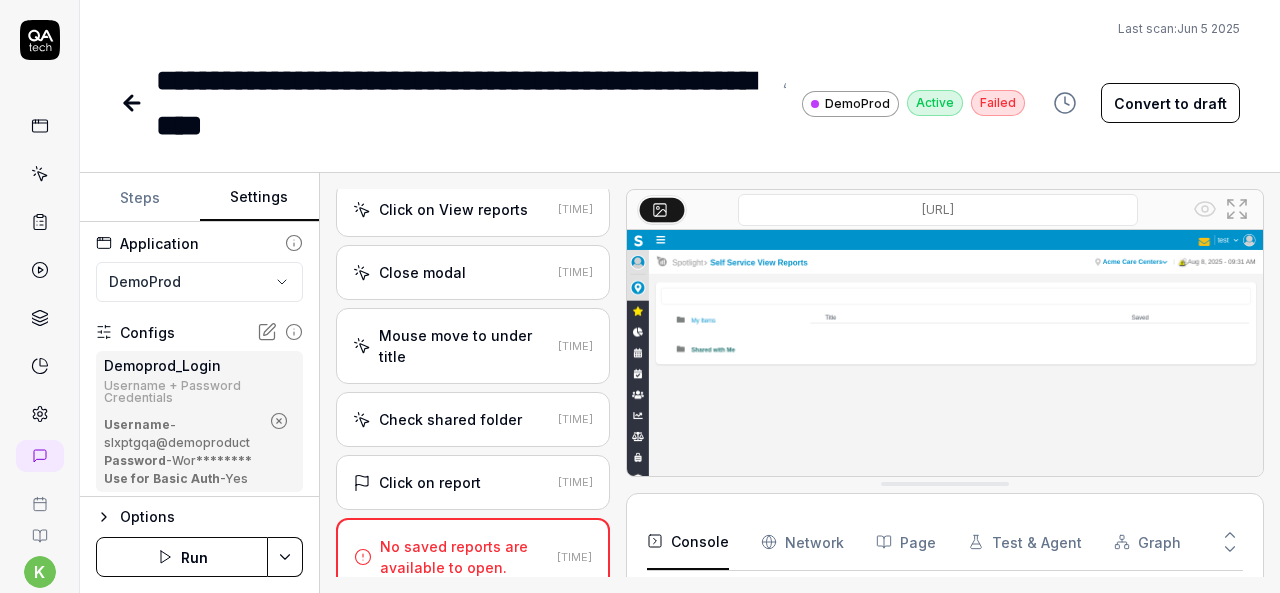 click 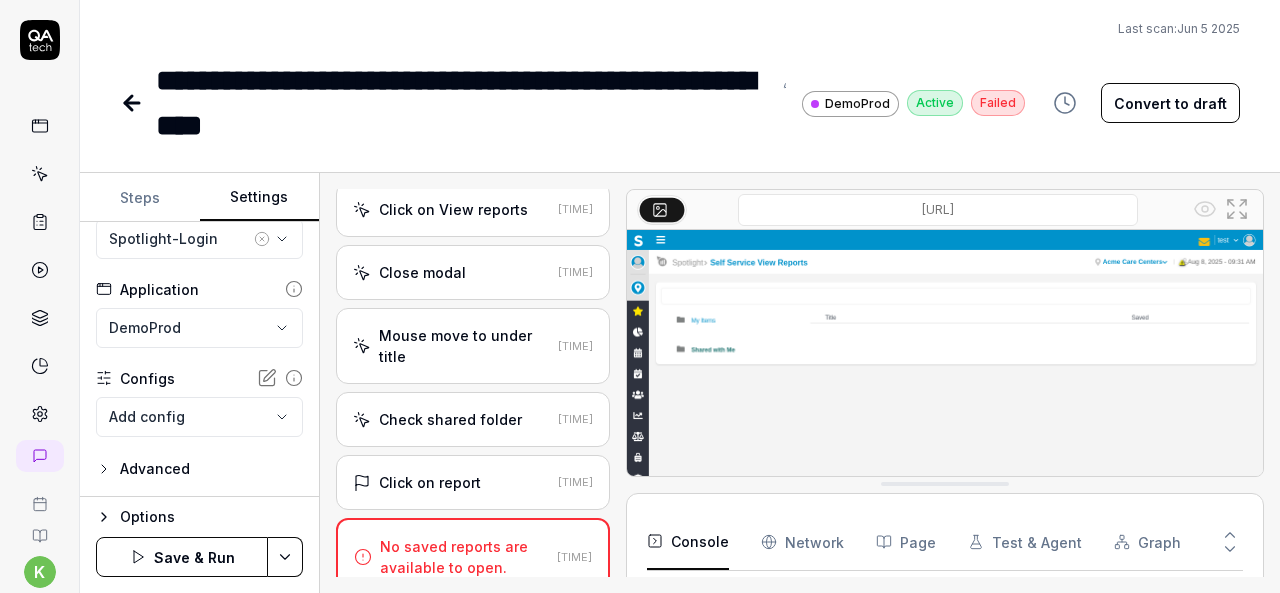 scroll, scrollTop: 136, scrollLeft: 0, axis: vertical 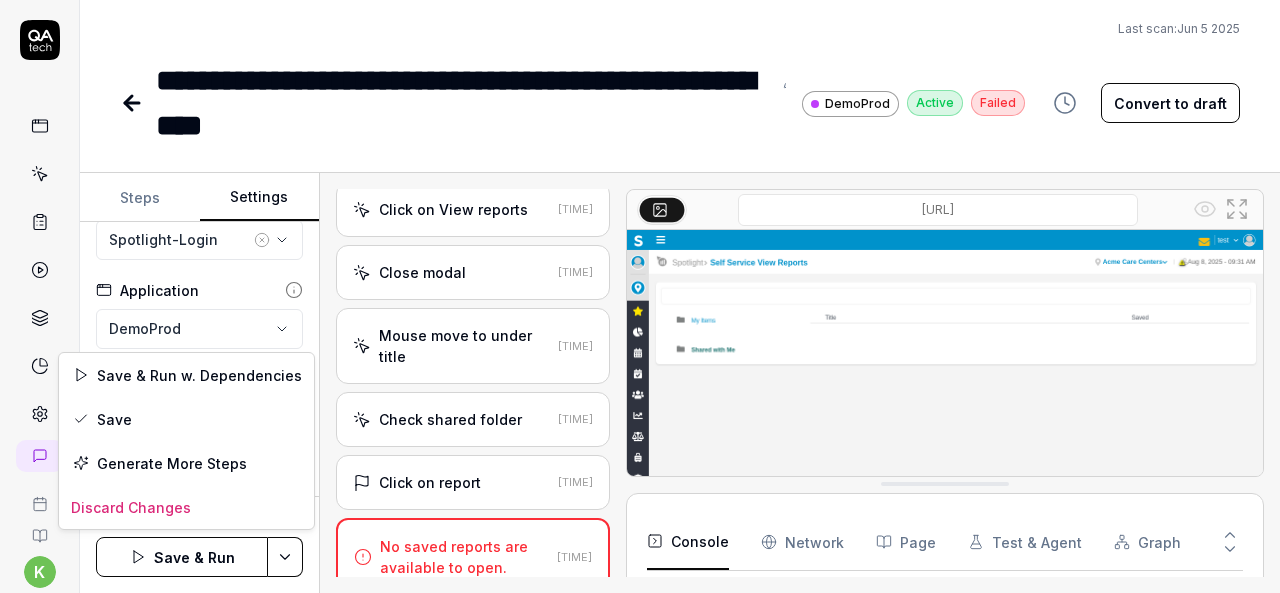 click on "**********" at bounding box center (640, 296) 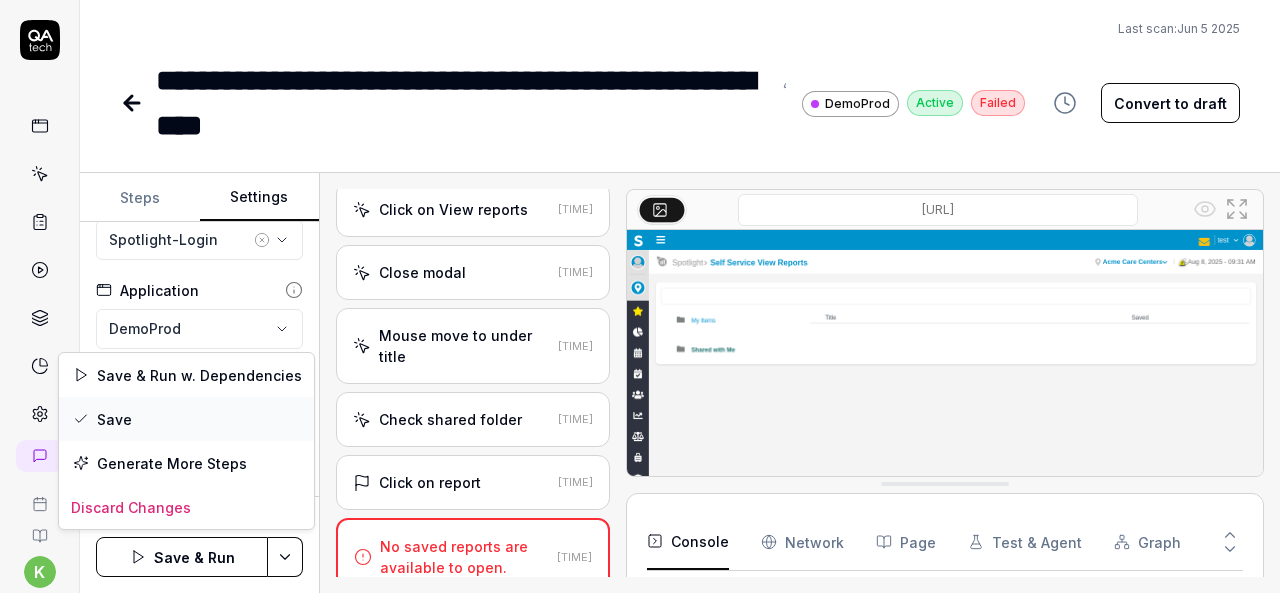 click on "Save" at bounding box center [186, 419] 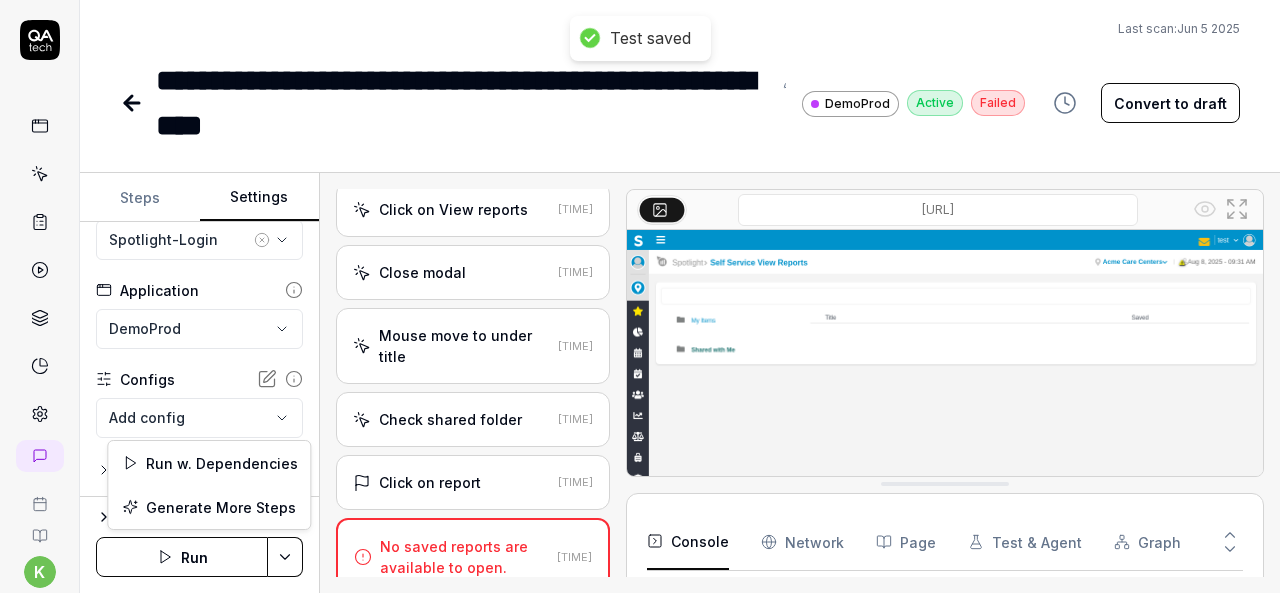 click on "**********" at bounding box center (640, 296) 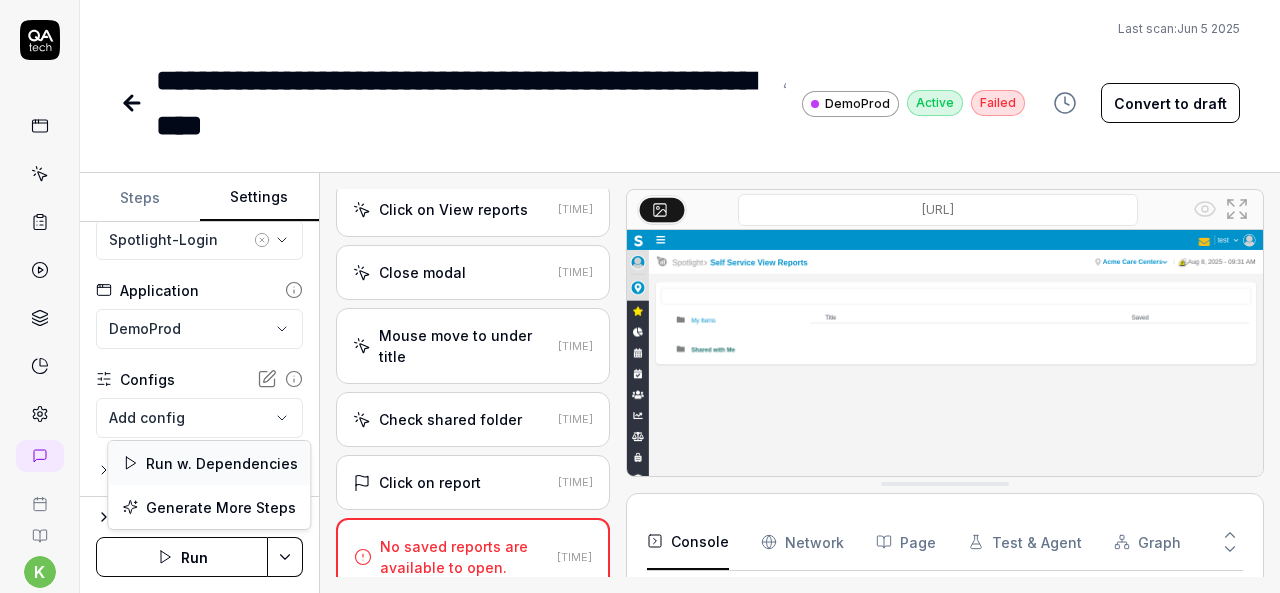 click on "Run w. Dependencies" at bounding box center (209, 463) 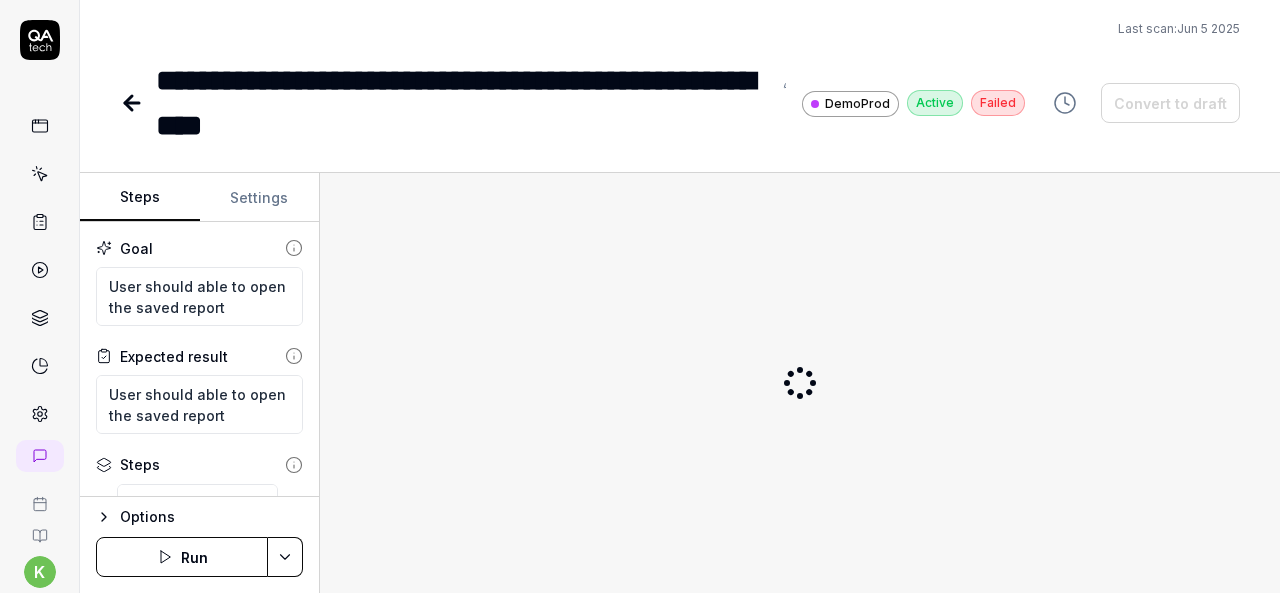 scroll, scrollTop: 0, scrollLeft: 0, axis: both 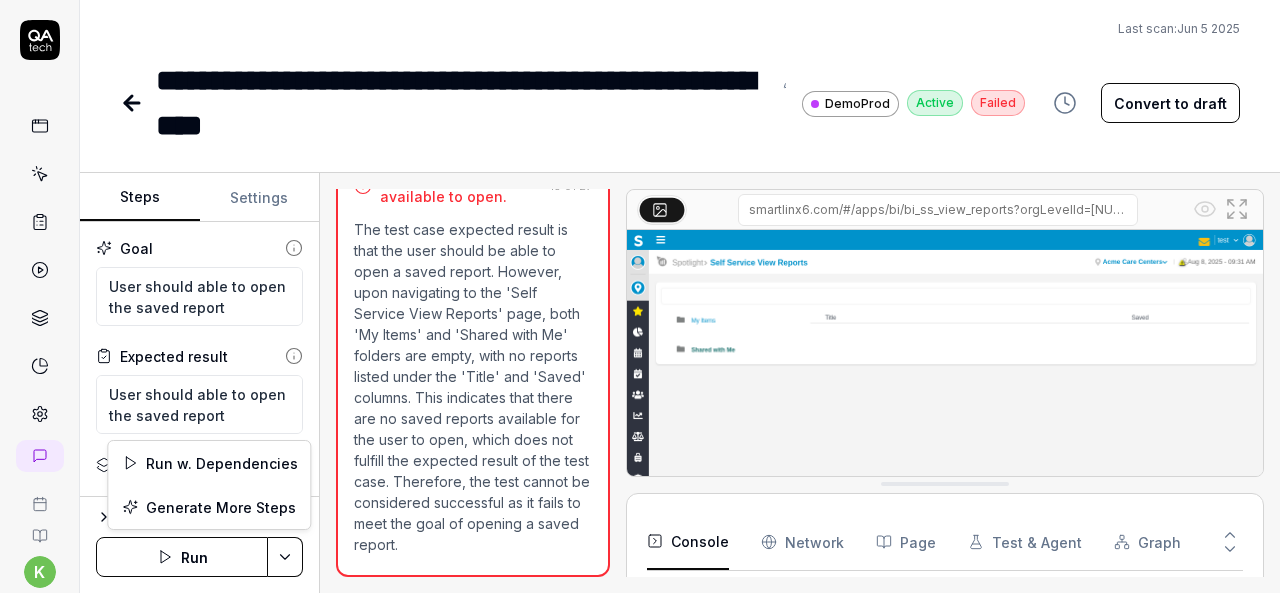 click on "**********" at bounding box center (640, 296) 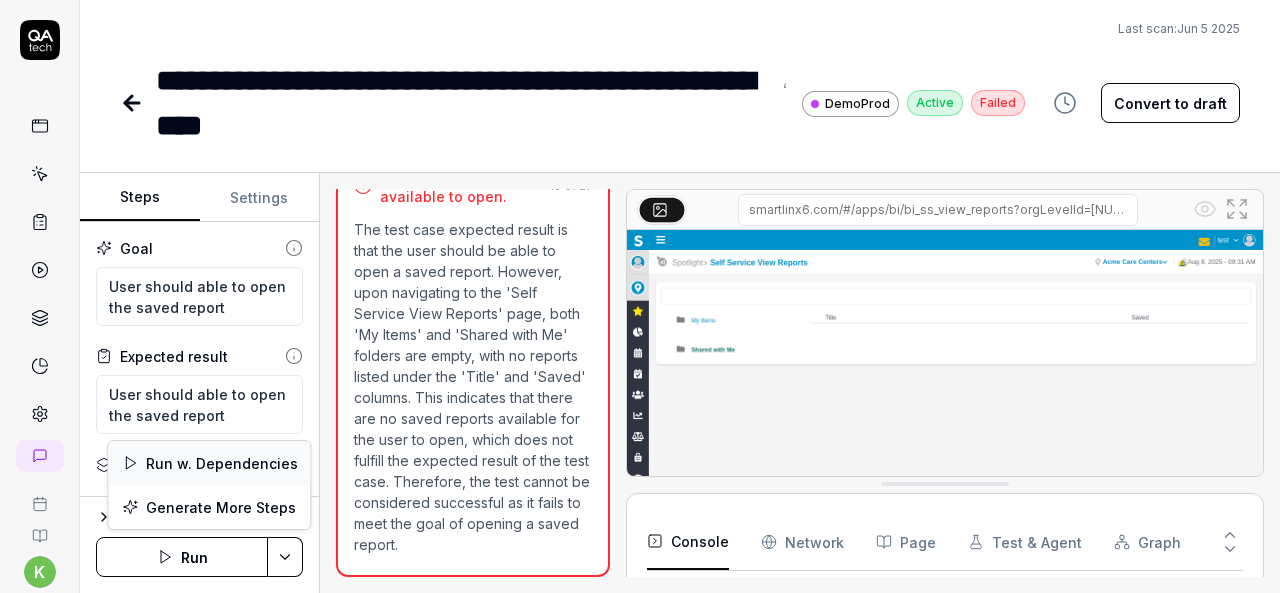 click on "Run w. Dependencies" at bounding box center [209, 463] 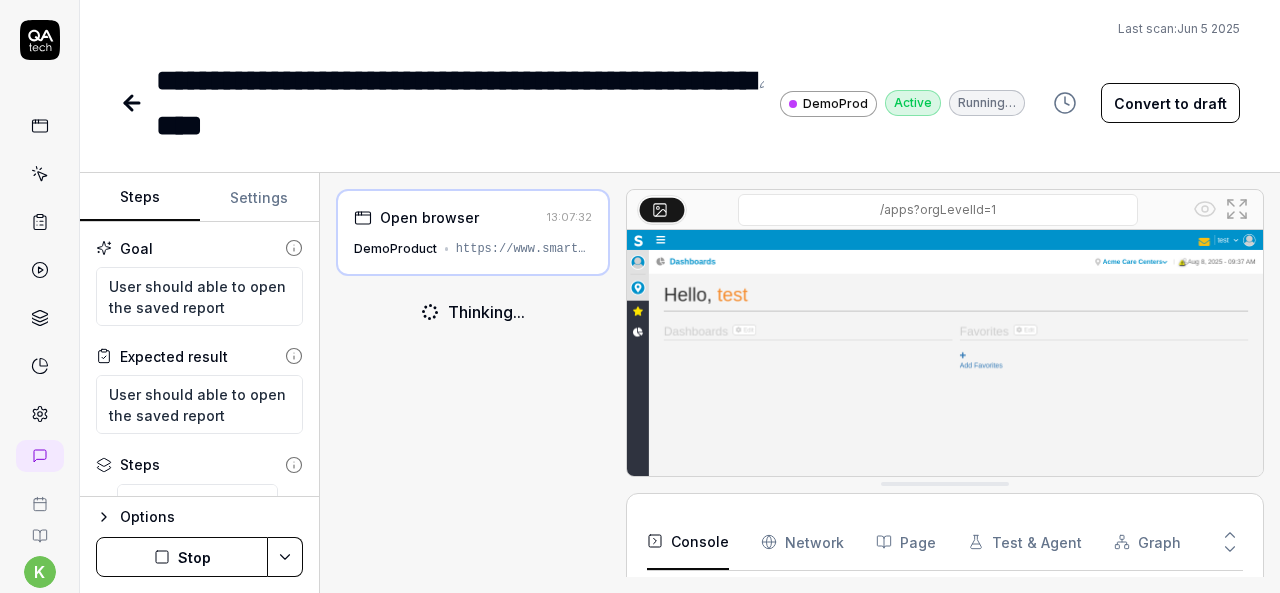 scroll, scrollTop: 32, scrollLeft: 0, axis: vertical 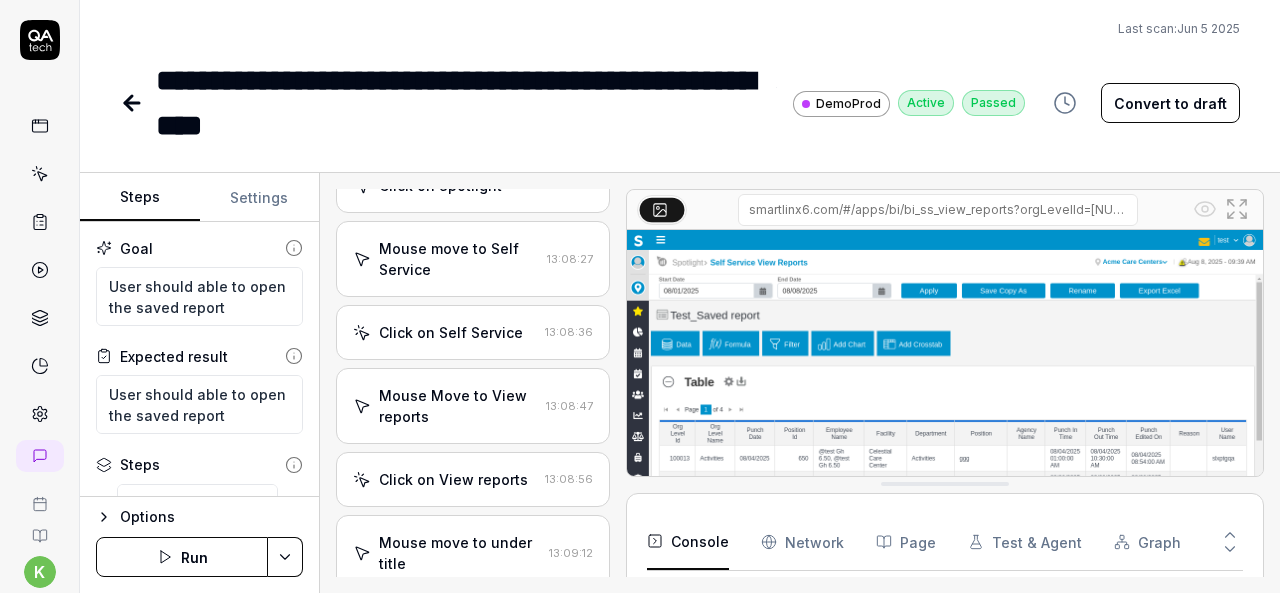 click on "**********" at bounding box center [680, 74] 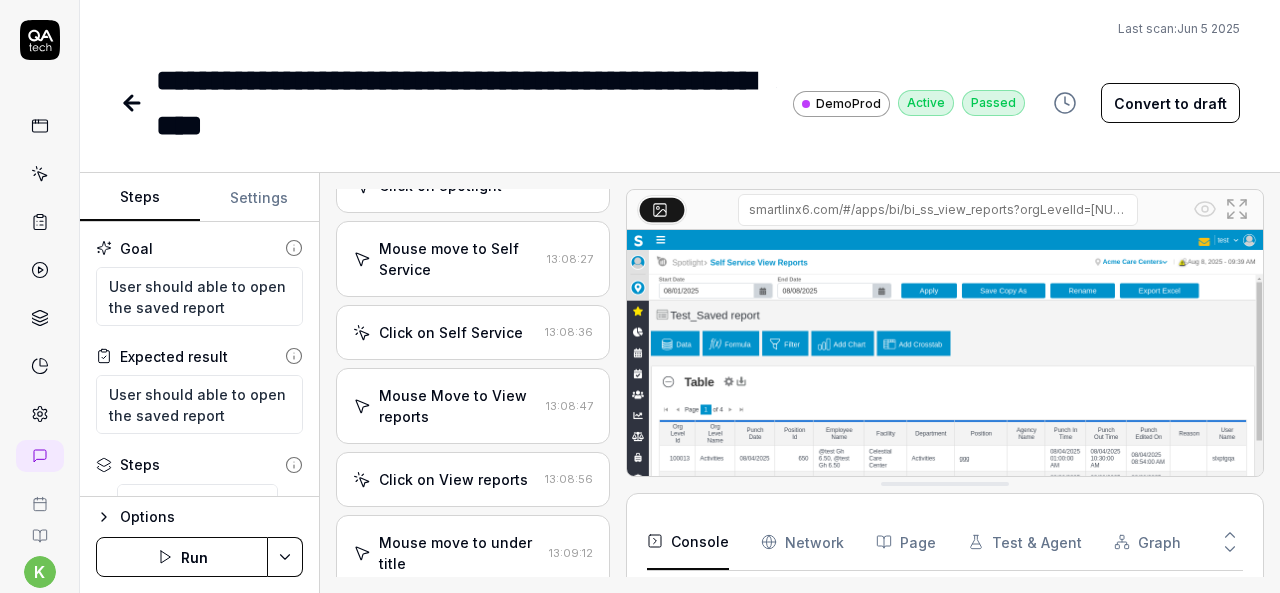 scroll, scrollTop: 4037, scrollLeft: 0, axis: vertical 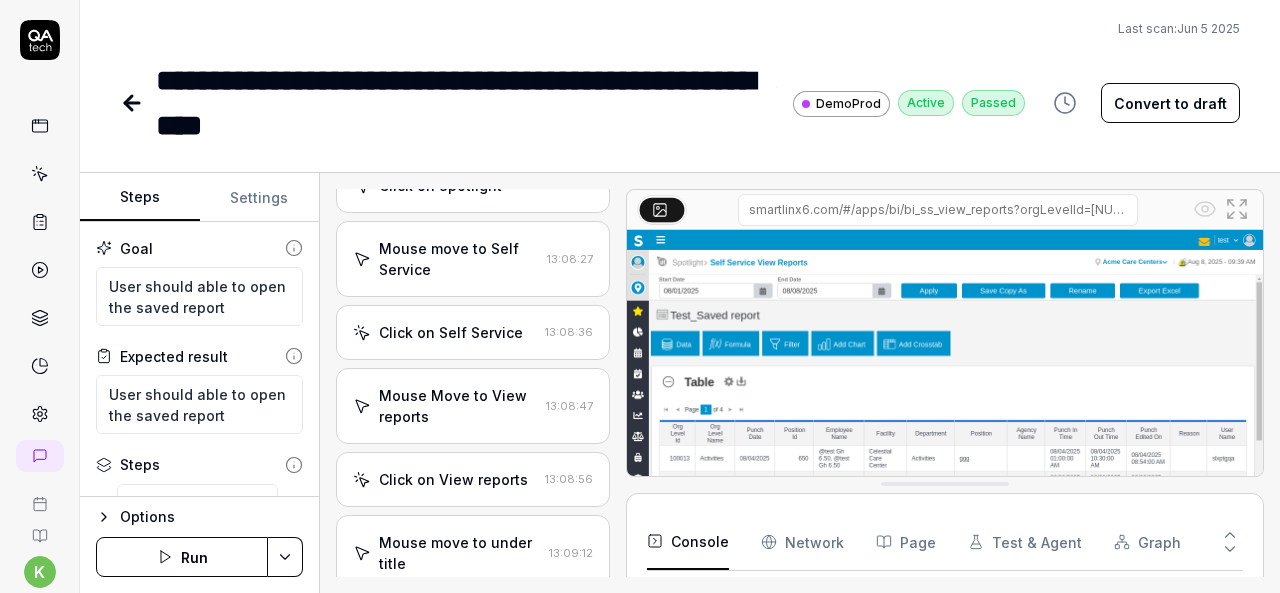 click 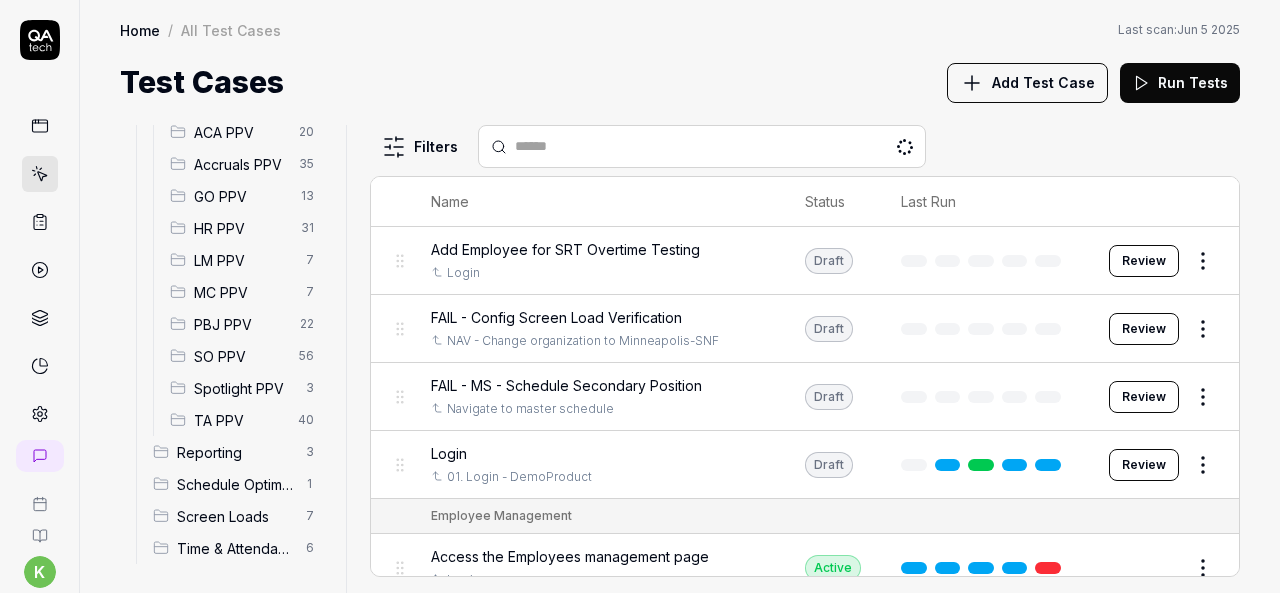 scroll, scrollTop: 595, scrollLeft: 0, axis: vertical 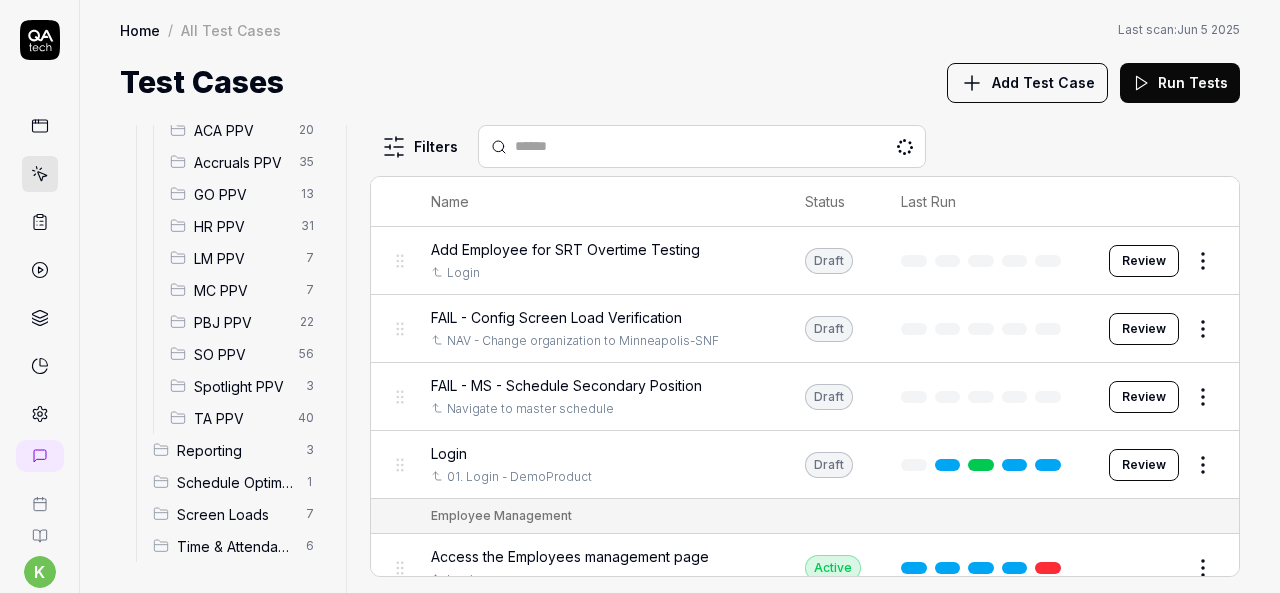 click on "Spotlight PPV" at bounding box center [244, 386] 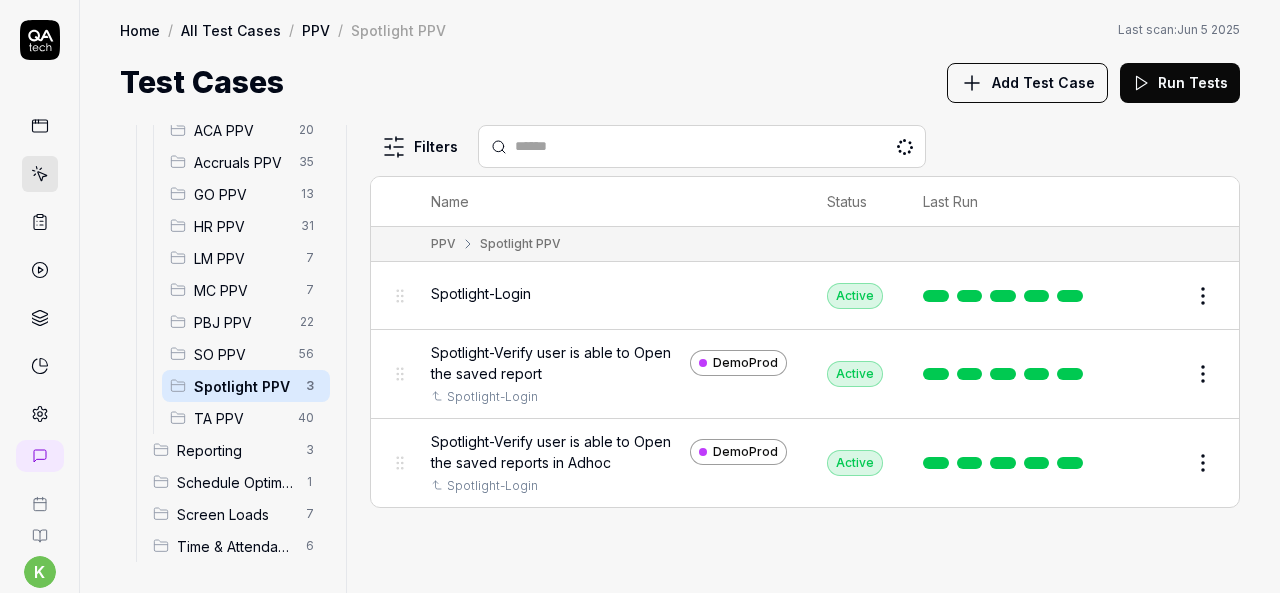 click on "Edit" at bounding box center (1155, 463) 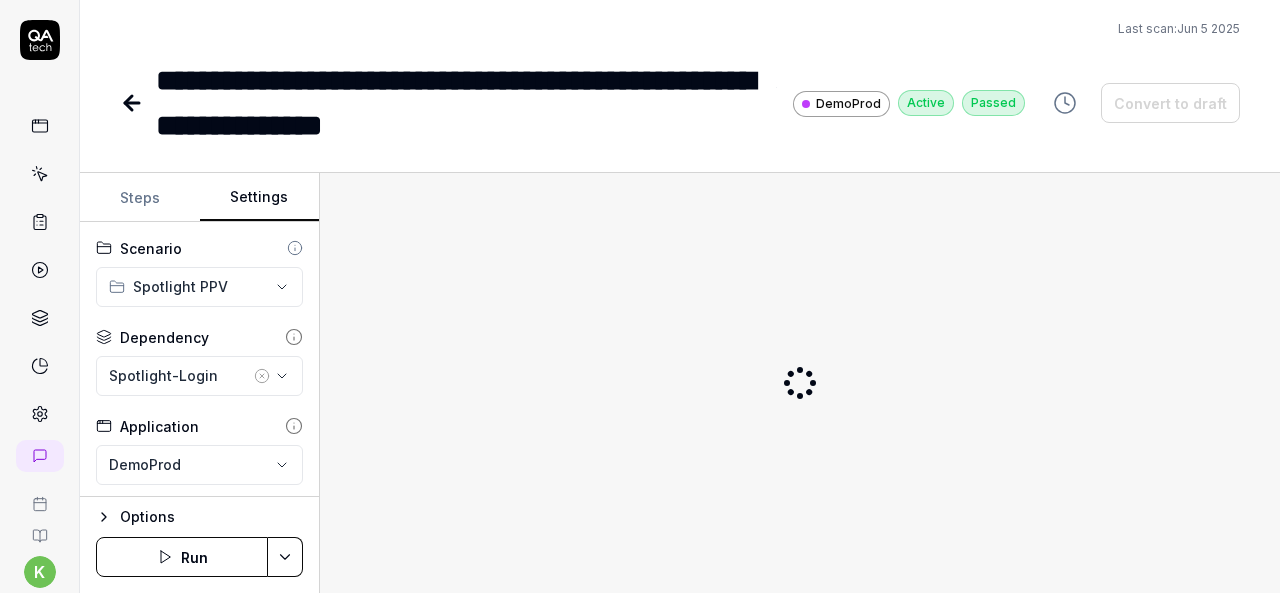 click on "Settings" at bounding box center (260, 198) 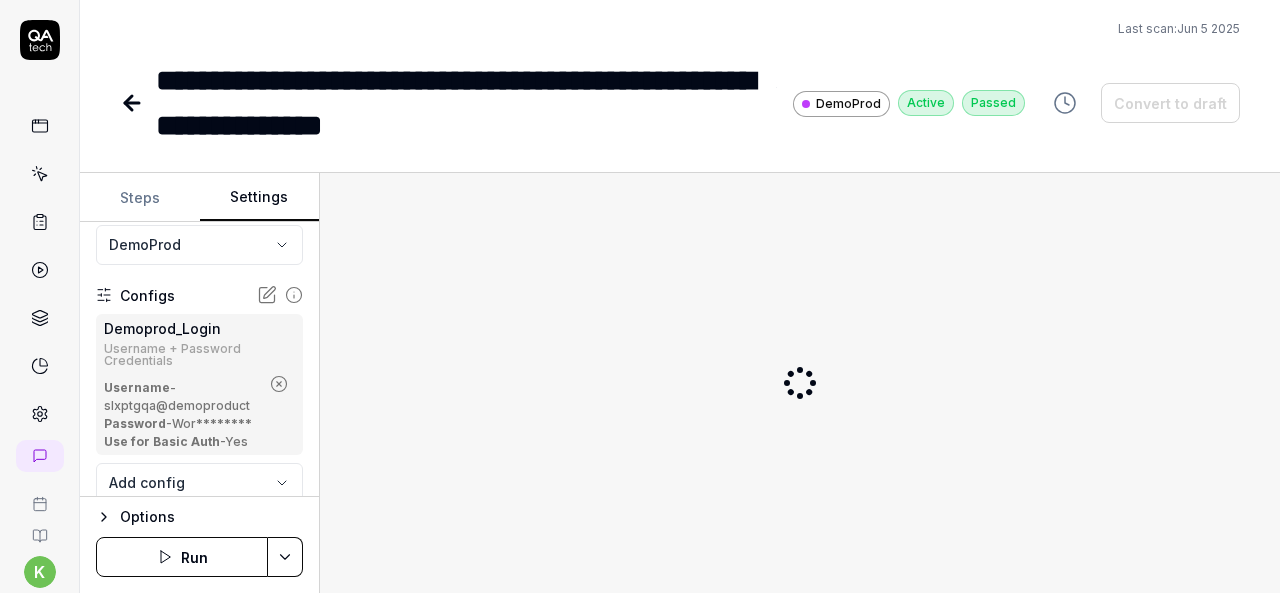 scroll, scrollTop: 221, scrollLeft: 0, axis: vertical 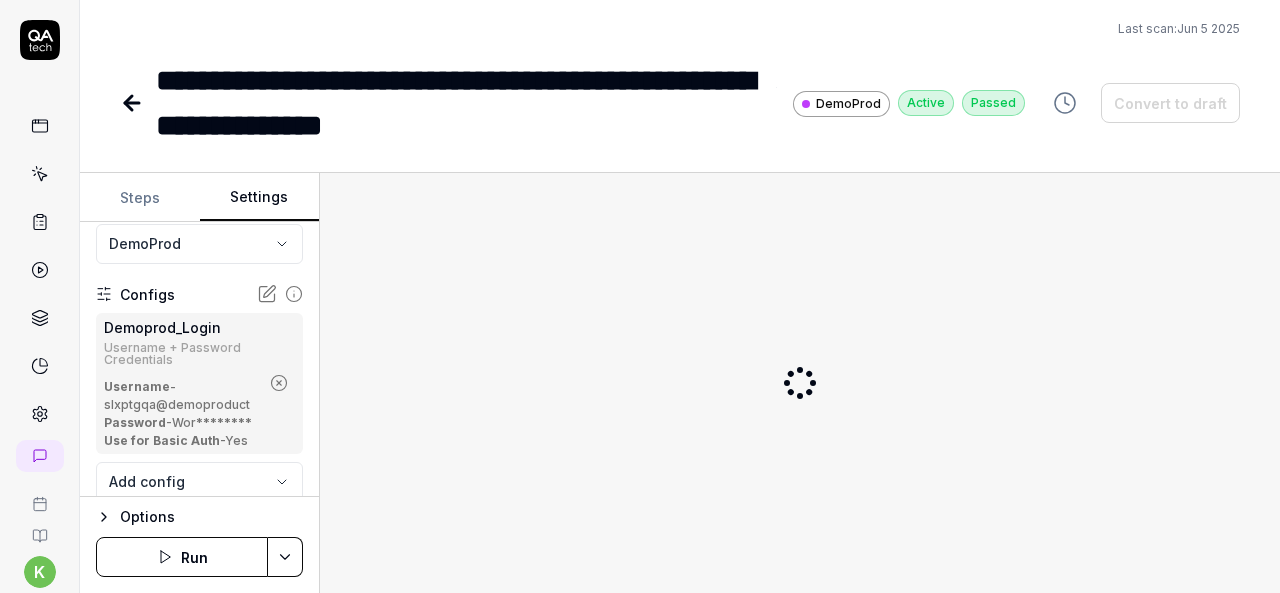 click 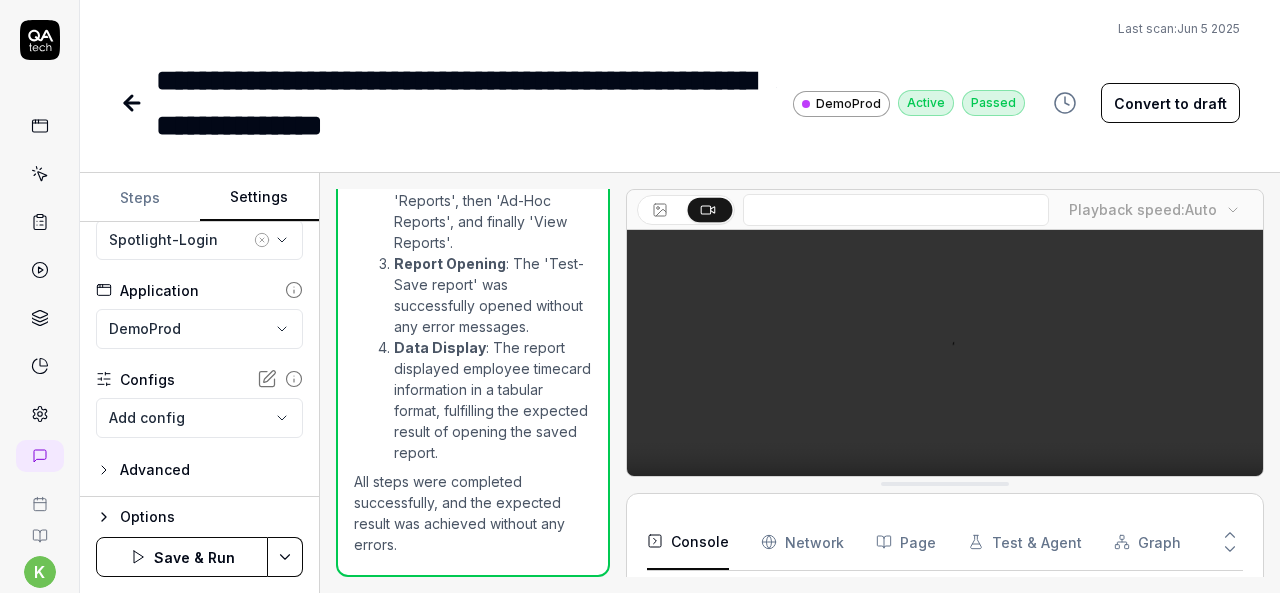 scroll, scrollTop: 1381, scrollLeft: 0, axis: vertical 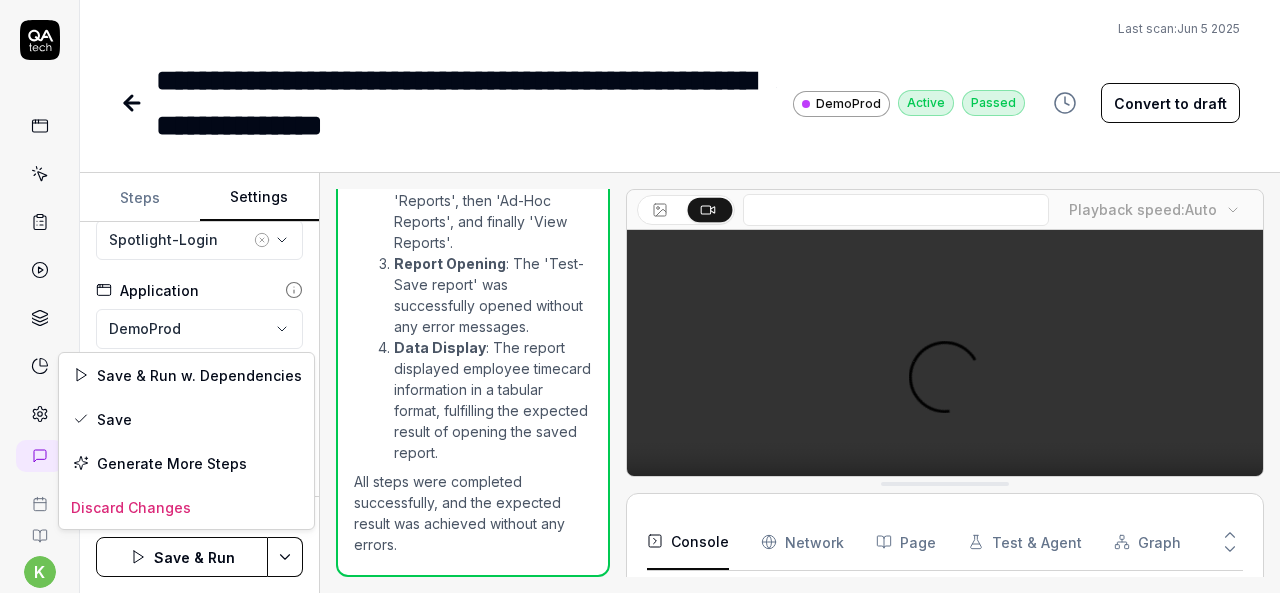 click on "**********" at bounding box center [640, 296] 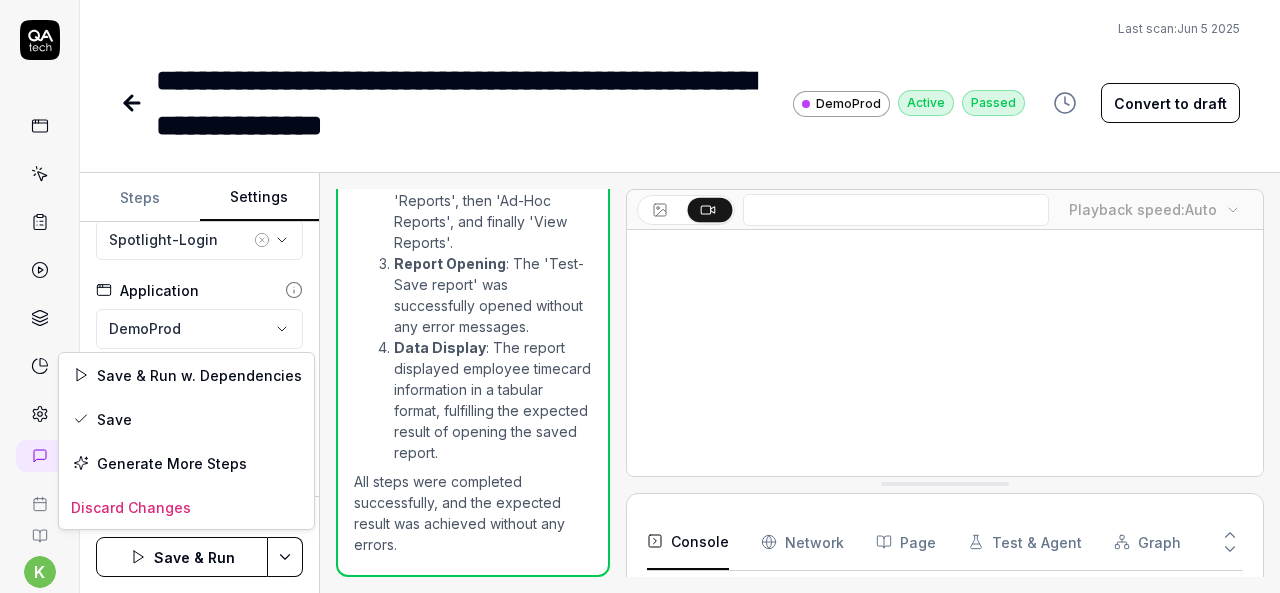 scroll, scrollTop: 5584, scrollLeft: 0, axis: vertical 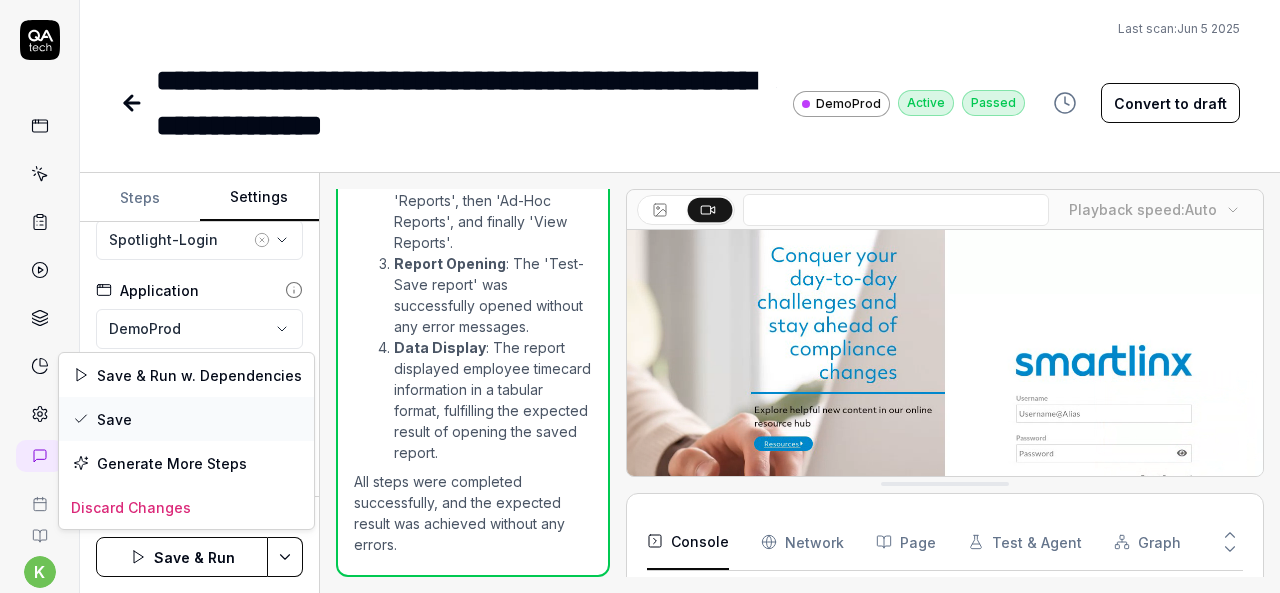click on "Save" at bounding box center (186, 419) 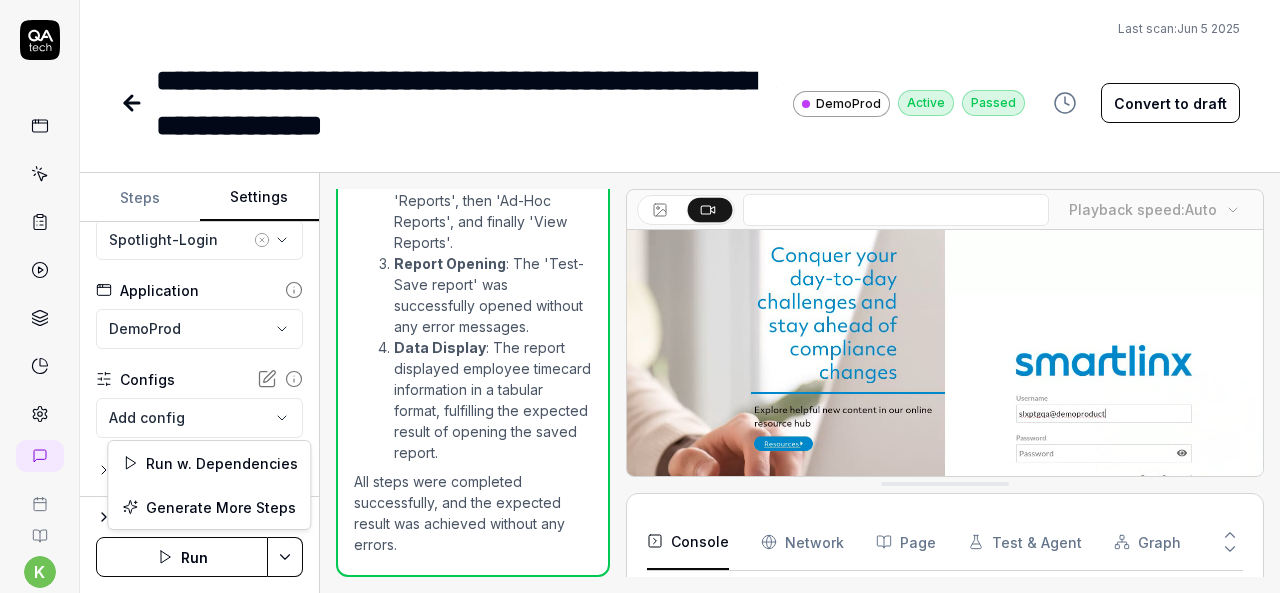click on "**********" at bounding box center [640, 296] 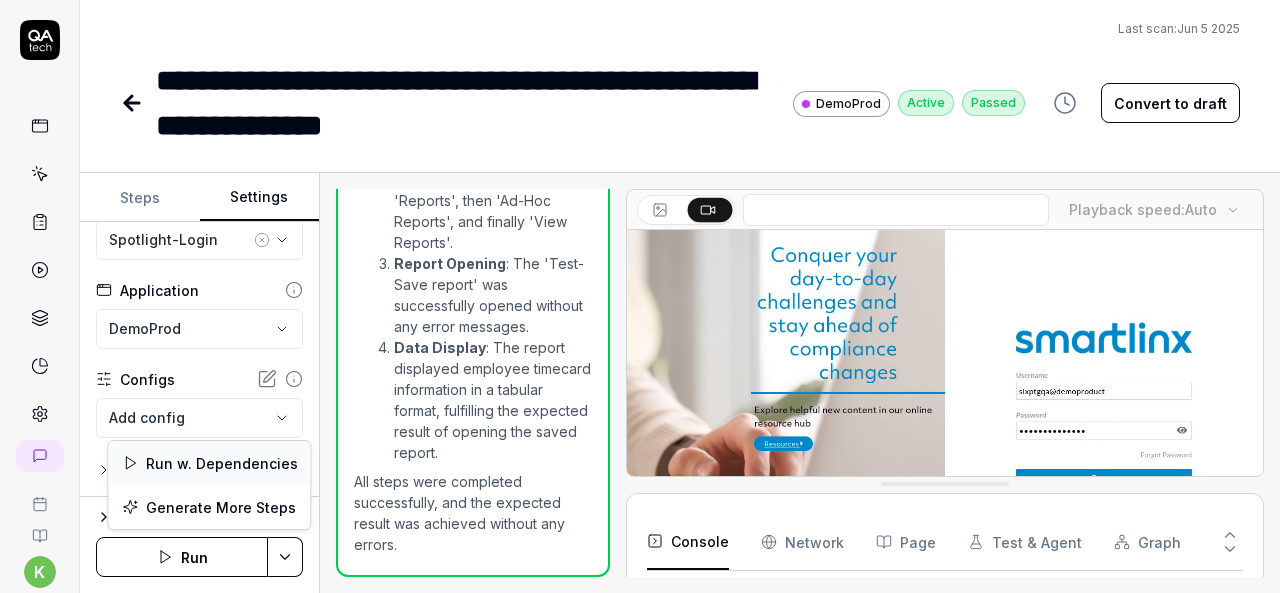 click on "Run w. Dependencies" at bounding box center [209, 463] 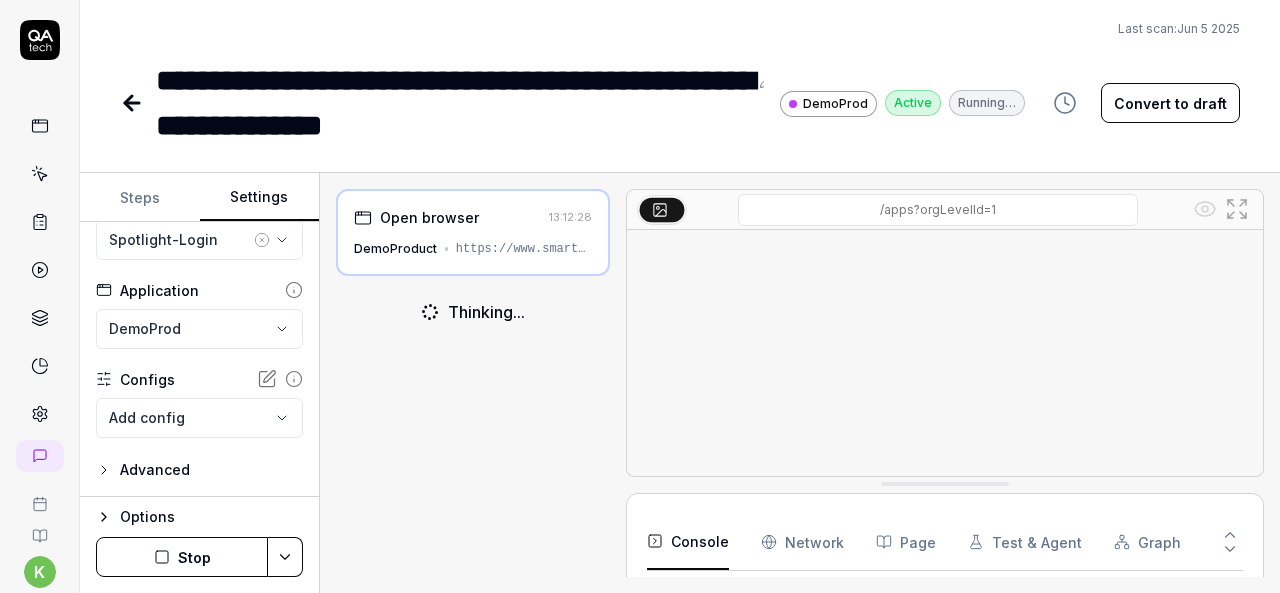 scroll, scrollTop: 32, scrollLeft: 0, axis: vertical 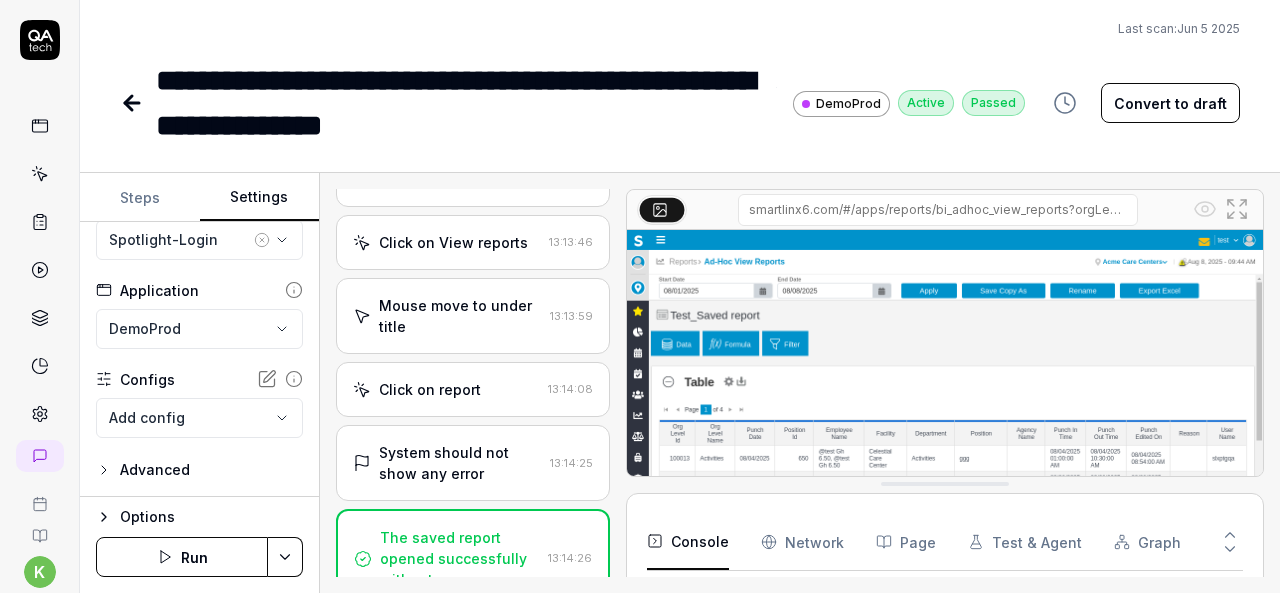 click 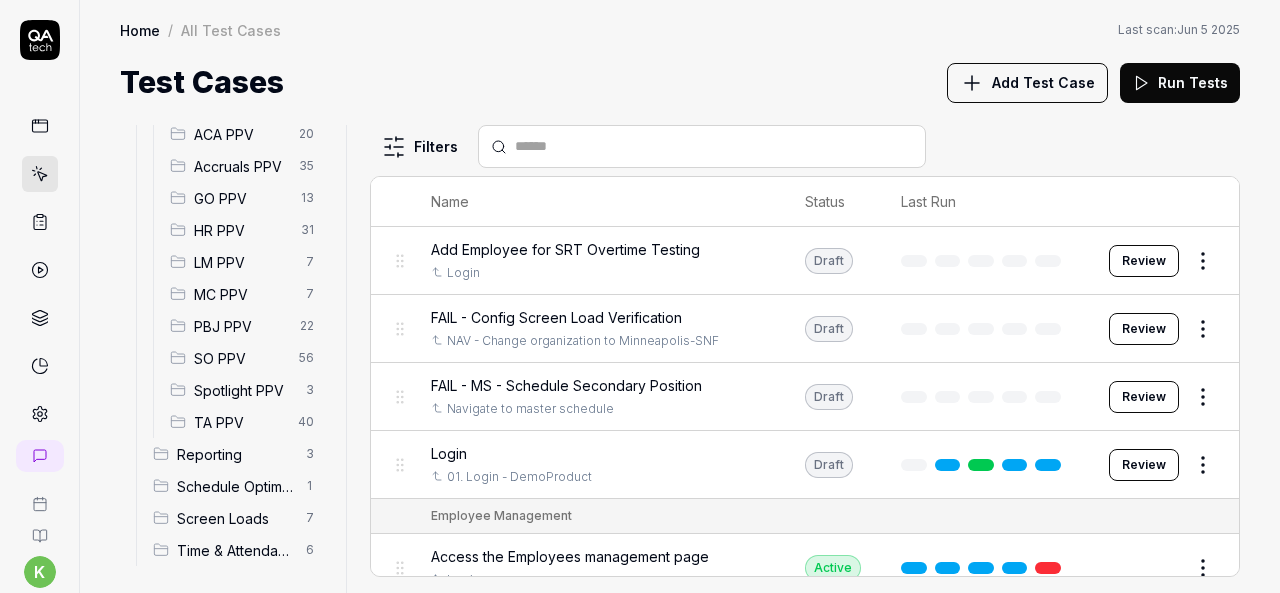 scroll, scrollTop: 595, scrollLeft: 0, axis: vertical 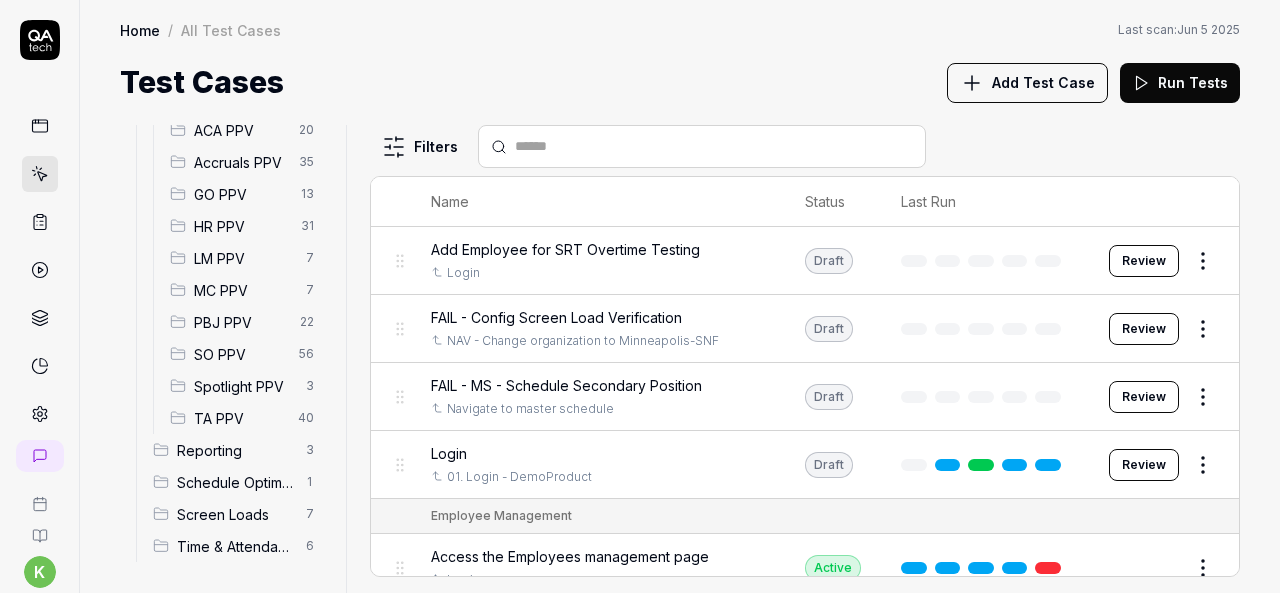 click on "SO PPV" at bounding box center (240, 354) 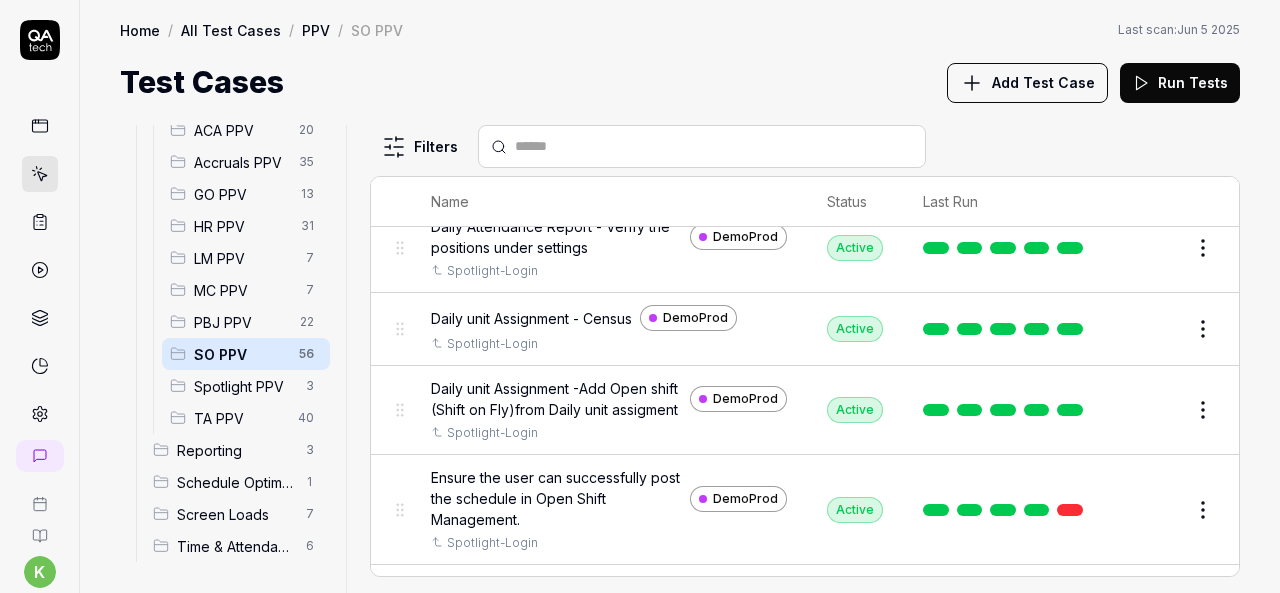 scroll, scrollTop: 0, scrollLeft: 0, axis: both 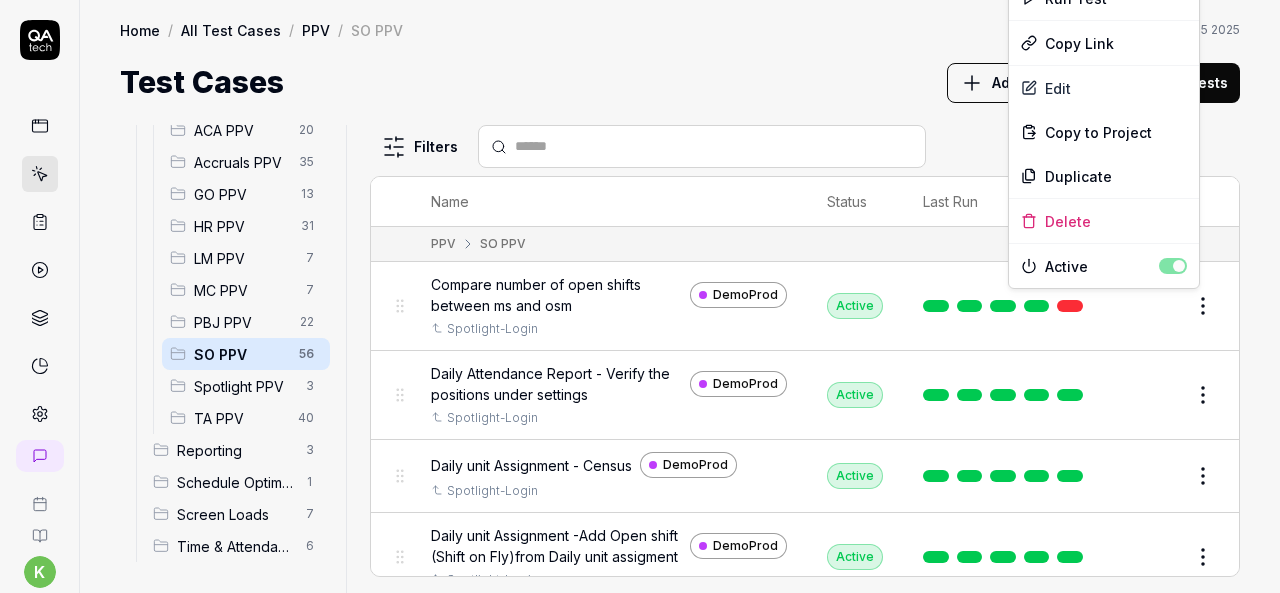 click on "k S Home / All Test Cases / PPV / SO PPV Home / All Test Cases / PPV / SO PPV Last scan: [DATE] Test Cases Add Test Case Run Tests All Test Cases 307 Employee Management 10 Login 7 Logout 1 Master Schedule 9 Navigation 3 P0 22 ACA P0 0 Accruals P0 0 GO P0 1 HR P0 10 LM P0 0 MC P0 0 PBJ P0 1 SO P0 9 SPOT P0 0 TA P0 1 PPV 234 ACA PPV 20 Accruals PPV 35 GO PPV 13 HR PPV 31 LM PPV 7 MC PPV 7 PBJ PPV 22 SO PPV 56 Spotlight PPV 3 TA PPV 40 Reporting 3 Schedule Optimizer 1 Screen Loads 7 Time & Attendance 6 Filters Name Status Last Run PPV SO PPV Compare number of open shifts between ms and osm DemoProd Spotlight-Login Active Edit Daily Attendance Report - Verify the positions under settings DemoProd Spotlight-Login Active Edit Daily unit Assignment - Census DemoProd Spotlight-Login Active Edit Daily unit Assignment -Add Open shift (Shift on Fly)from Daily unit assigment DemoProd Spotlight-Login Active Edit Ensure the user can successfully post the schedule in Open Shift Management. DemoProd Spotlight-Login *" at bounding box center [640, 296] 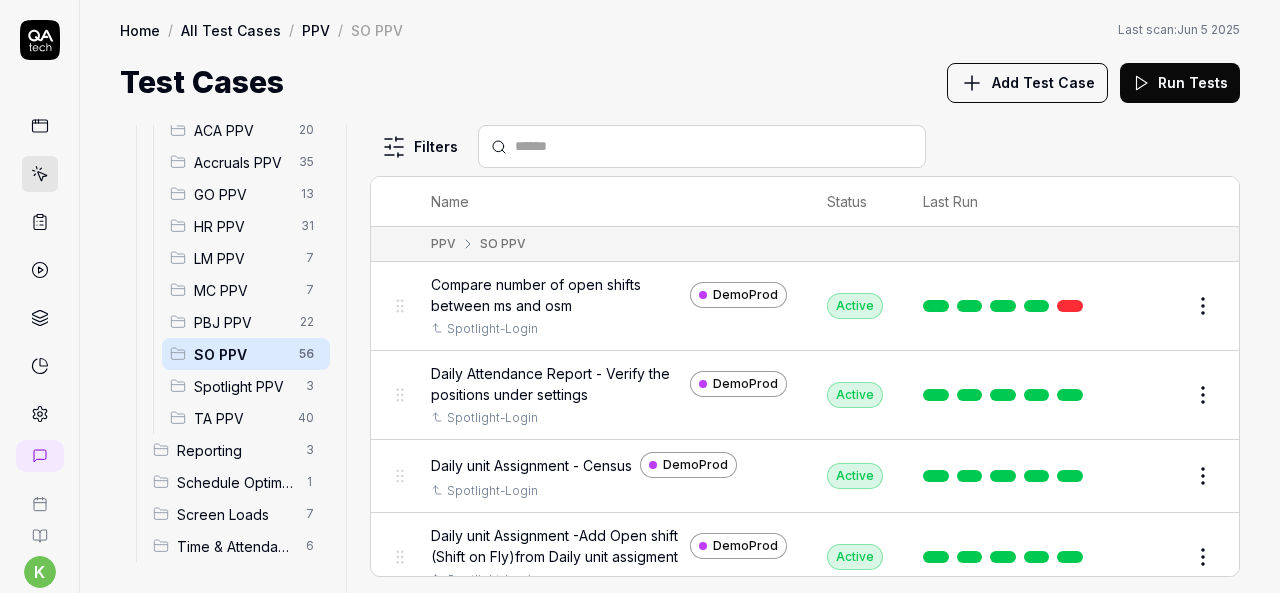 click on "k S Home / All Test Cases / PPV / SO PPV Home / All Test Cases / PPV / SO PPV Last scan: [DATE] Test Cases Add Test Case Run Tests All Test Cases 307 Employee Management 10 Login 7 Logout 1 Master Schedule 9 Navigation 3 P0 22 ACA P0 0 Accruals P0 0 GO P0 1 HR P0 10 LM P0 0 MC P0 0 PBJ P0 1 SO P0 9 SPOT P0 0 TA P0 1 PPV 234 ACA PPV 20 Accruals PPV 35 GO PPV 13 HR PPV 31 LM PPV 7 MC PPV 7 PBJ PPV 22 SO PPV 56 Spotlight PPV 3 TA PPV 40 Reporting 3 Schedule Optimizer 1 Screen Loads 7 Time & Attendance 6 Filters Name Status Last Run PPV SO PPV Compare number of open shifts between ms and osm DemoProd Spotlight-Login Active Edit Daily Attendance Report - Verify the positions under settings DemoProd Spotlight-Login Active Edit Daily unit Assignment - Census DemoProd Spotlight-Login Active Edit Daily unit Assignment -Add Open shift (Shift on Fly)from Daily unit assigment DemoProd Spotlight-Login Active Edit Ensure the user can successfully post the schedule in Open Shift Management. DemoProd Spotlight-Login *" at bounding box center (640, 296) 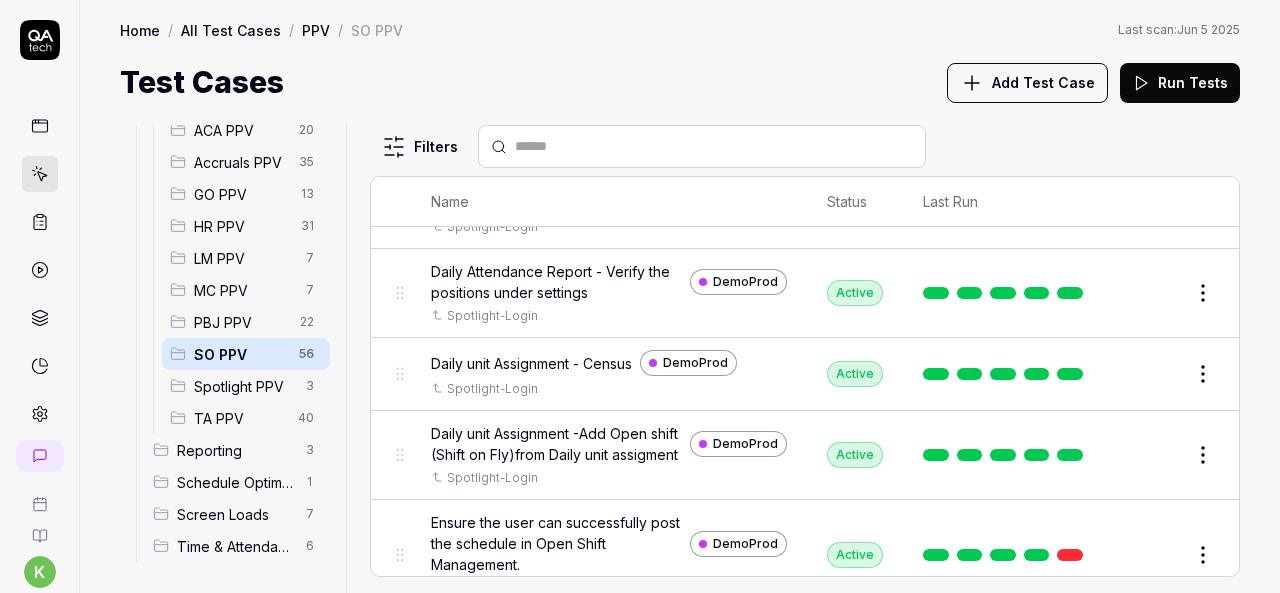 scroll, scrollTop: 164, scrollLeft: 0, axis: vertical 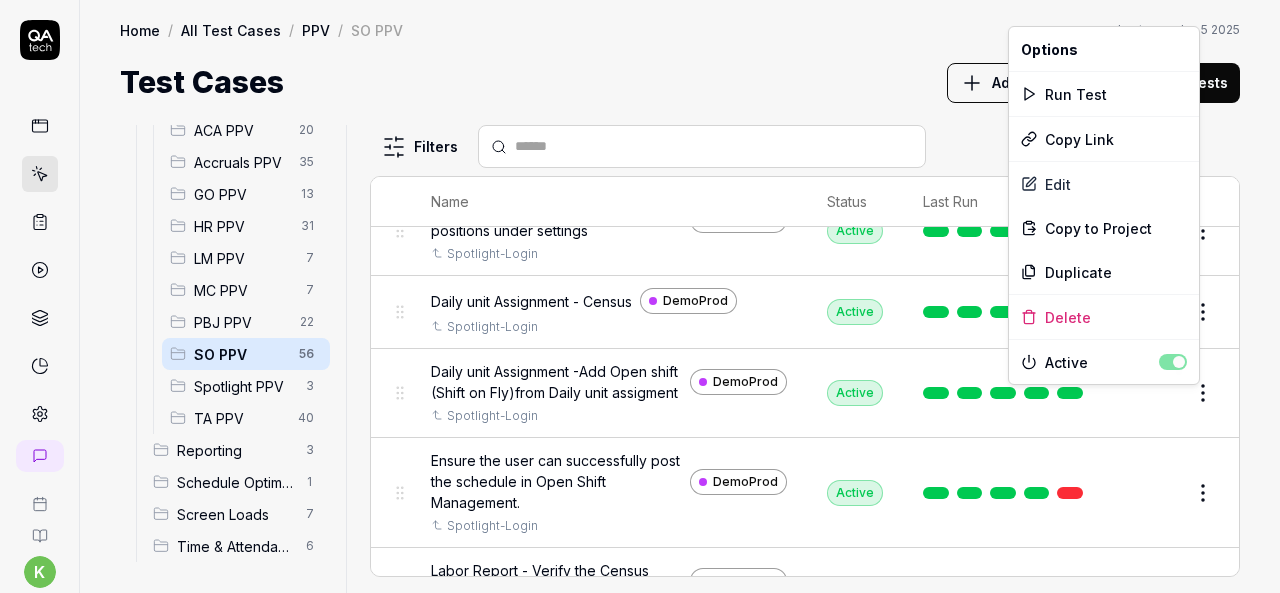 click on "k S Home / All Test Cases / PPV / SO PPV Home / All Test Cases / PPV / SO PPV Last scan: [DATE] Test Cases Add Test Case Run Tests All Test Cases 307 Employee Management 10 Login 7 Logout 1 Master Schedule 9 Navigation 3 P0 22 ACA P0 0 Accruals P0 0 GO P0 1 HR P0 10 LM P0 0 MC P0 0 PBJ P0 1 SO P0 9 SPOT P0 0 TA P0 1 PPV 234 ACA PPV 20 Accruals PPV 35 GO PPV 13 HR PPV 31 LM PPV 7 MC PPV 7 PBJ PPV 22 SO PPV 56 Spotlight PPV 3 TA PPV 40 Reporting 3 Schedule Optimizer 1 Screen Loads 7 Time & Attendance 6 Filters Name Status Last Run PPV SO PPV Compare number of open shifts between ms and osm DemoProd Spotlight-Login Active Edit Daily Attendance Report - Verify the positions under settings DemoProd Spotlight-Login Active Edit Daily unit Assignment - Census DemoProd Spotlight-Login Active Edit Daily unit Assignment -Add Open shift (Shift on Fly)from Daily unit assigment DemoProd Spotlight-Login Active Edit Ensure the user can successfully post the schedule in Open Shift Management. DemoProd Spotlight-Login *" at bounding box center [640, 296] 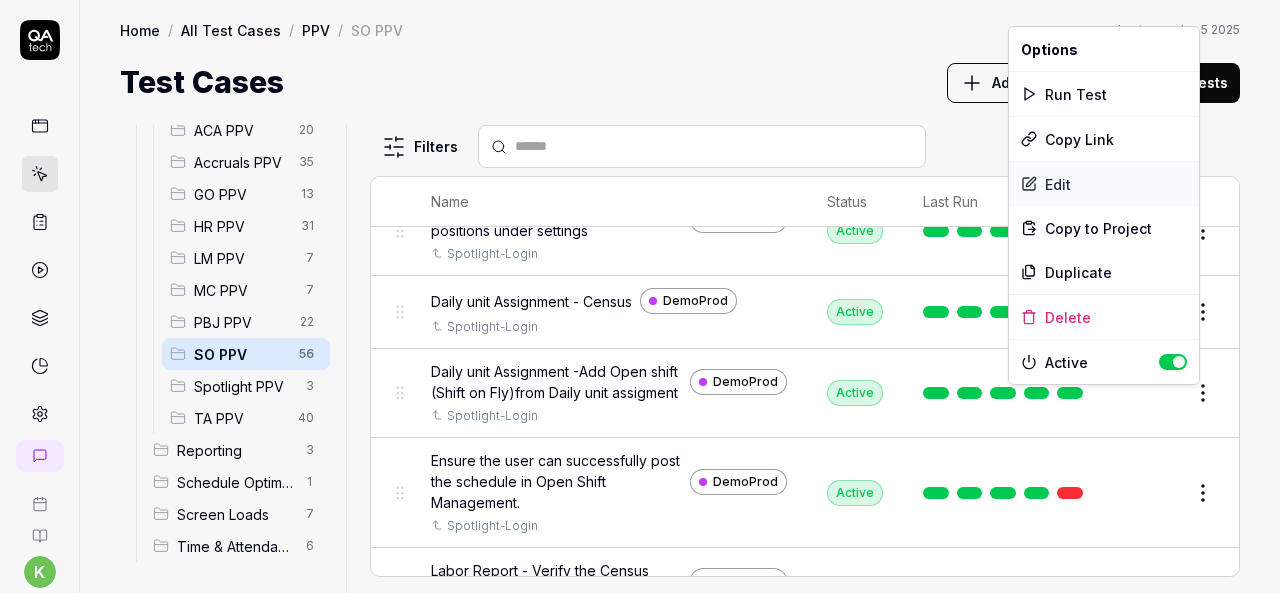 click on "Edit" at bounding box center [1104, 184] 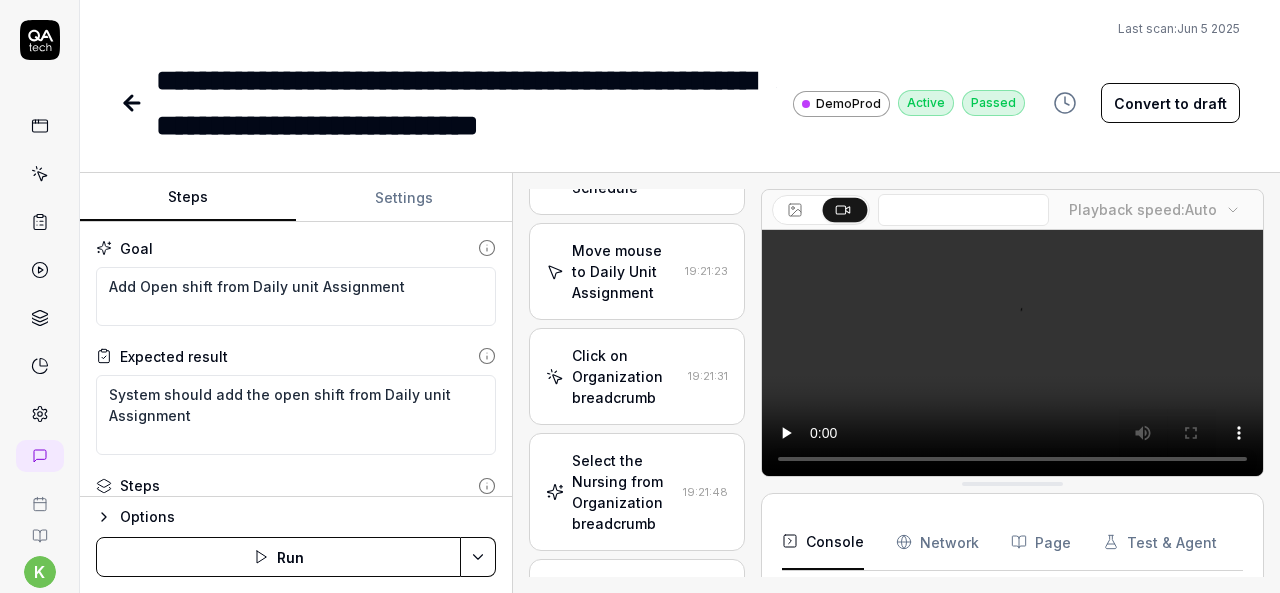scroll, scrollTop: 7262, scrollLeft: 0, axis: vertical 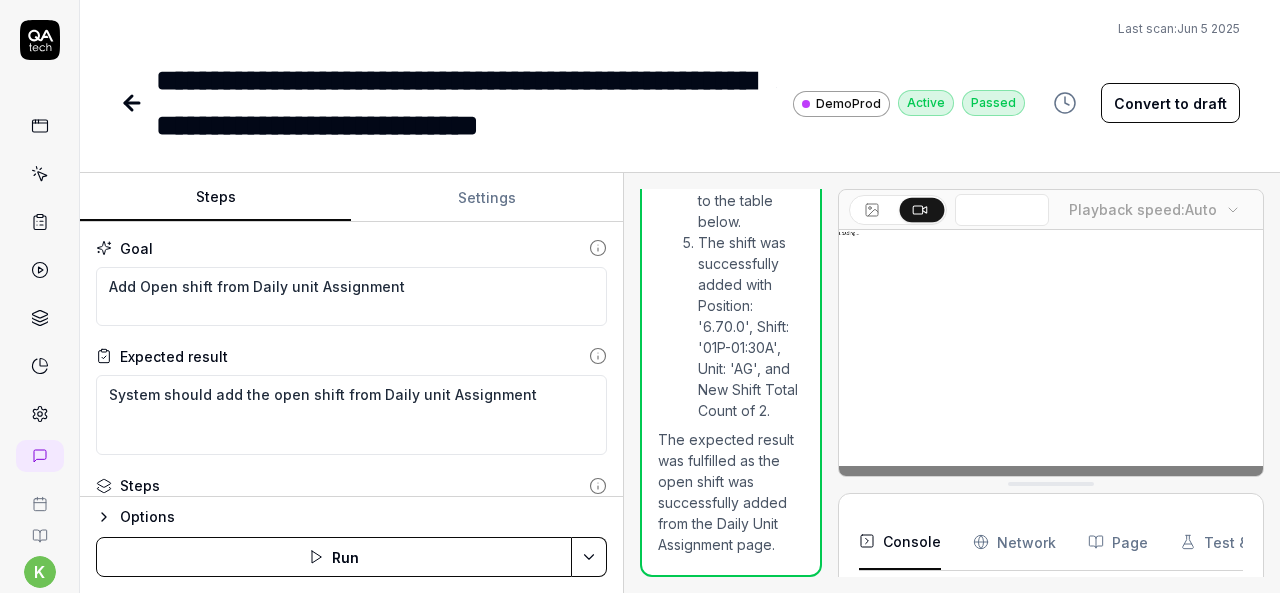 click on "Steps Settings Goal Add Open shift from Daily unit Assignment Expected result System should add the open shift from Daily unit Assignment Steps Mouse Move to Organization breadcrumb Click on Organization breadcrumb Select the Nursing from Organization breadcrumb Move mouse to hamburger menu Click the  hamburger-container slx-navigation-menu-ignore Move mouse to Schedule Optimizer Click on Schedule Optimizer Move mouse to Schedule Click Schedule Move mouse to Daily Unit Assignment Click on Daily Unit Assignment Move mouse to Add Open shift button beside date picker Click on Add Open shift button Move mouse to Position Drop down Click on Position Dropdown Select position from Dropdown Move mouse to Shift Drop down Click on Shift Dropdown Select the shift from dropdown Move mouse to Unit Dropdown Click Unit dropdown Select the unit from drop down Mouse move to Number of Shifts Enter the number in Number of Shifts Mouse move to Add shift button Click on Add Shift button Mouse move to Add Selected Shift(s) Options" at bounding box center (680, 383) 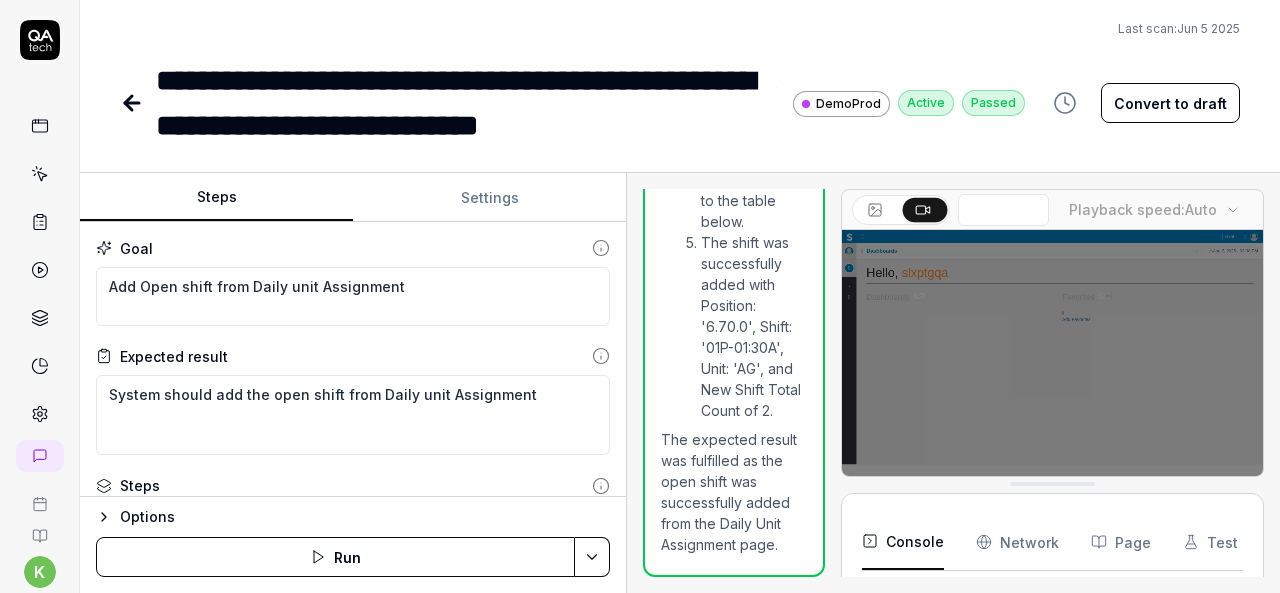 scroll, scrollTop: 910, scrollLeft: 0, axis: vertical 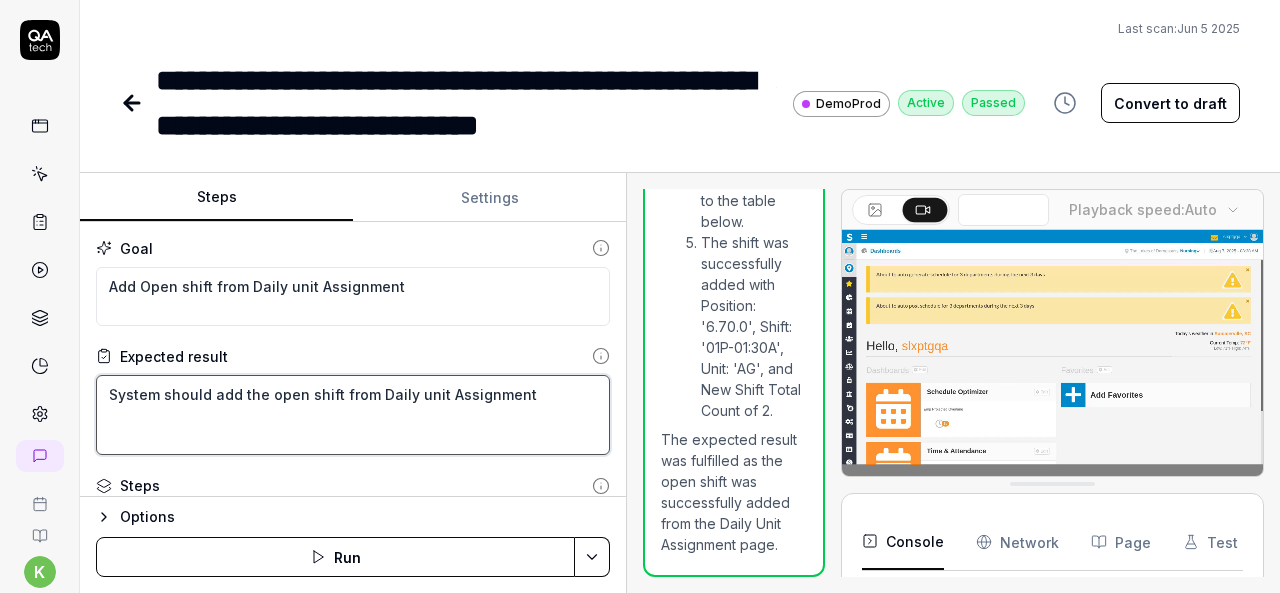 click on "System should add the open shift from Daily unit Assignment" at bounding box center (353, 415) 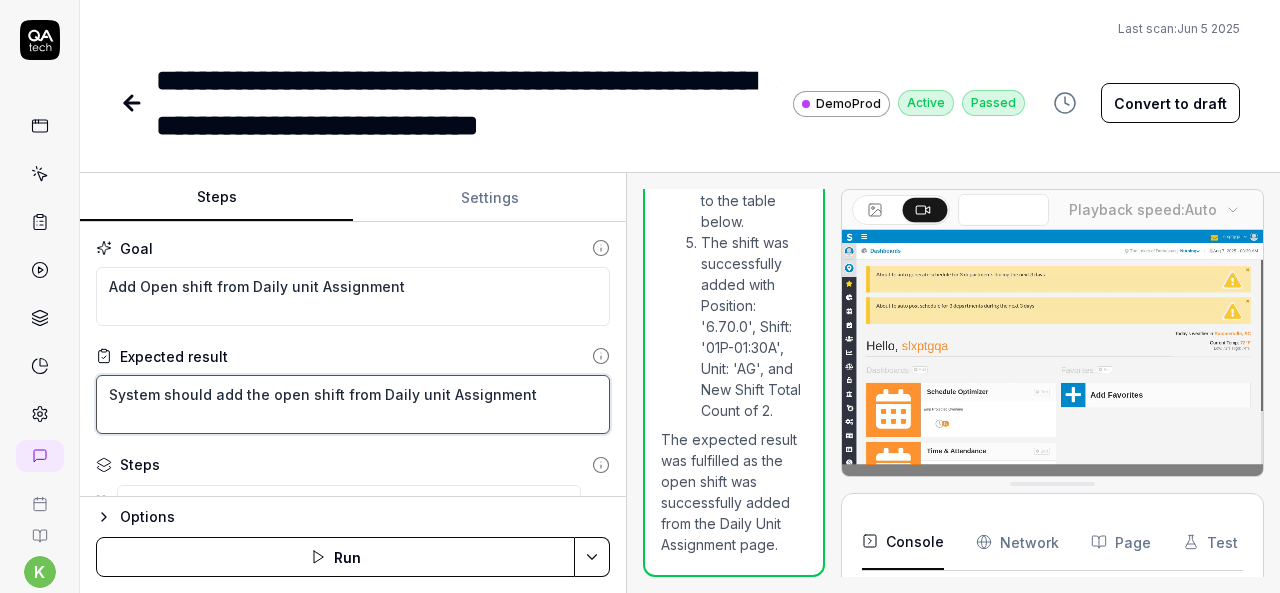 scroll, scrollTop: 1206, scrollLeft: 0, axis: vertical 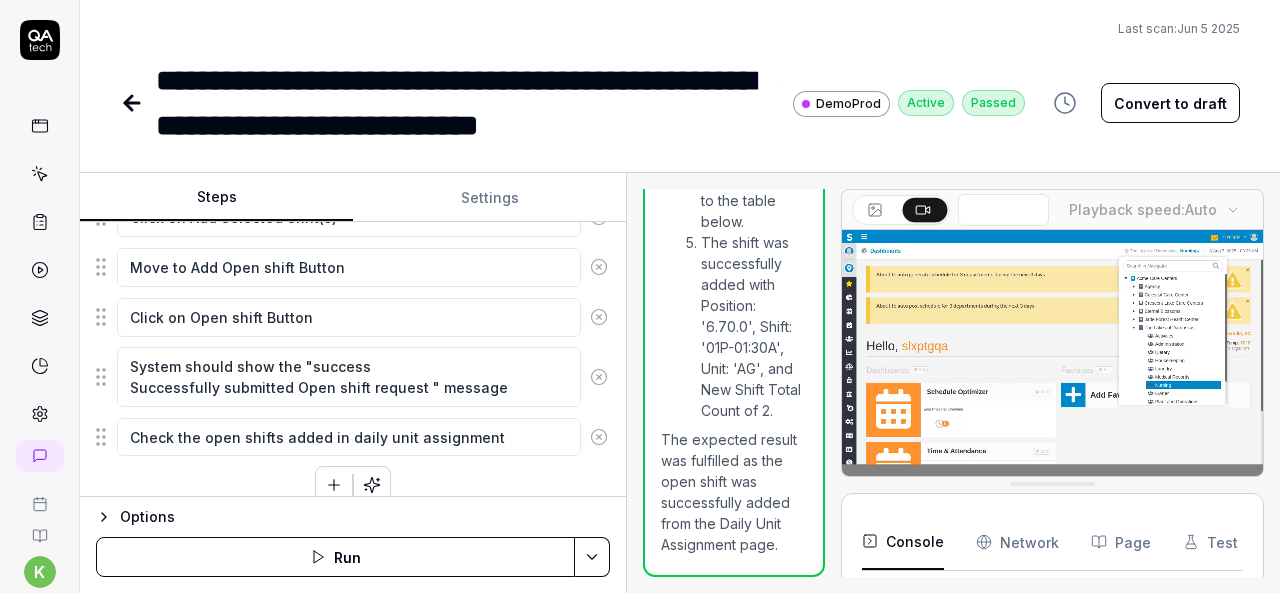 type on "*" 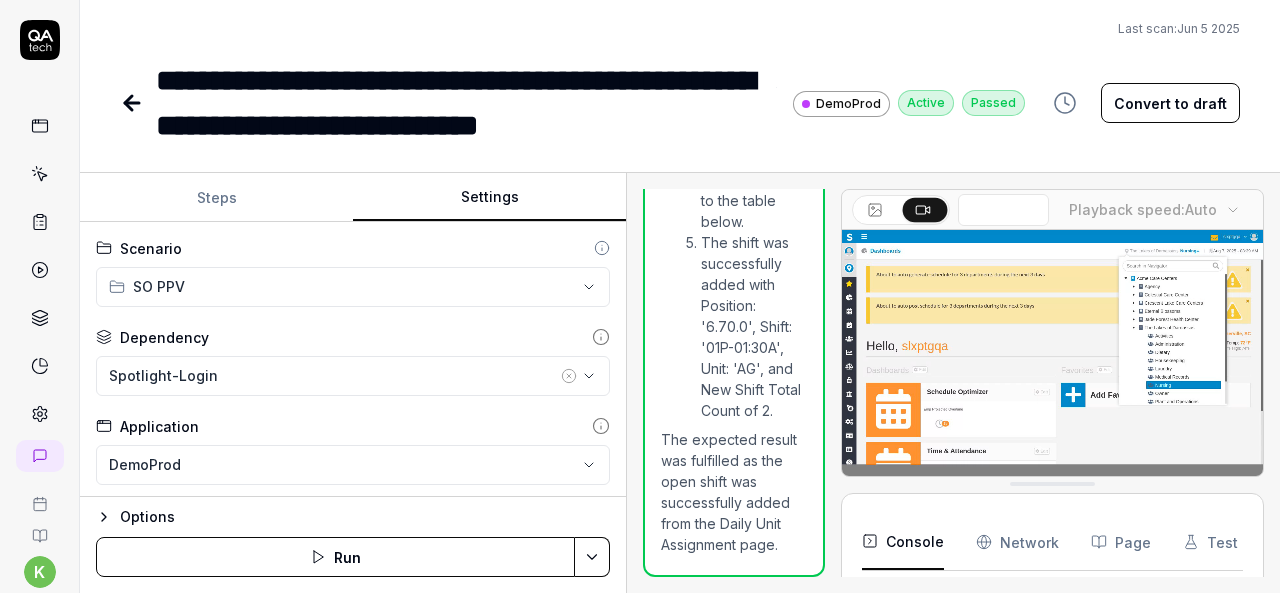 click on "Settings" at bounding box center (489, 198) 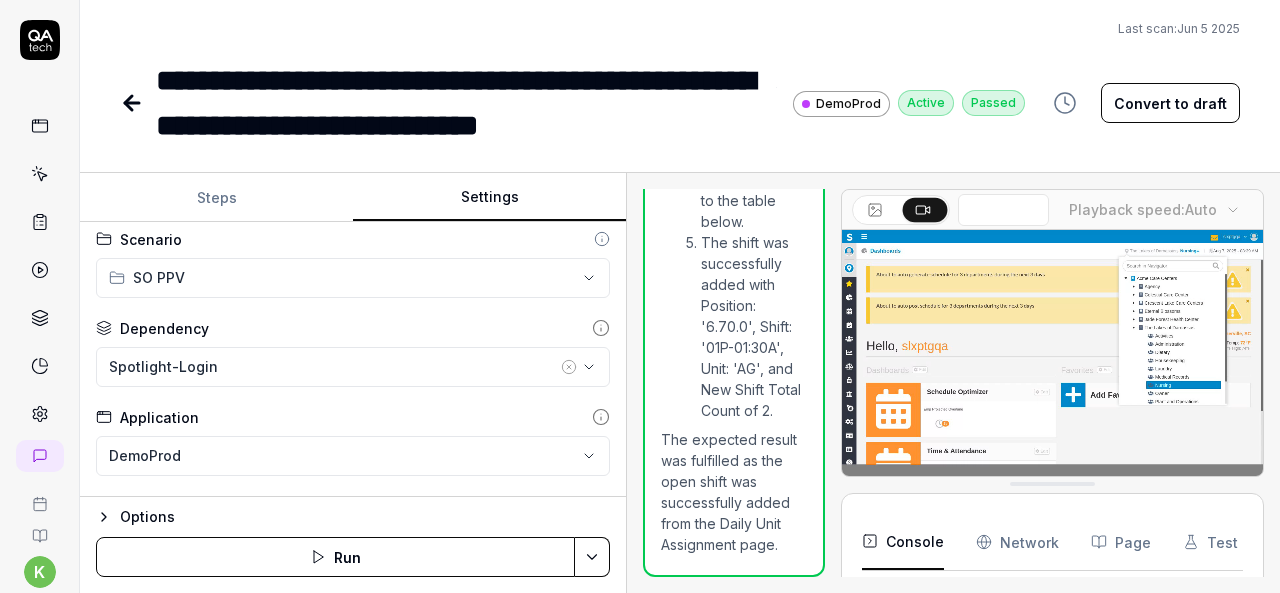 scroll, scrollTop: 7, scrollLeft: 0, axis: vertical 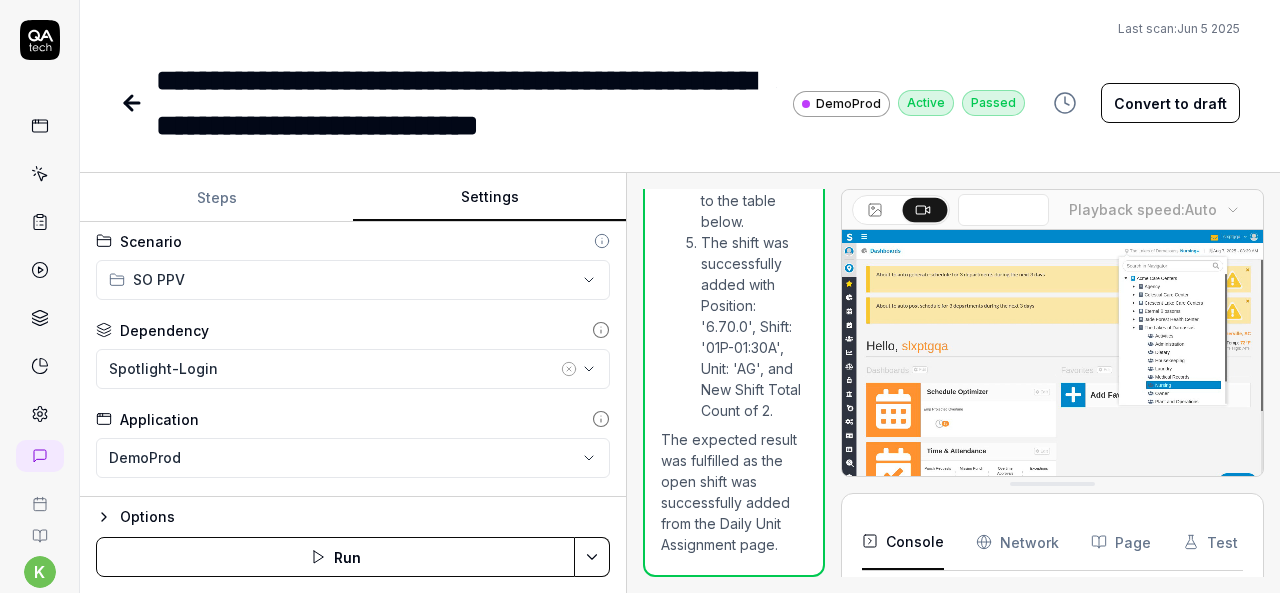 click 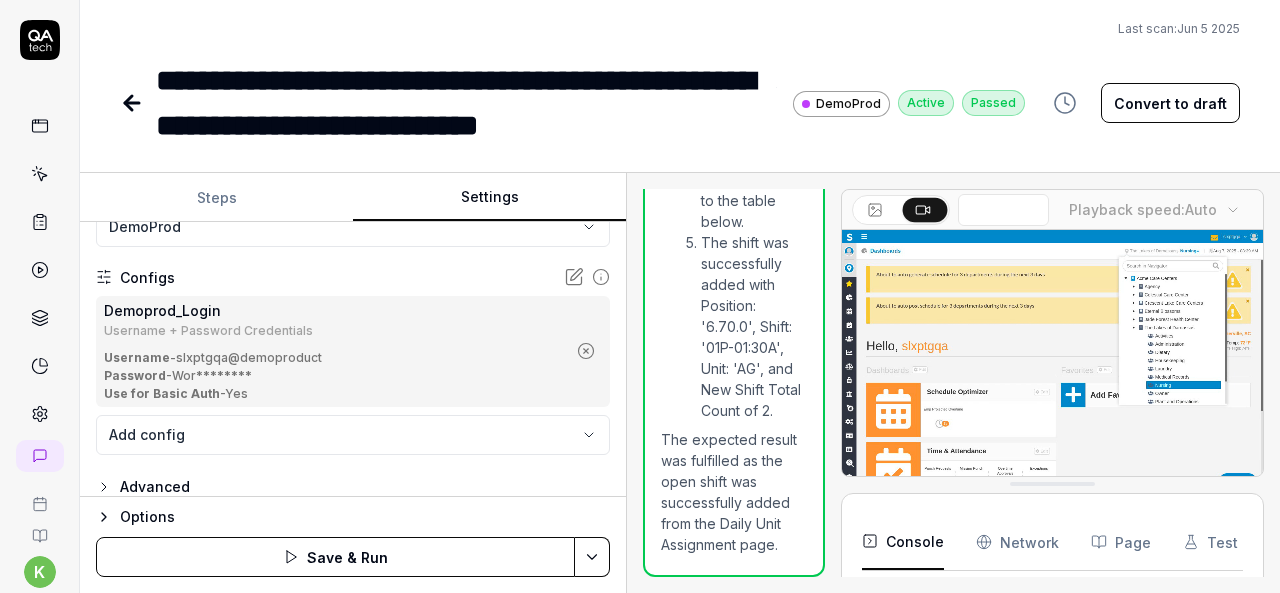 scroll, scrollTop: 241, scrollLeft: 0, axis: vertical 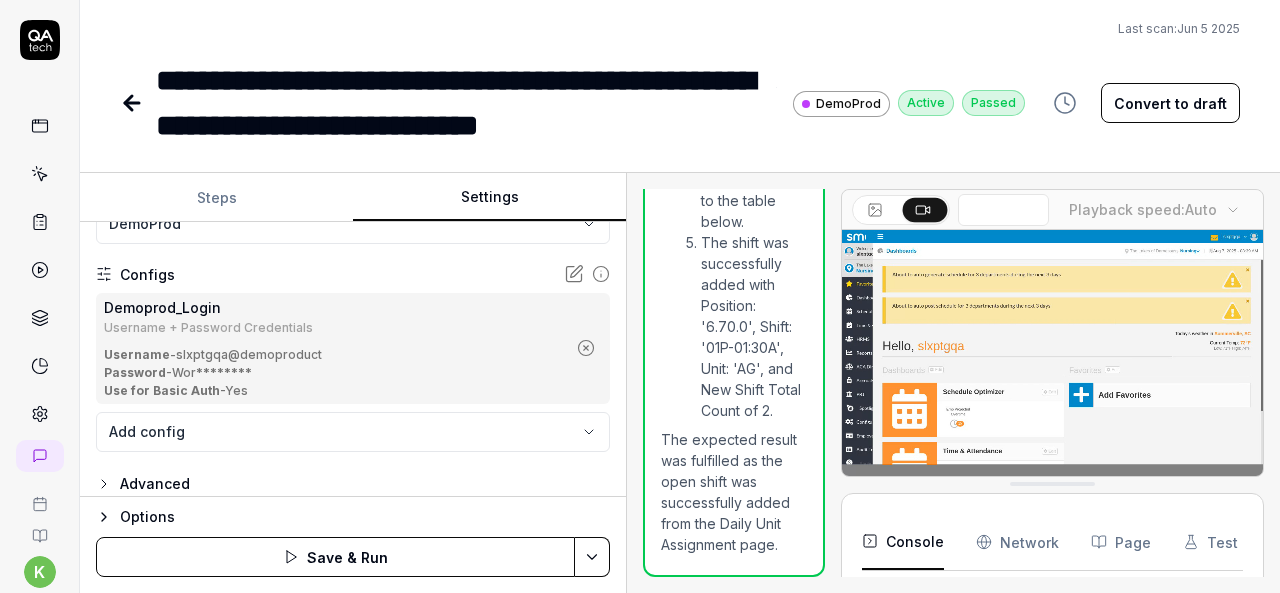 click 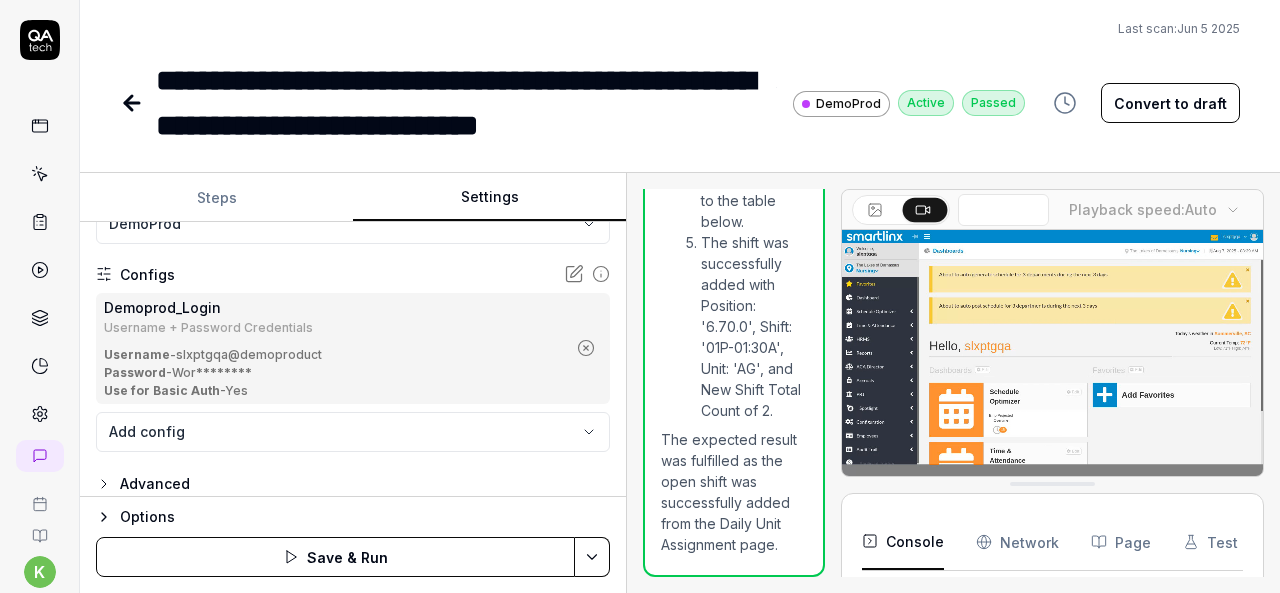 scroll, scrollTop: 136, scrollLeft: 0, axis: vertical 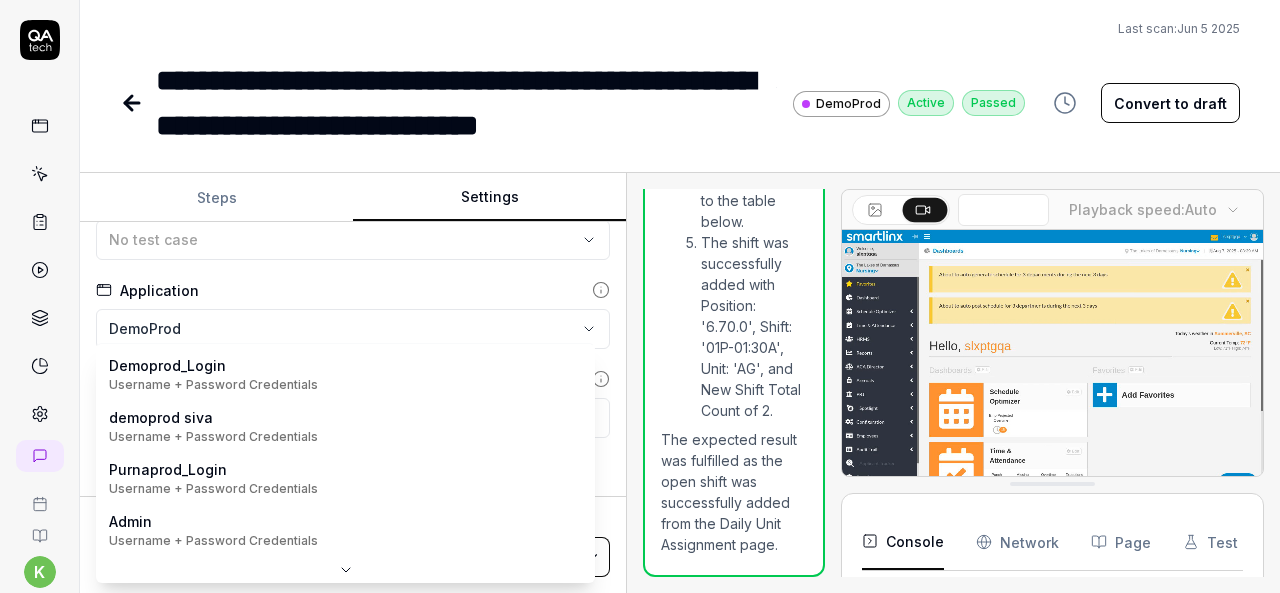 click on "**********" at bounding box center (640, 296) 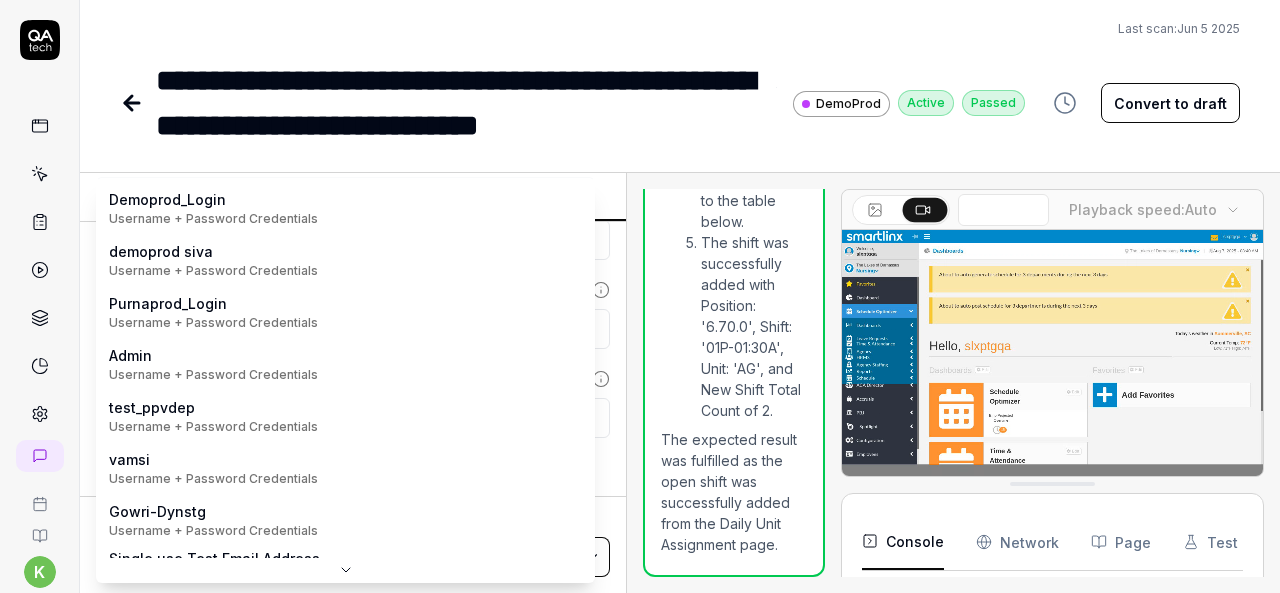 scroll, scrollTop: 0, scrollLeft: 0, axis: both 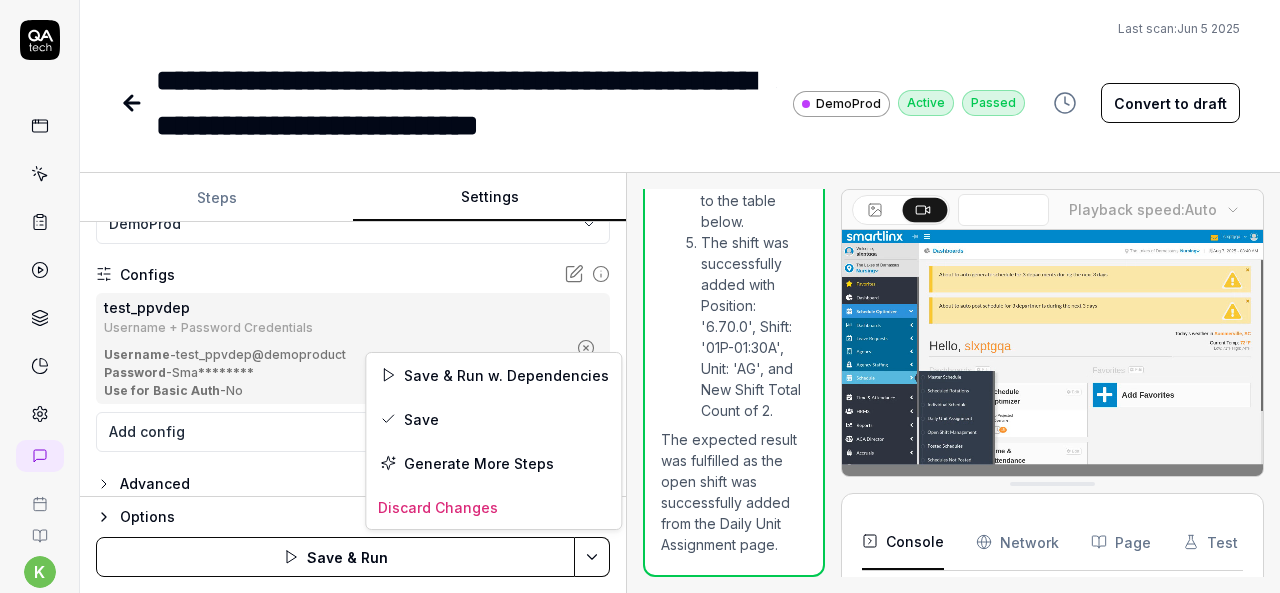 click on "**********" at bounding box center [640, 296] 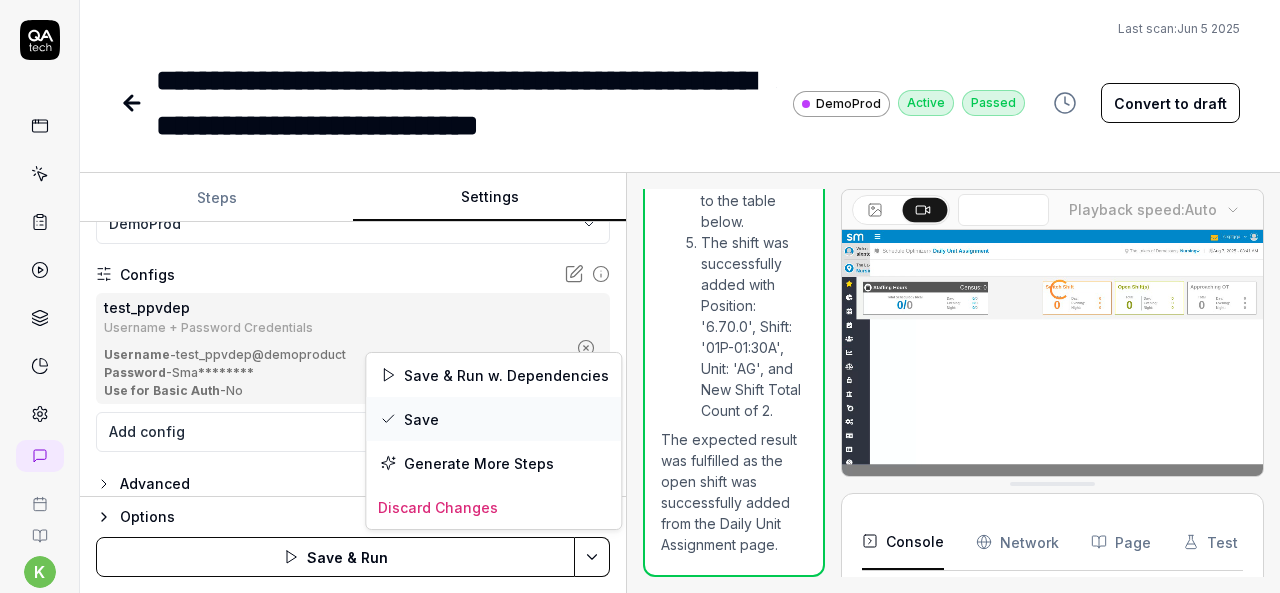 click on "Save" at bounding box center (493, 419) 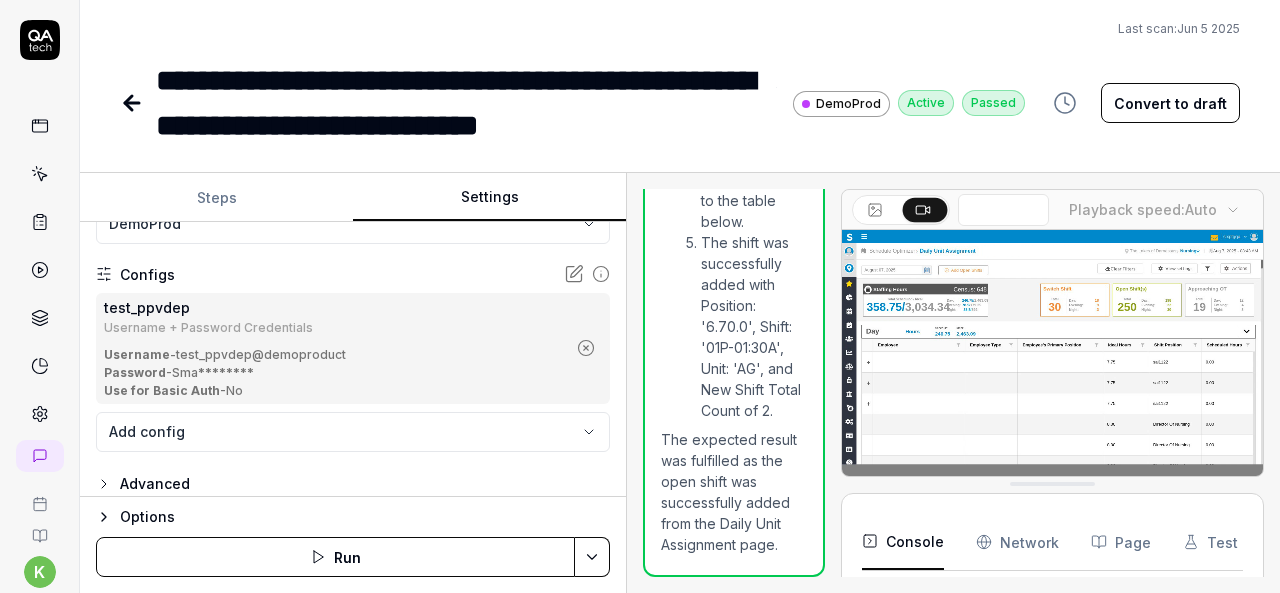 click on "**********" at bounding box center [640, 296] 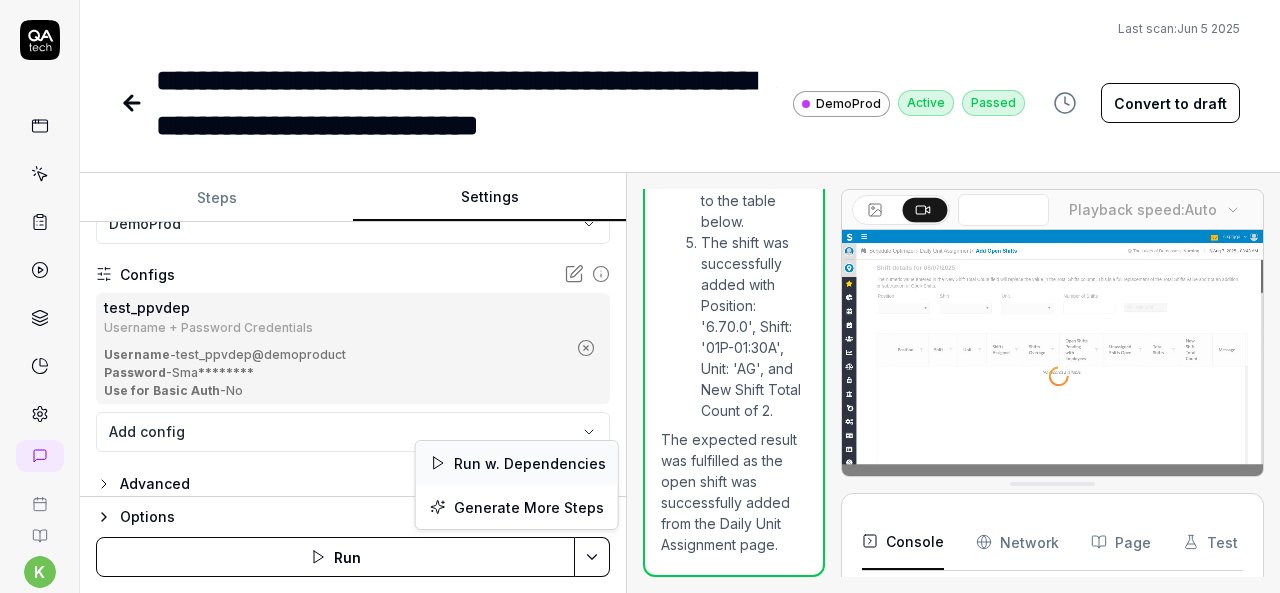 click on "Run w. Dependencies" at bounding box center [517, 463] 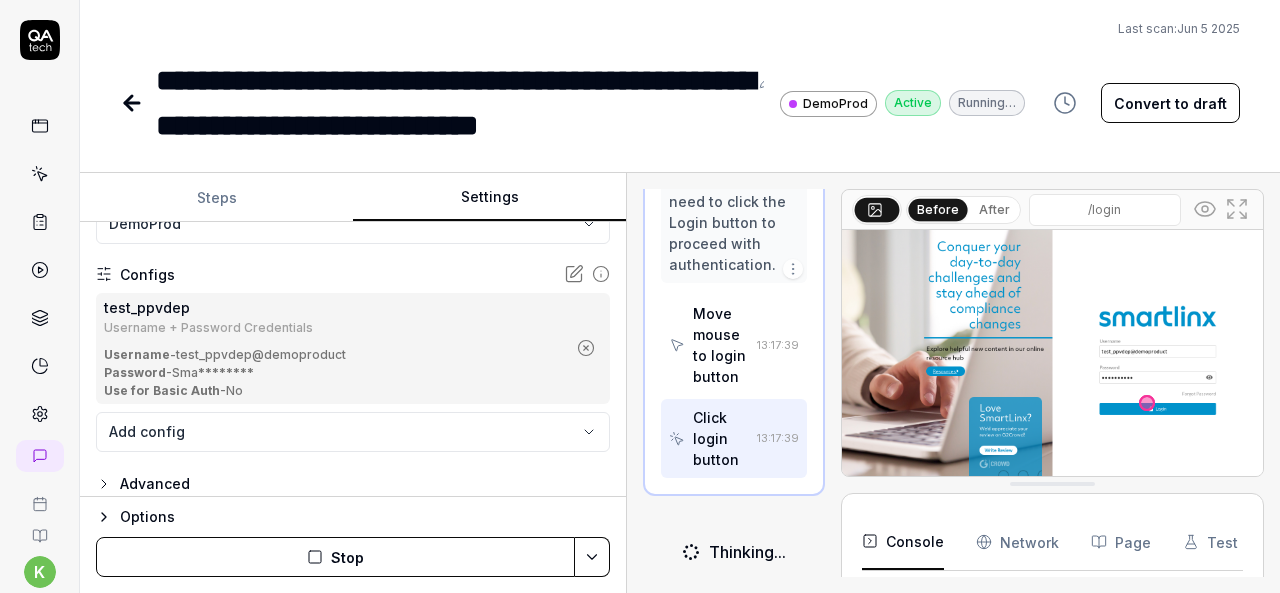scroll, scrollTop: 602, scrollLeft: 0, axis: vertical 